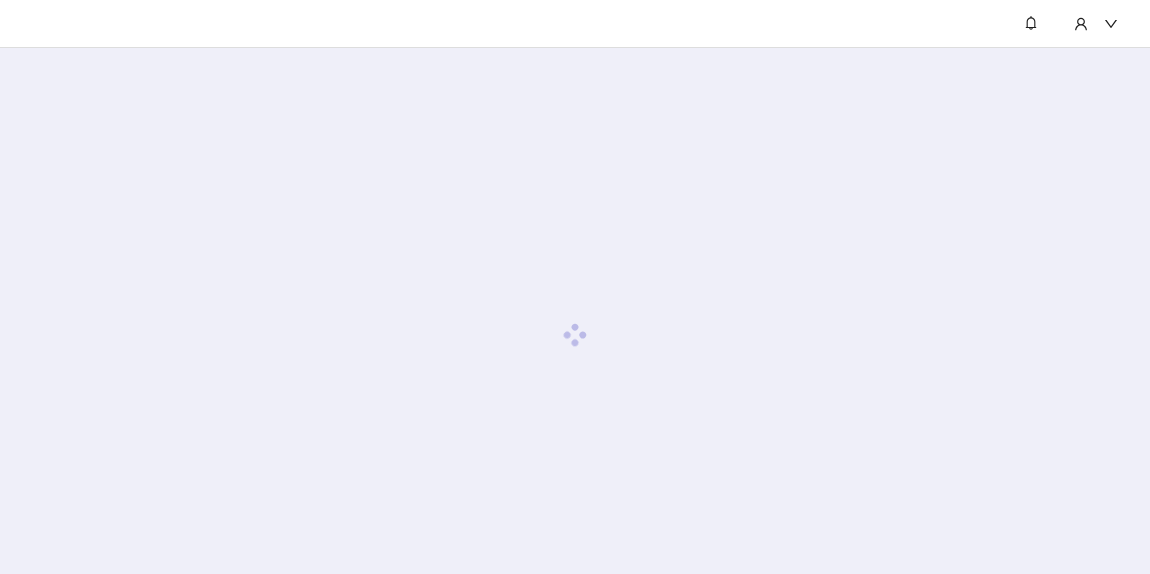 scroll, scrollTop: 0, scrollLeft: 0, axis: both 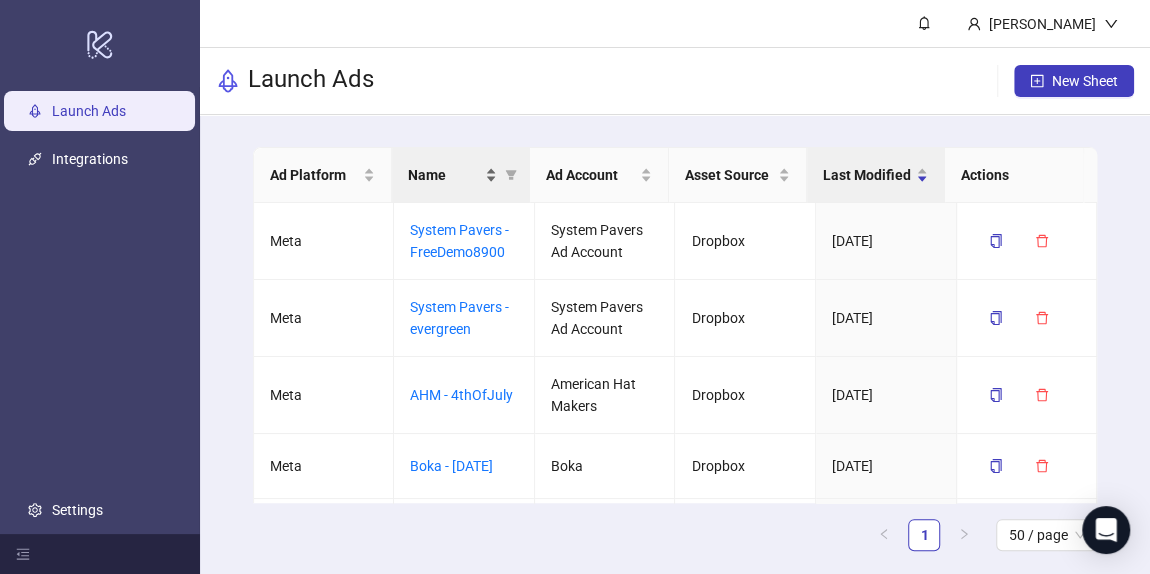 click on "Name" at bounding box center (444, 175) 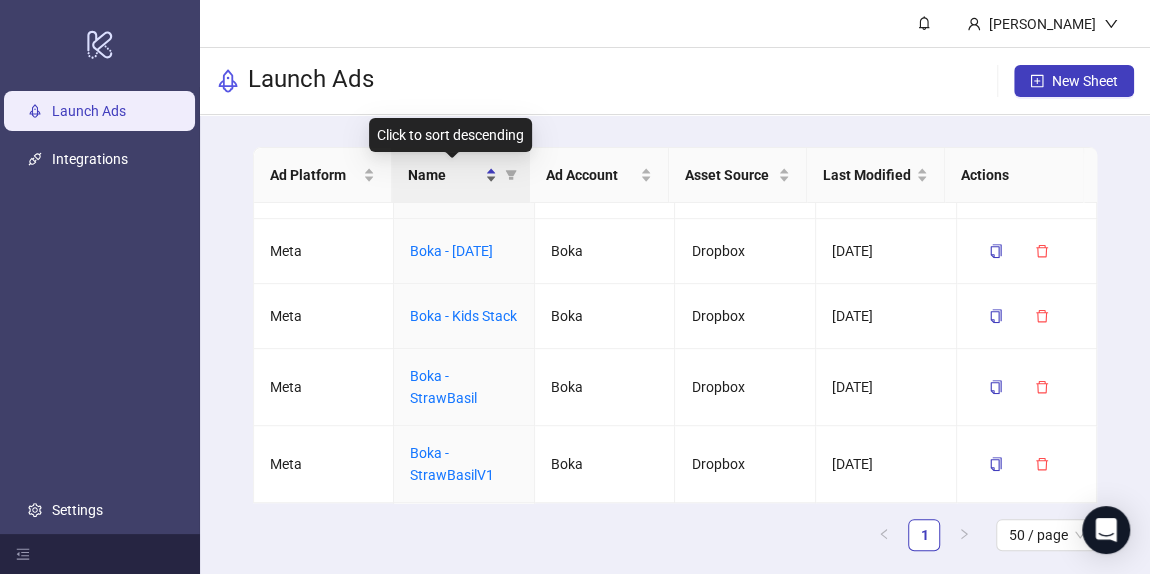 click on "Name" at bounding box center [444, 175] 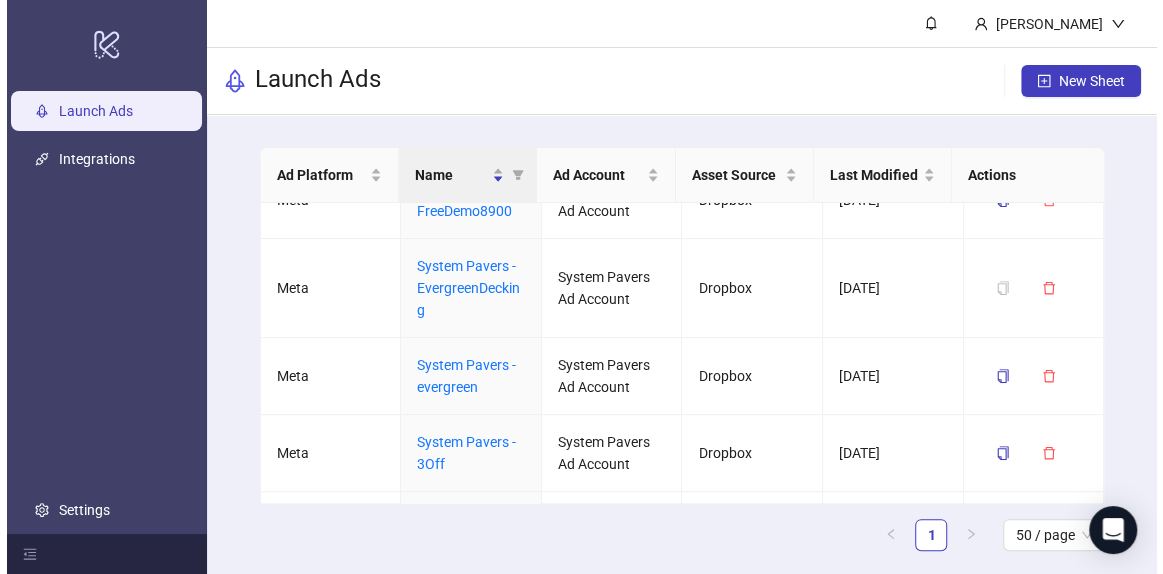 scroll, scrollTop: 454, scrollLeft: 0, axis: vertical 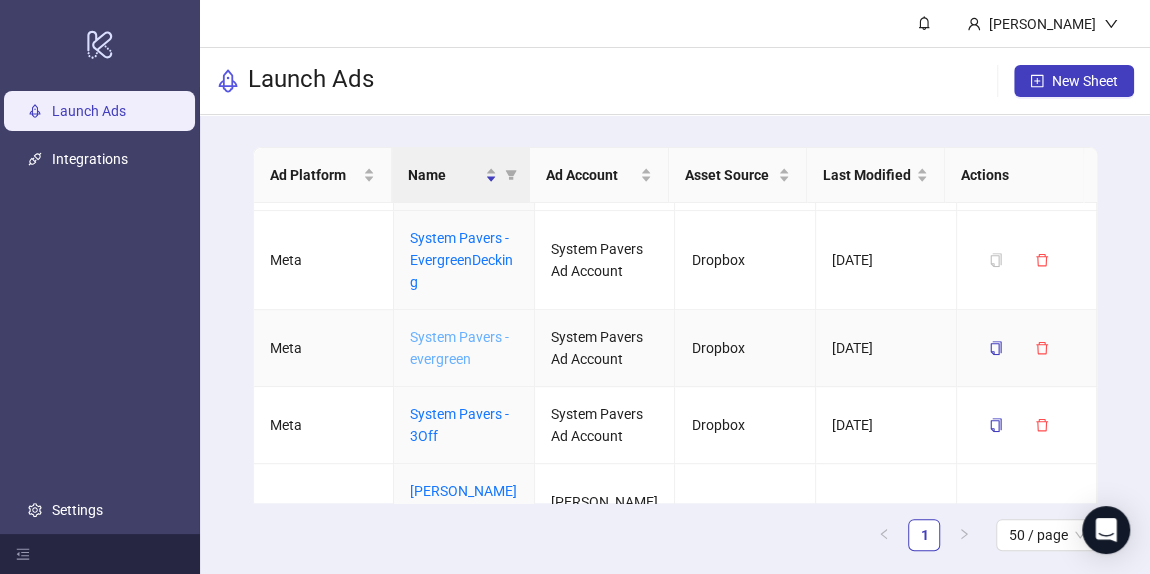 click on "System Pavers - evergreen" at bounding box center (459, 348) 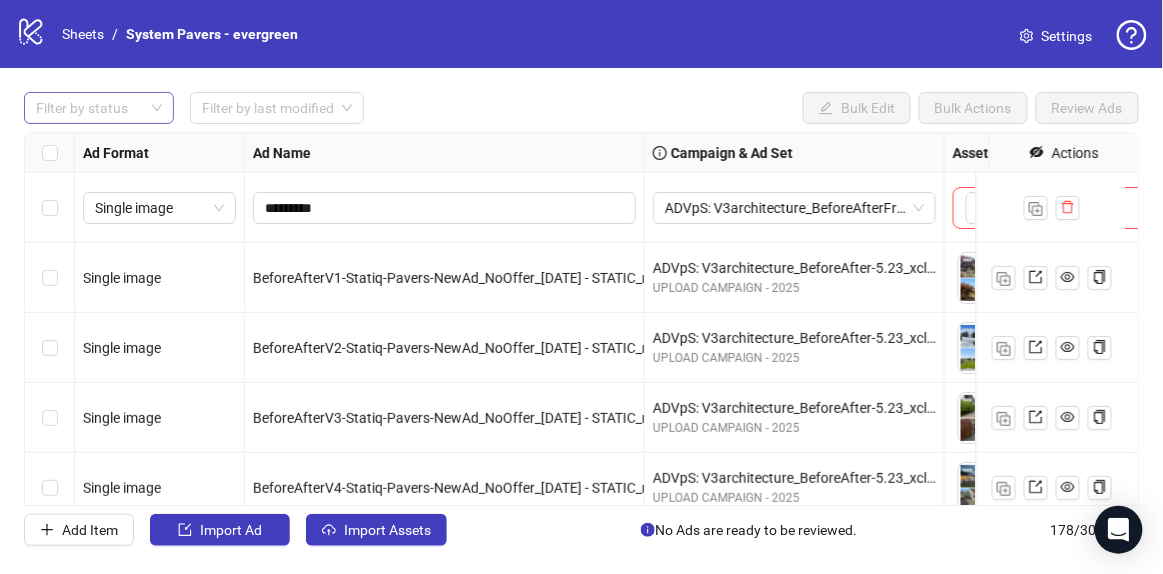 click at bounding box center (88, 108) 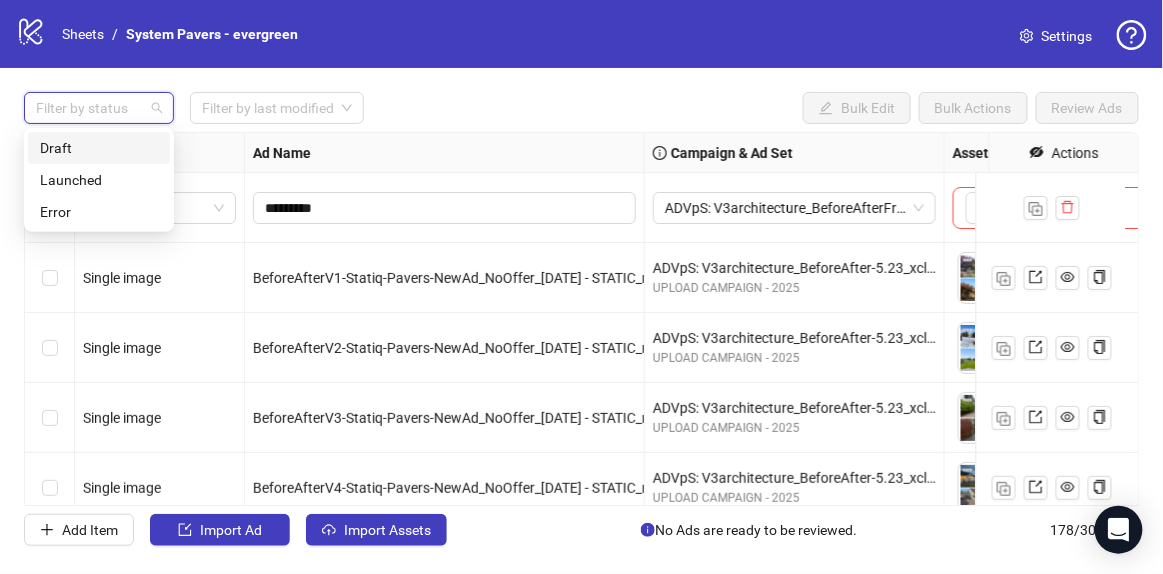 click on "Draft" at bounding box center [99, 148] 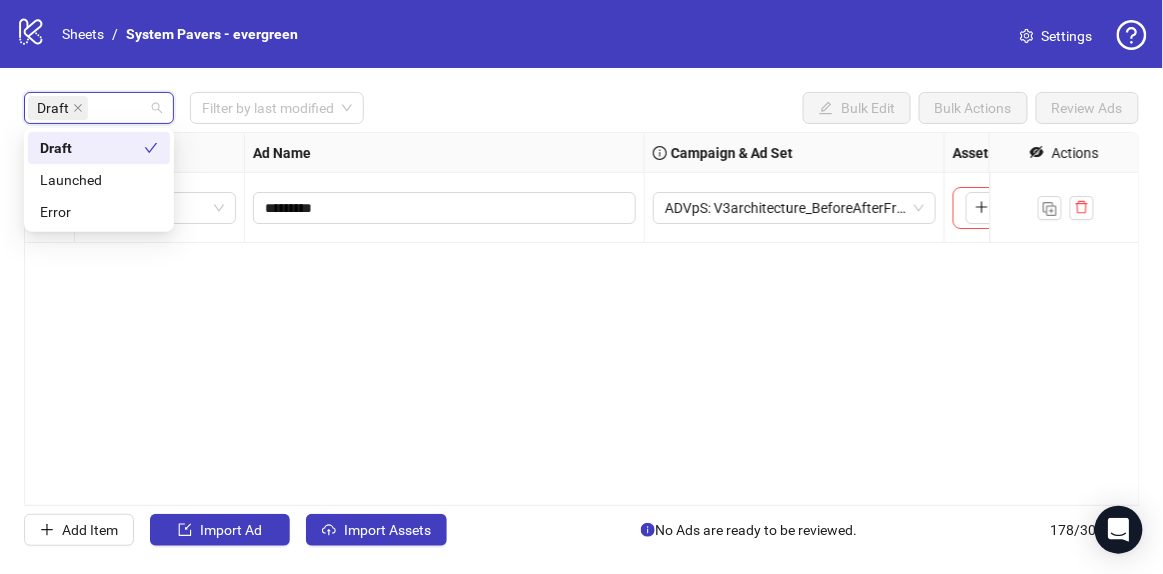 click on "**********" at bounding box center [581, 319] 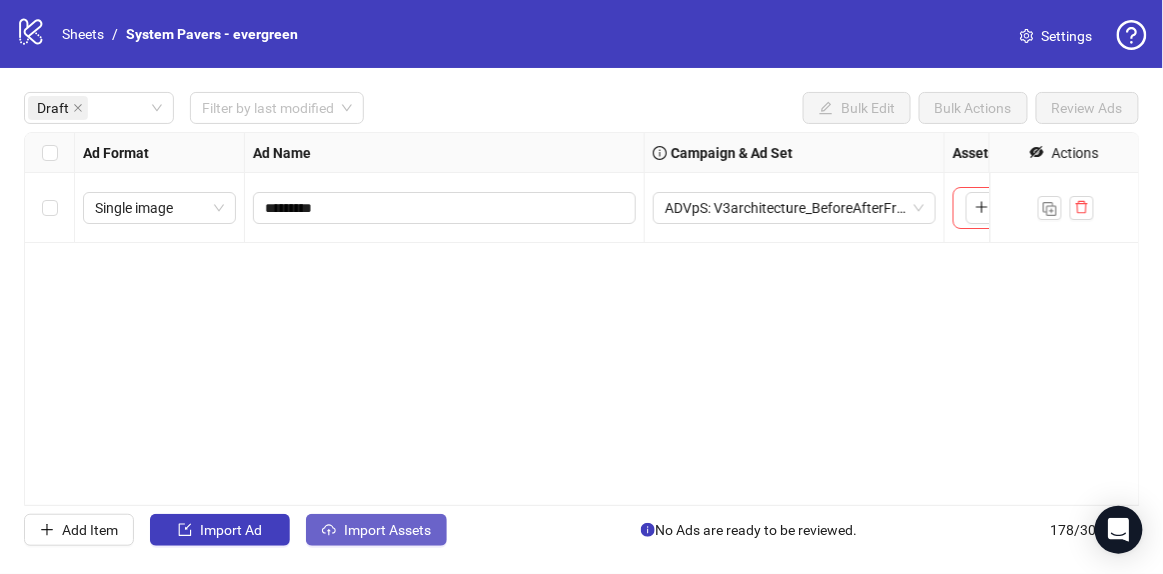 click on "Import Assets" at bounding box center [387, 530] 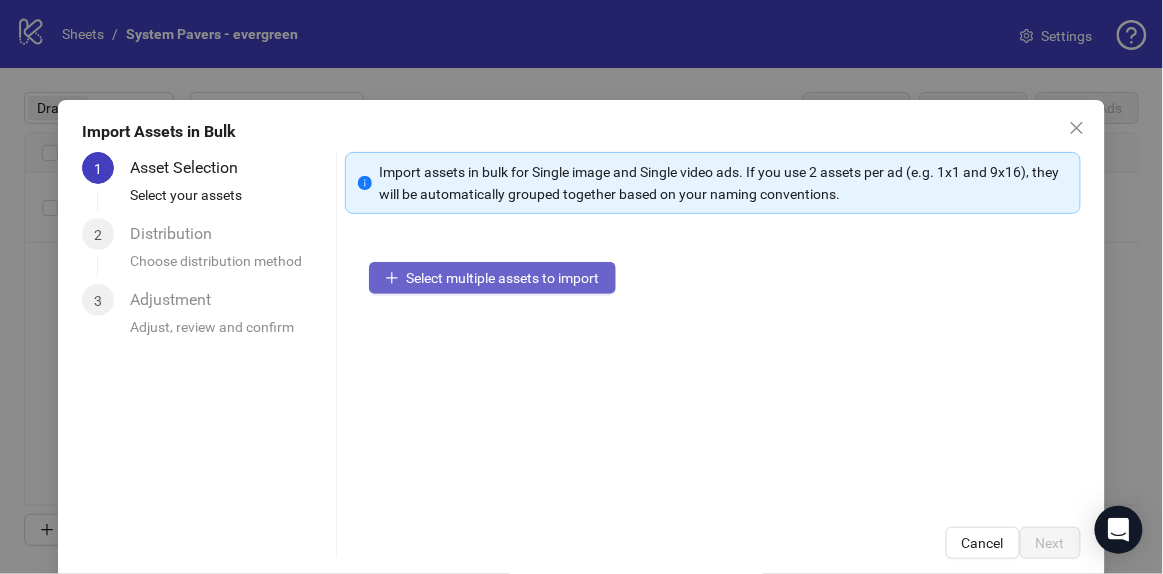 click on "Select multiple assets to import" at bounding box center [503, 278] 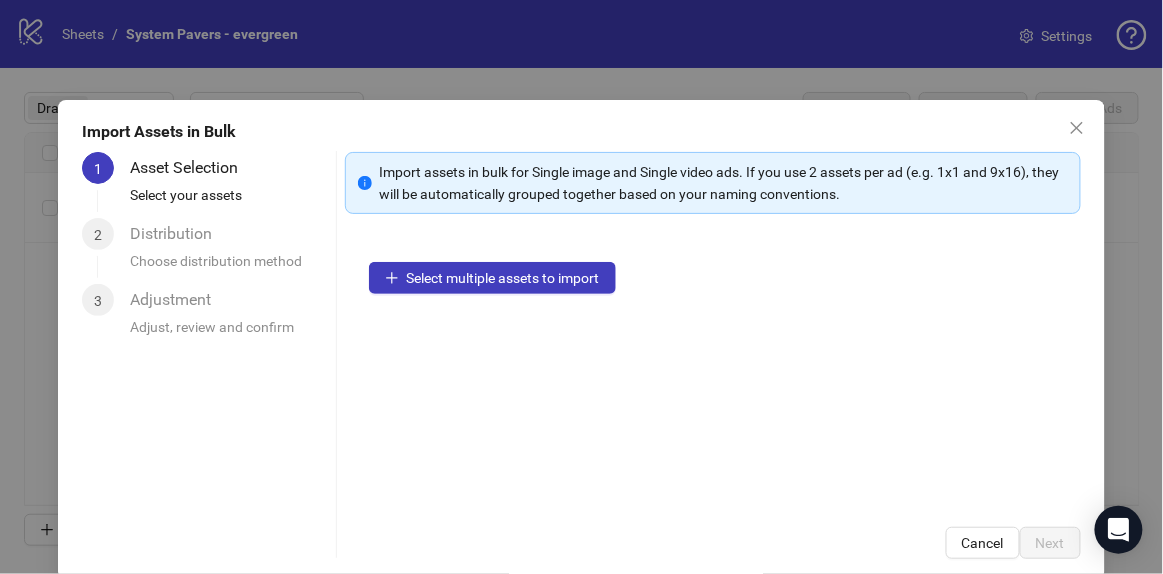 type 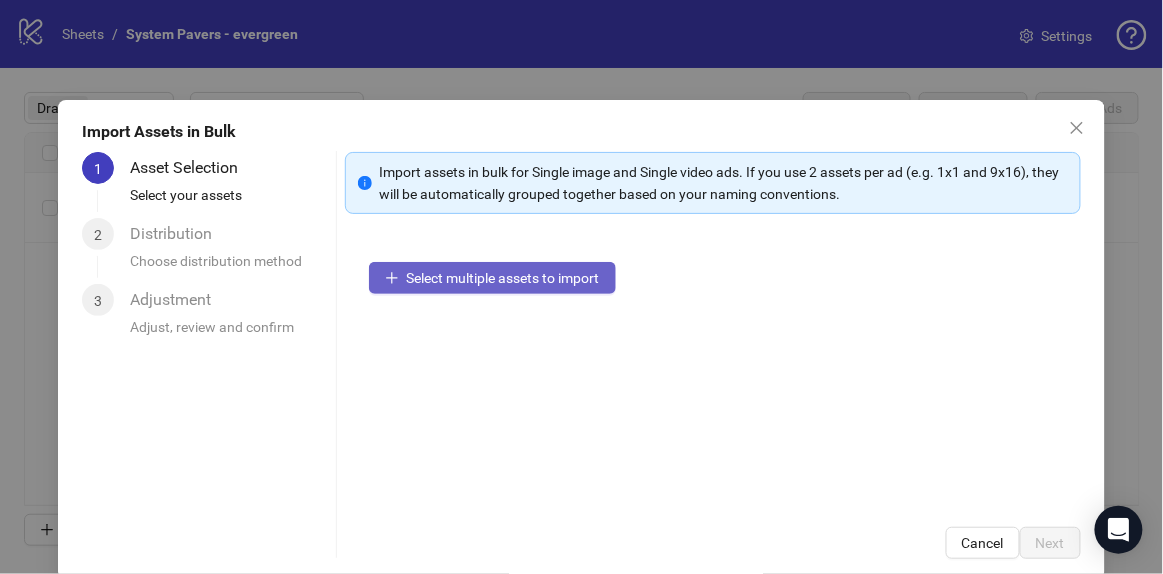 click on "Select multiple assets to import" at bounding box center (492, 278) 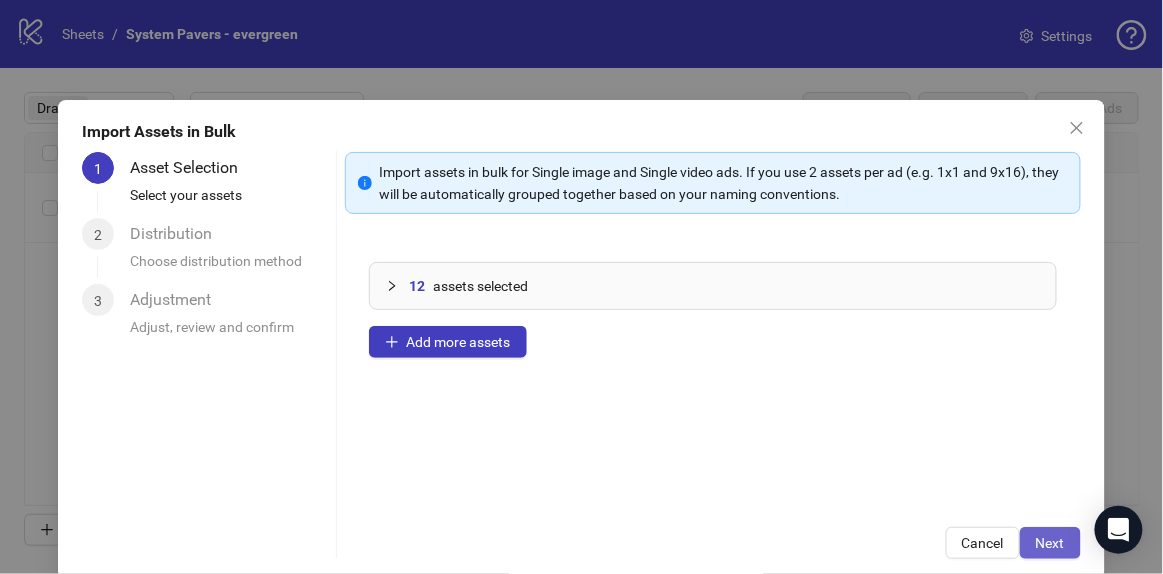 click on "Next" at bounding box center (1050, 543) 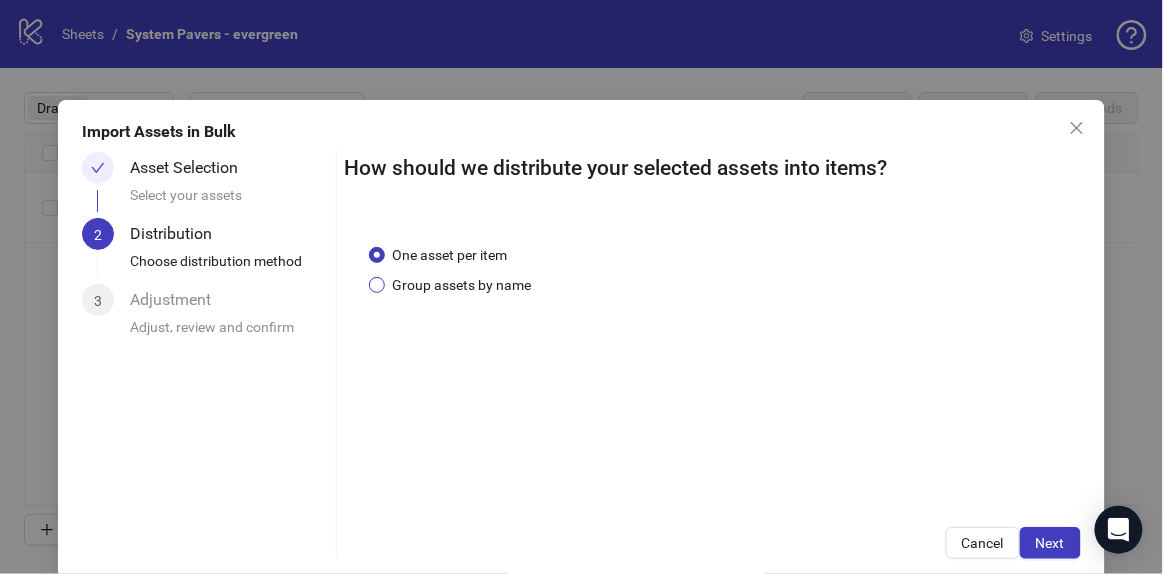 click on "Group assets by name" at bounding box center (462, 285) 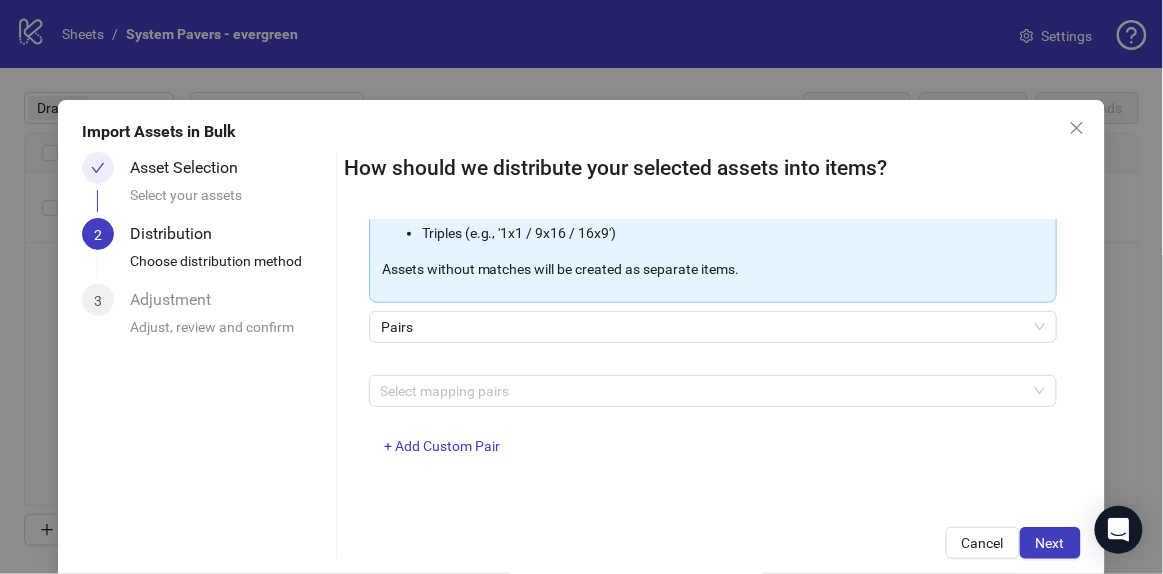 scroll, scrollTop: 324, scrollLeft: 0, axis: vertical 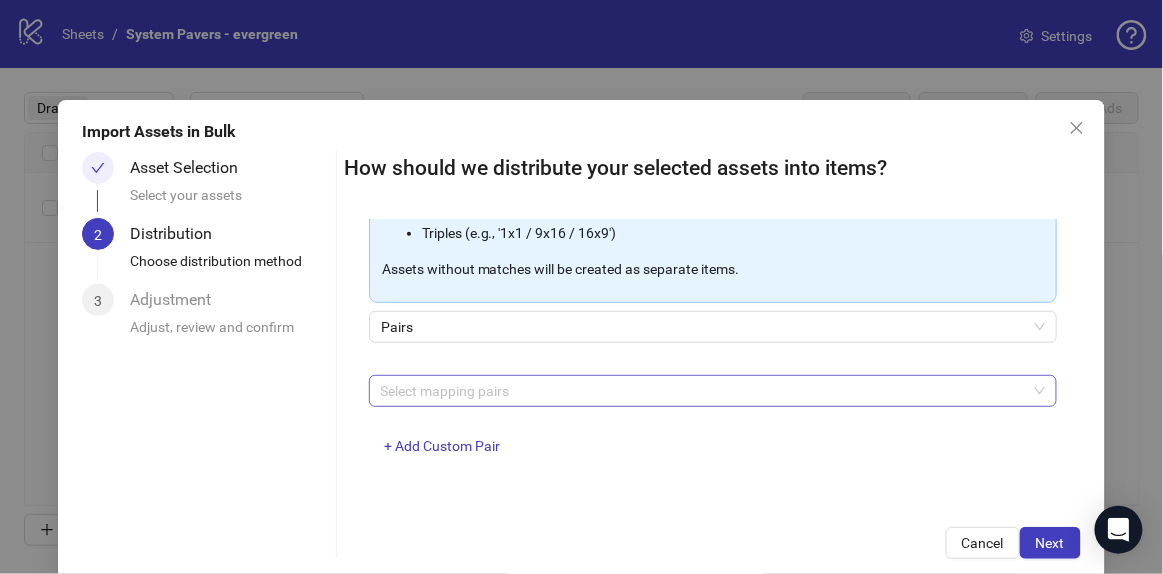 click at bounding box center [702, 391] 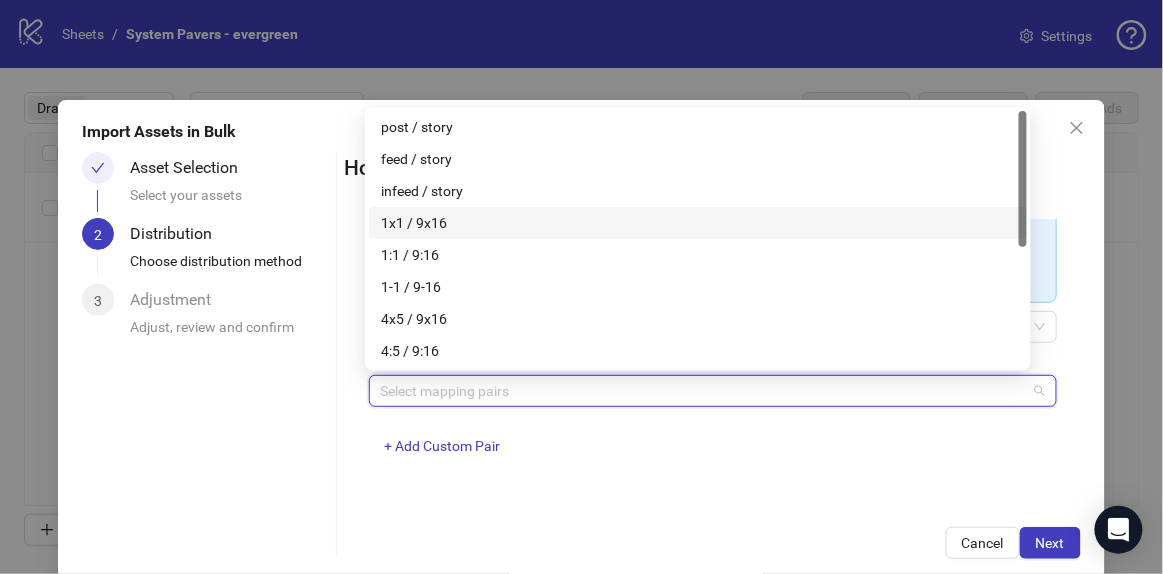 click on "1x1 / 9x16" at bounding box center (698, 223) 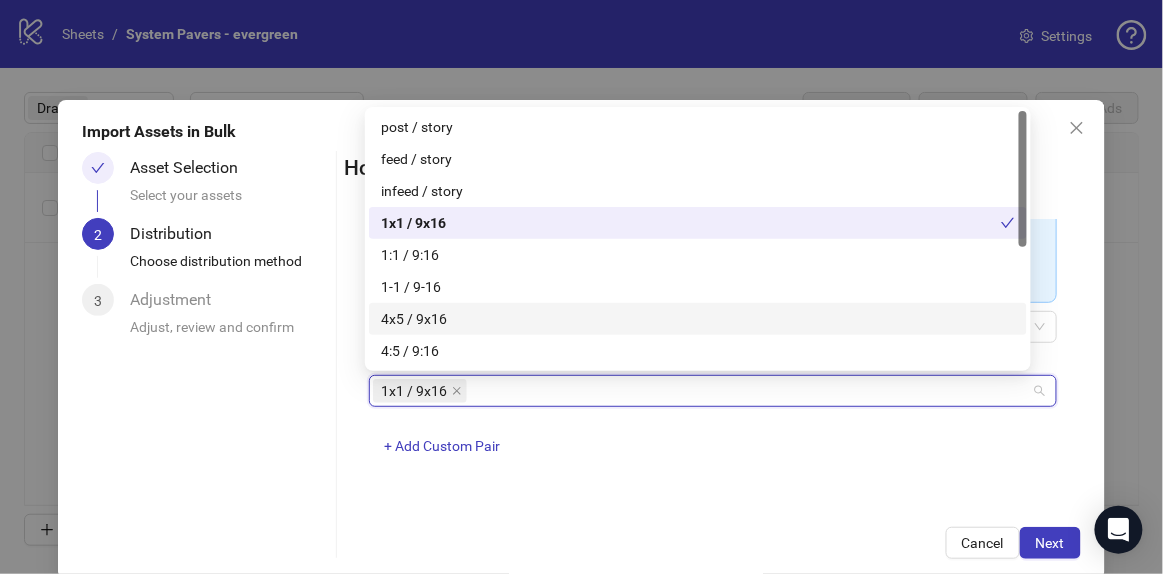 click on "4x5 / 9x16" at bounding box center (698, 319) 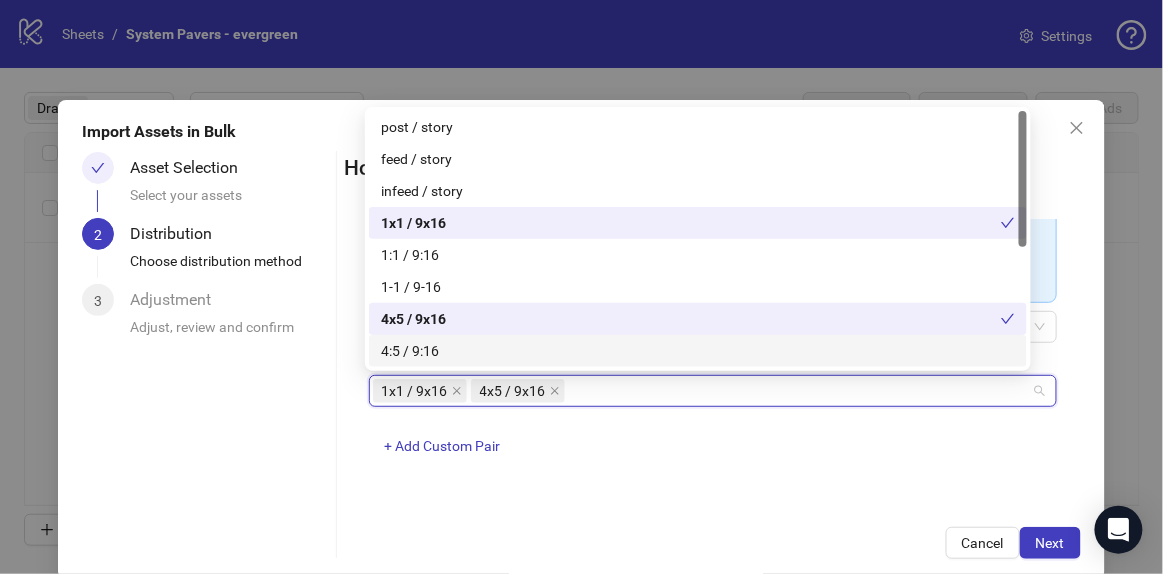 click on "1x1 / 9x16 4x5 / 9x16   + Add Custom Pair" at bounding box center (713, 427) 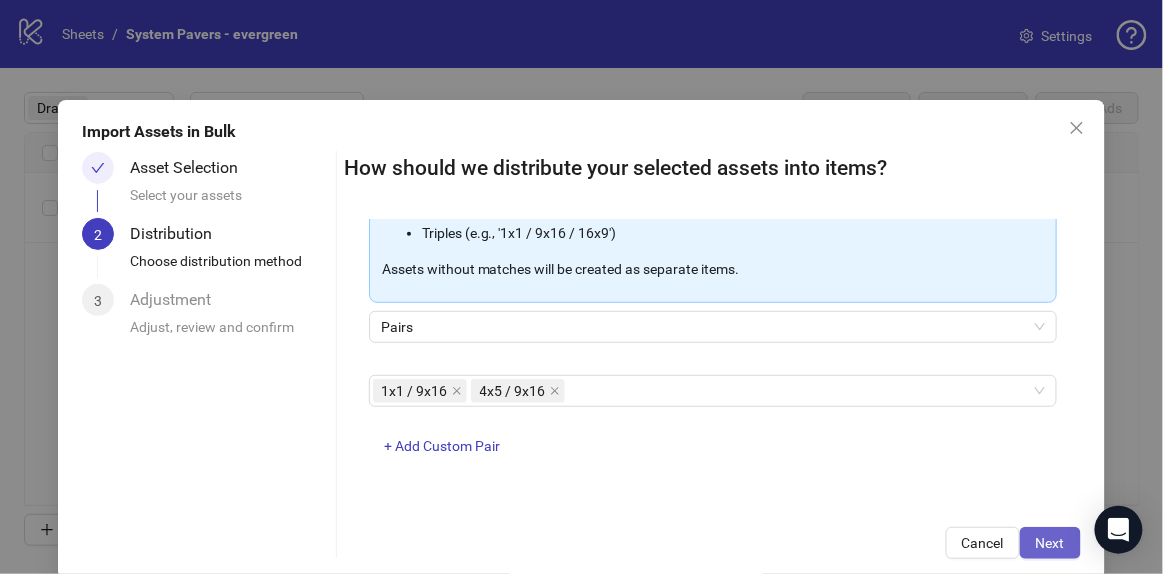 click on "Next" at bounding box center (1050, 543) 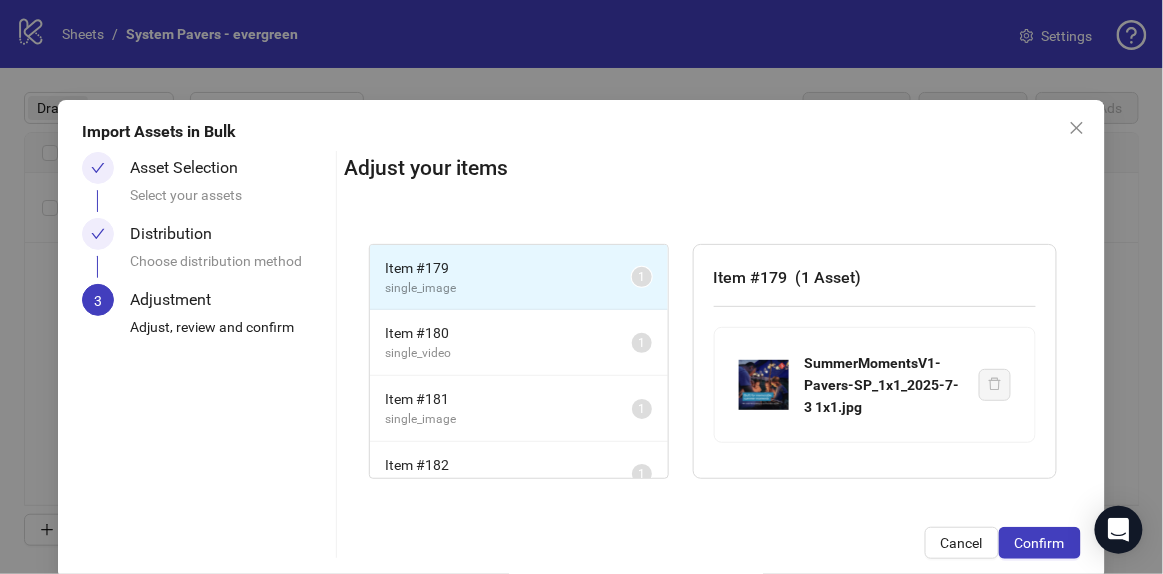click on "Confirm" at bounding box center [1040, 543] 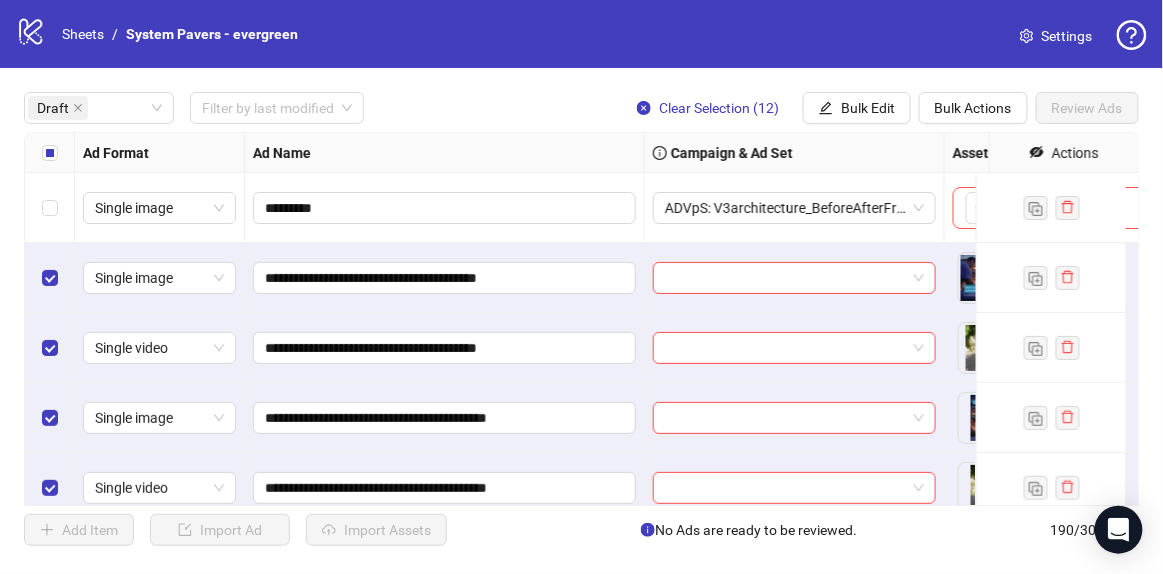 scroll, scrollTop: 0, scrollLeft: 0, axis: both 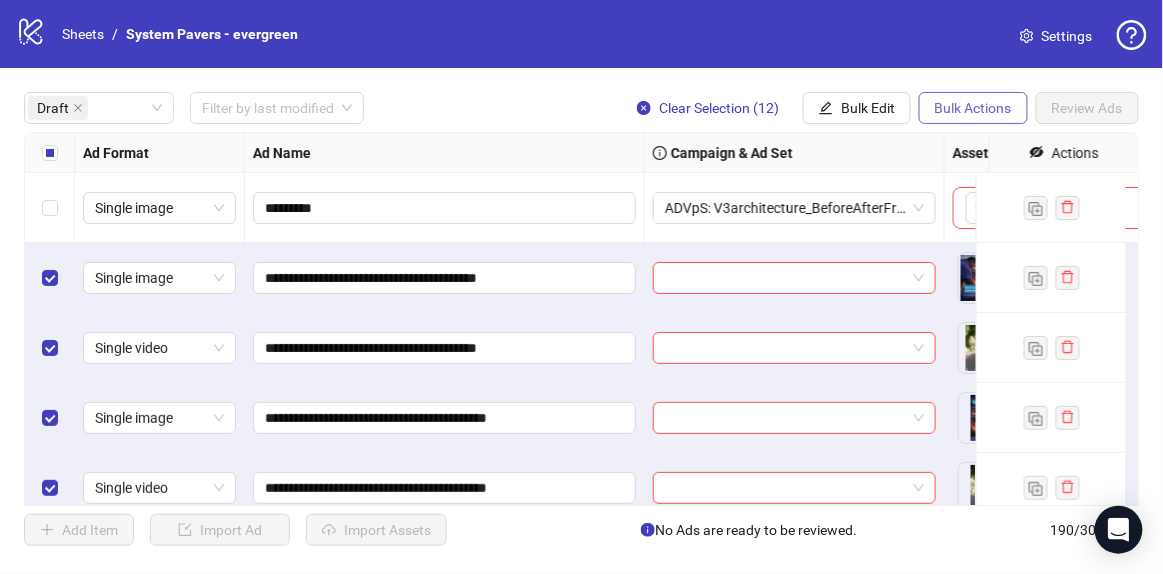 click on "Bulk Actions" at bounding box center [973, 108] 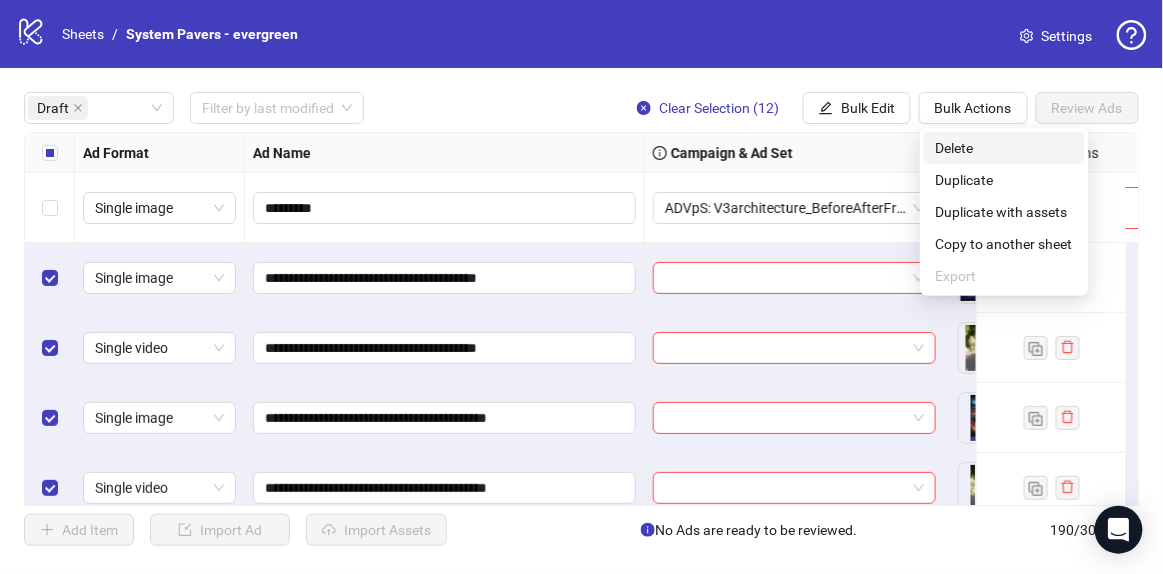 click on "Delete" at bounding box center [1004, 148] 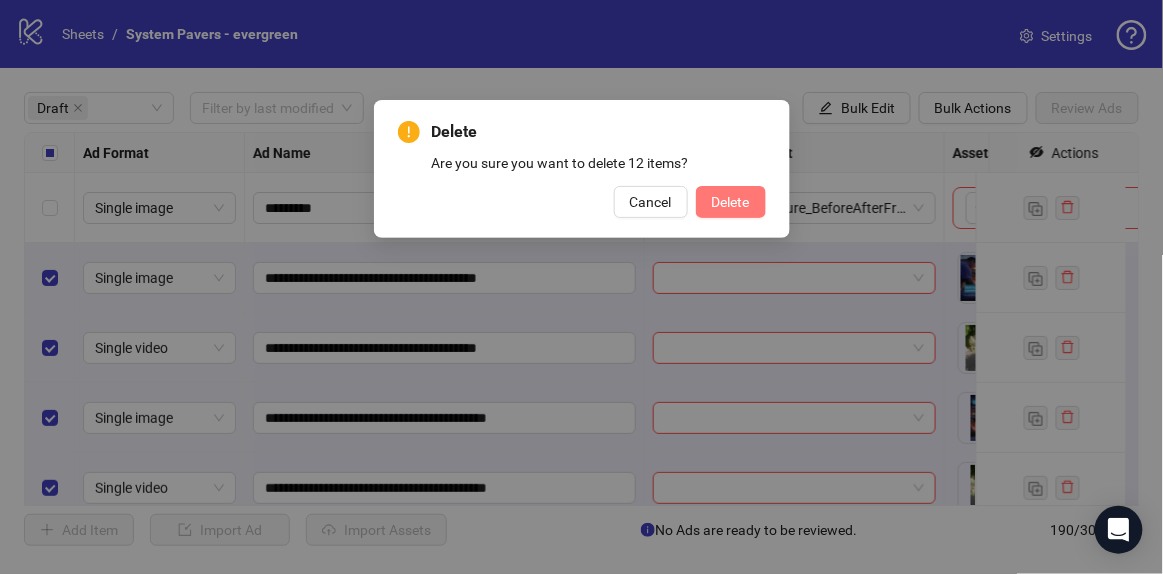 click on "Delete" at bounding box center [731, 202] 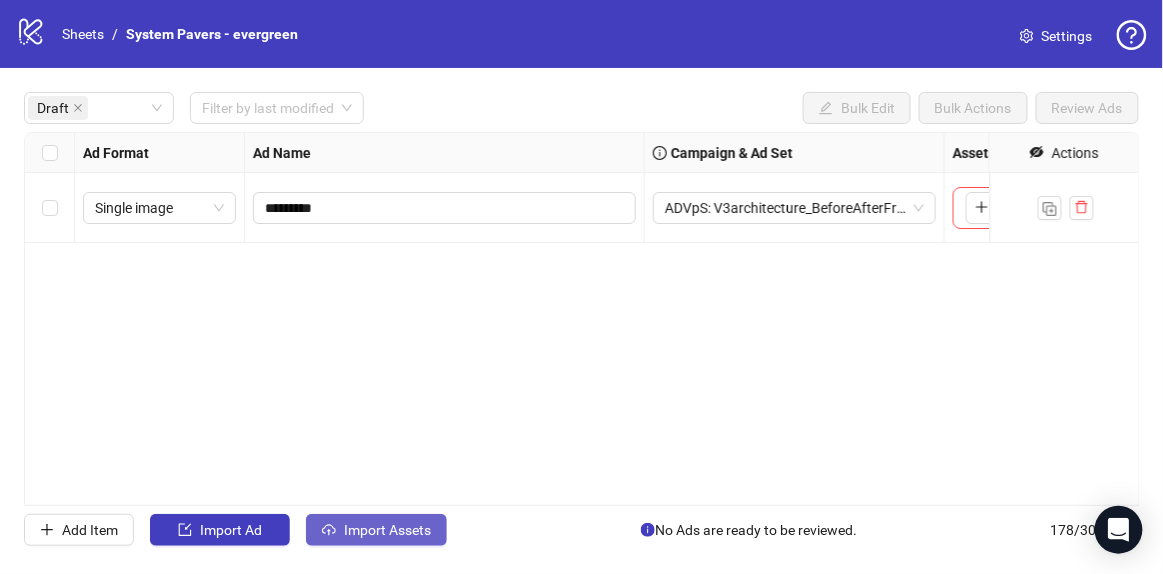 click on "Import Assets" at bounding box center [387, 530] 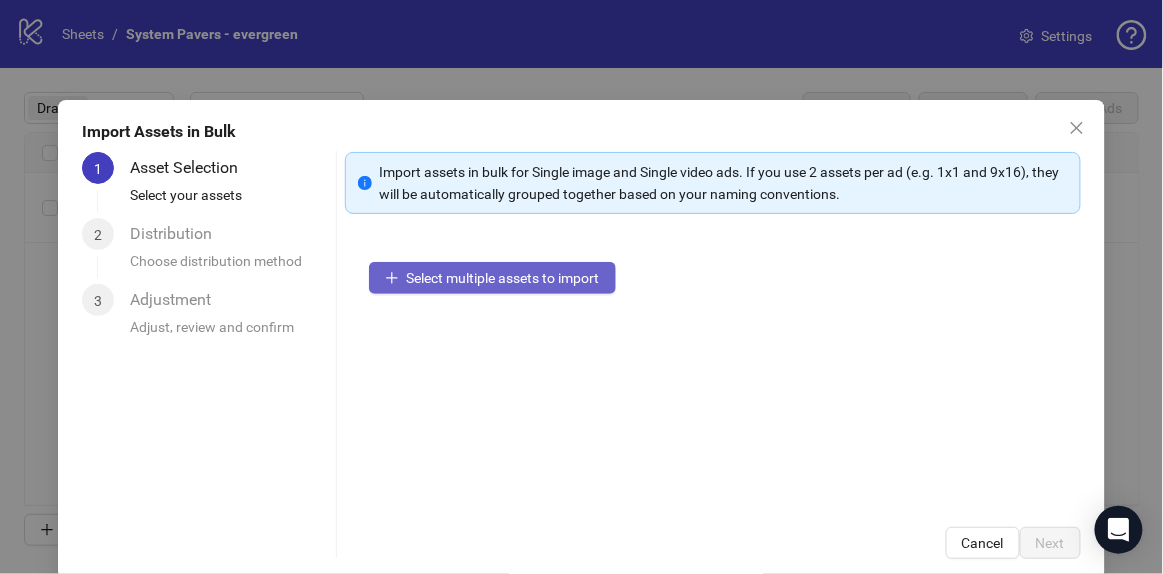click on "Select multiple assets to import" at bounding box center [503, 278] 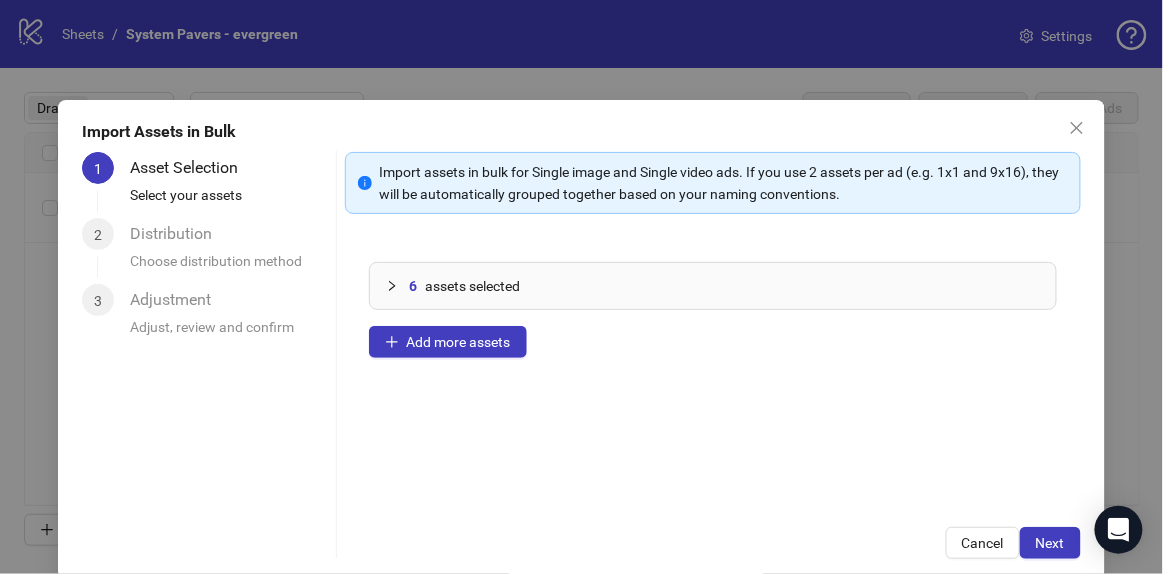 scroll, scrollTop: 28, scrollLeft: 0, axis: vertical 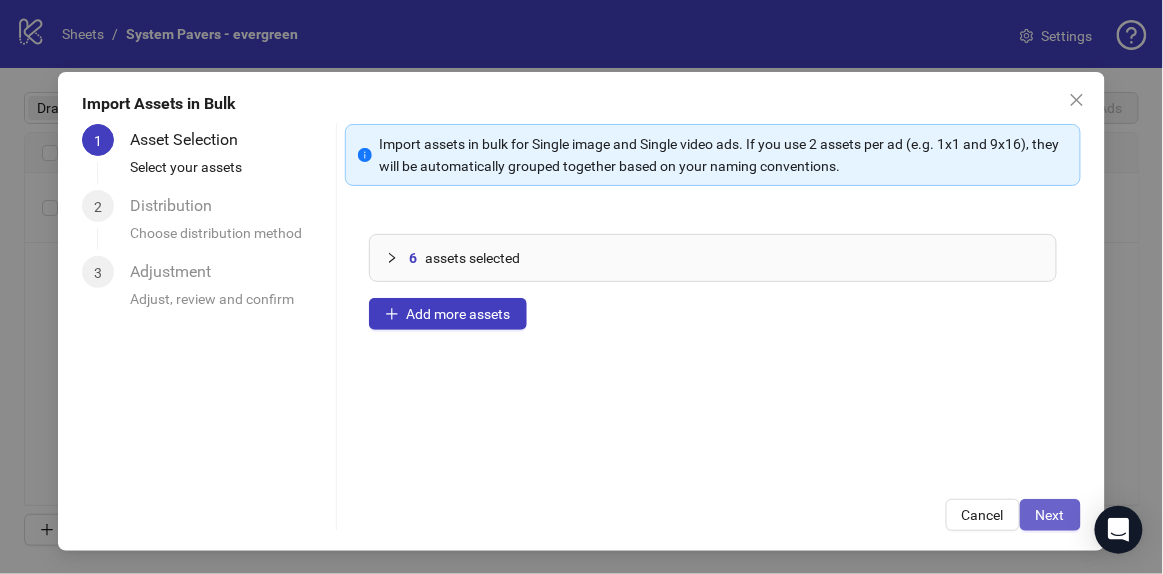 click on "Next" at bounding box center [1050, 515] 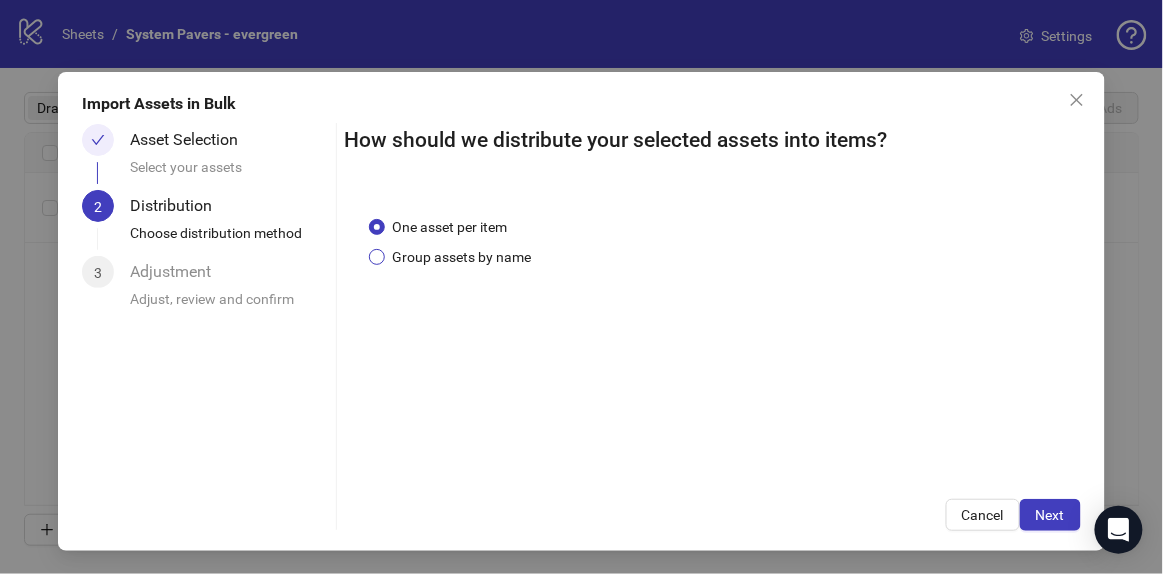 click on "Group assets by name" at bounding box center [462, 257] 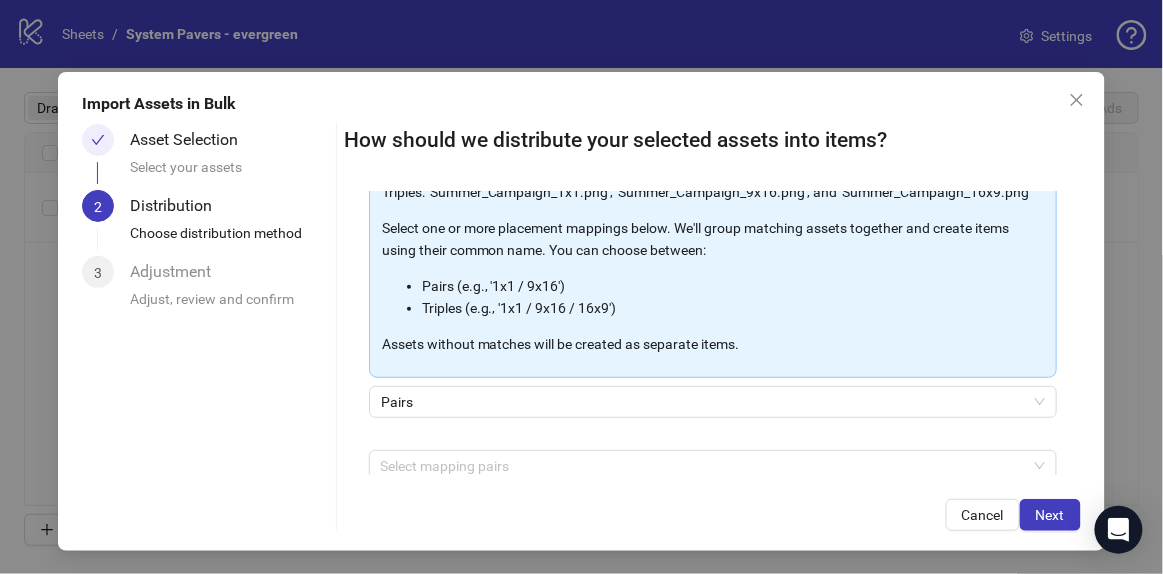scroll, scrollTop: 324, scrollLeft: 0, axis: vertical 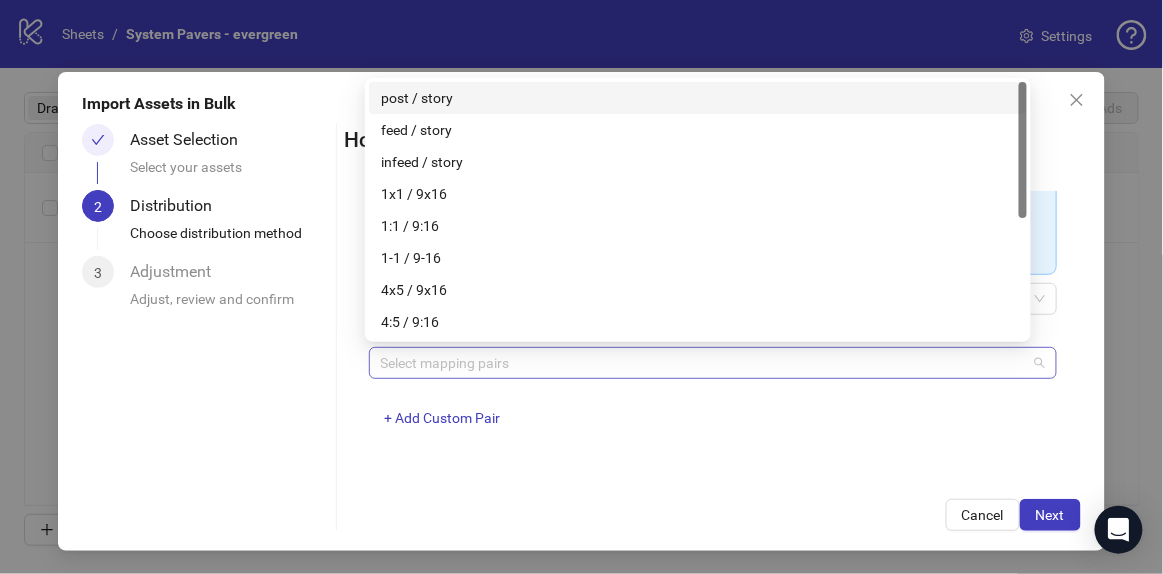 click at bounding box center [702, 363] 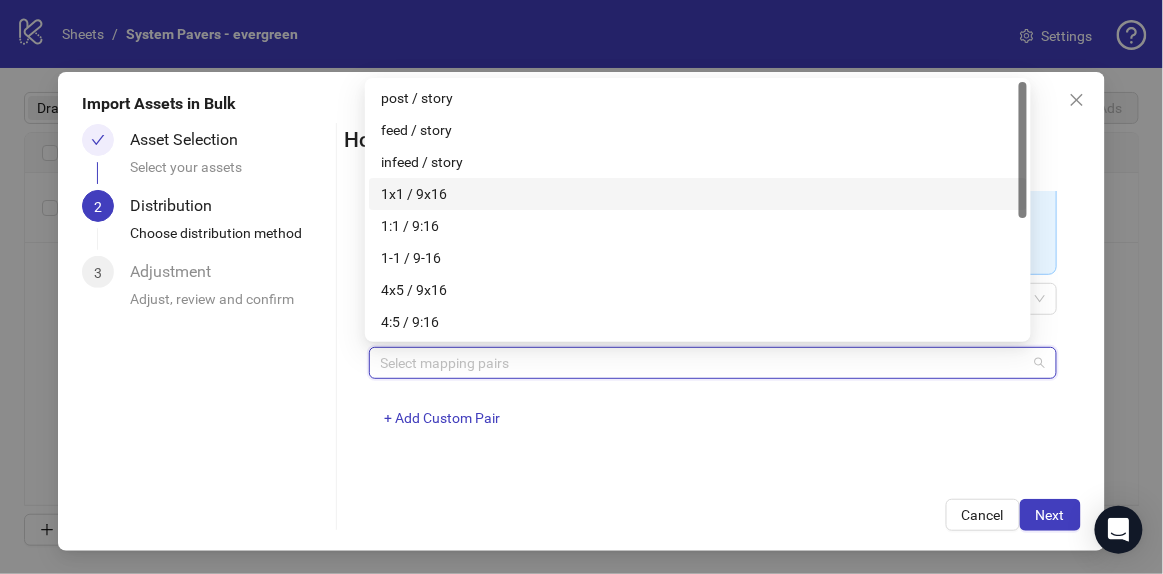 click on "1x1 / 9x16" at bounding box center [698, 194] 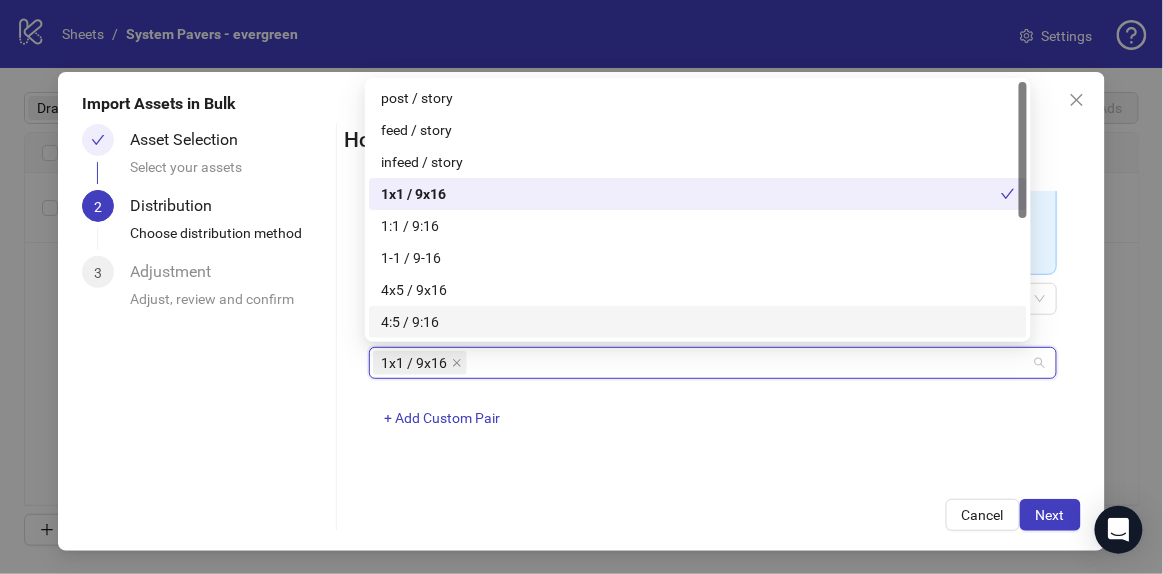 drag, startPoint x: 820, startPoint y: 473, endPoint x: 848, endPoint y: 474, distance: 28.01785 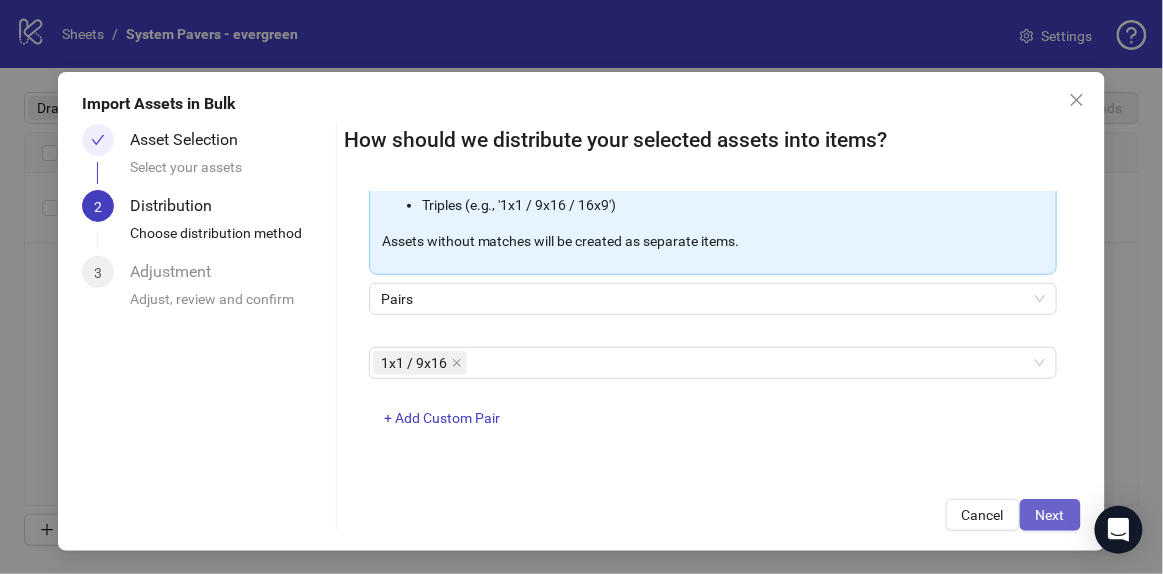 click on "Next" at bounding box center [1050, 515] 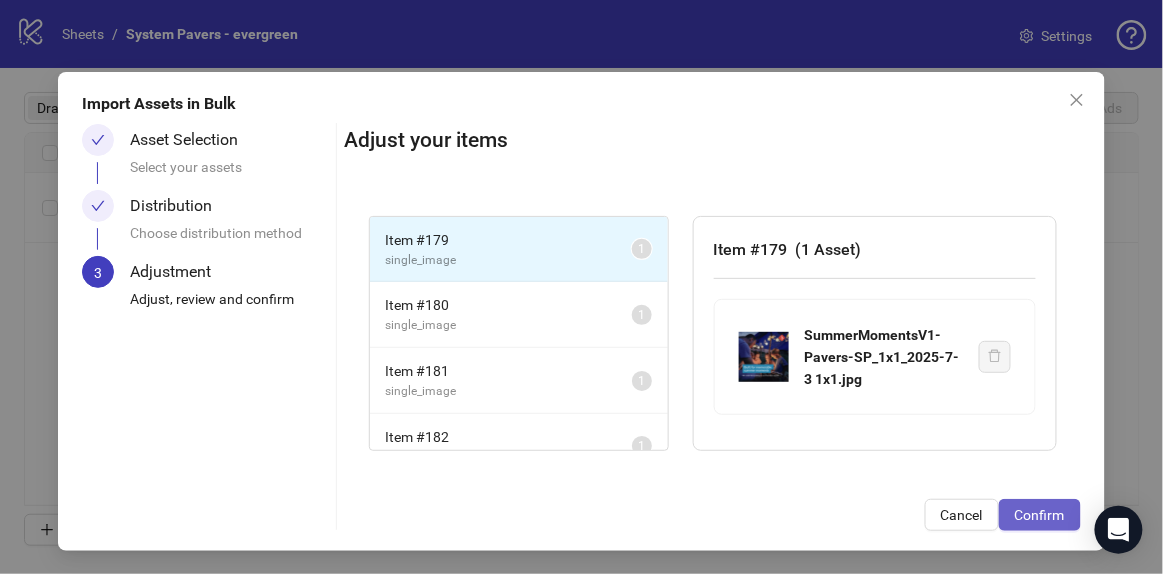 click on "Confirm" at bounding box center [1040, 515] 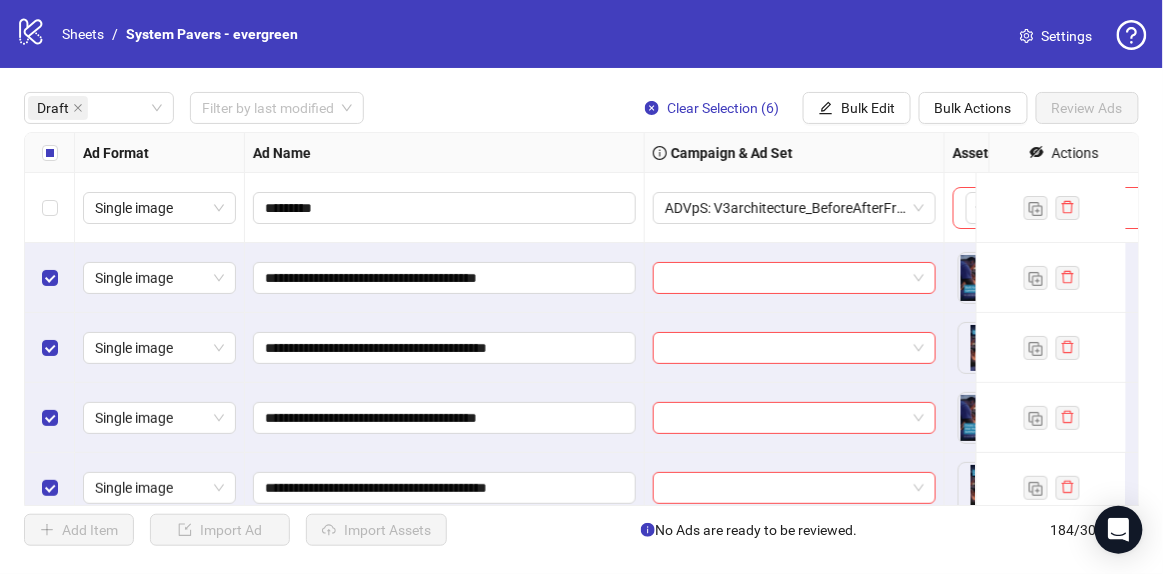 scroll, scrollTop: 171, scrollLeft: 0, axis: vertical 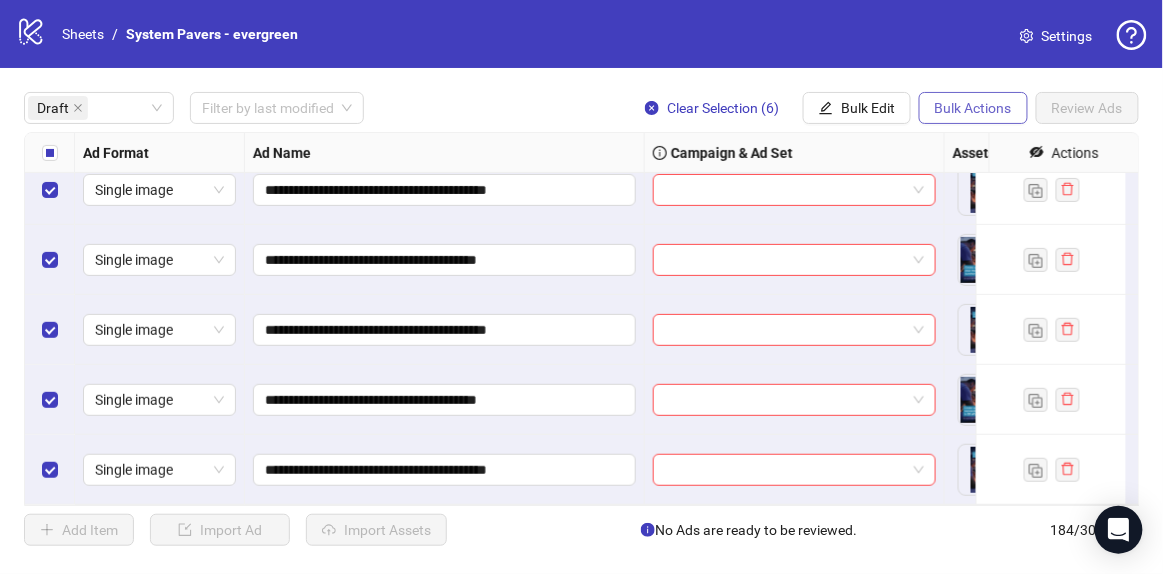 click on "Bulk Actions" at bounding box center [973, 108] 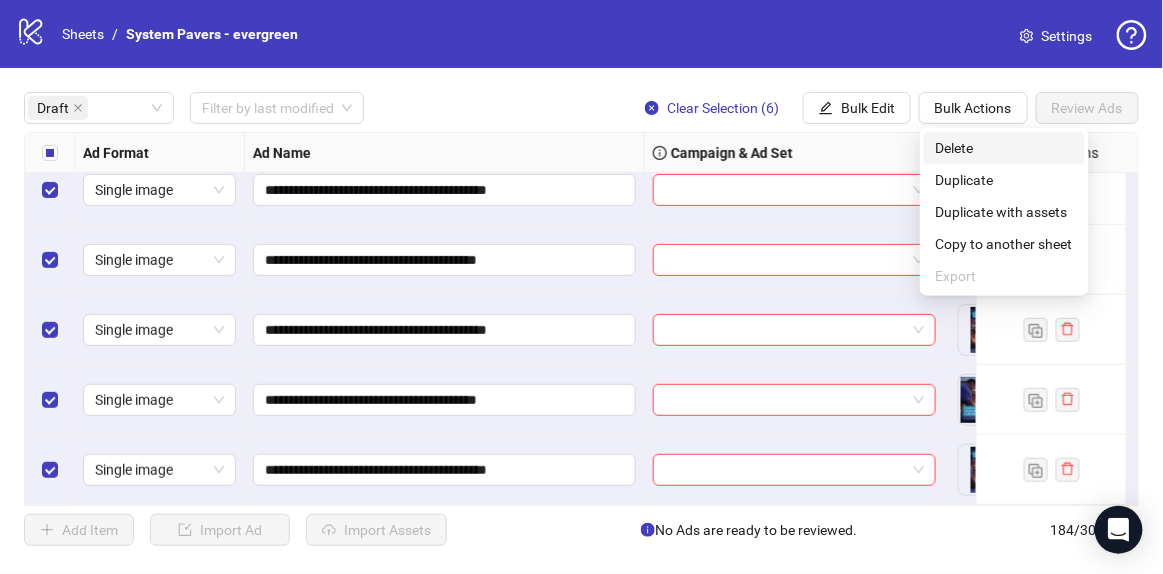 click on "Delete" at bounding box center [1004, 148] 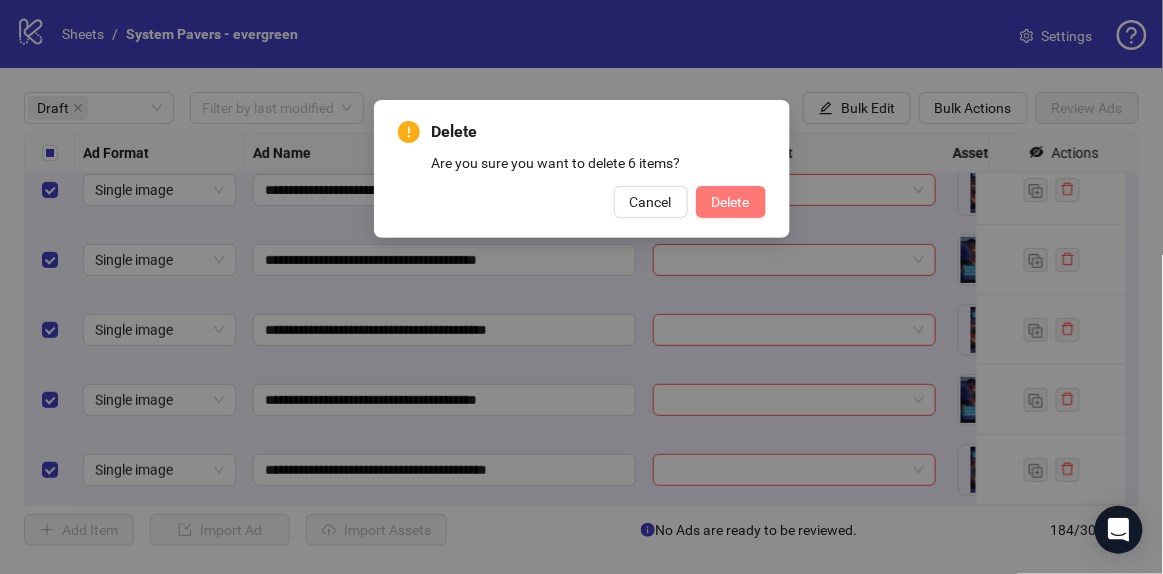 click on "Delete" at bounding box center (731, 202) 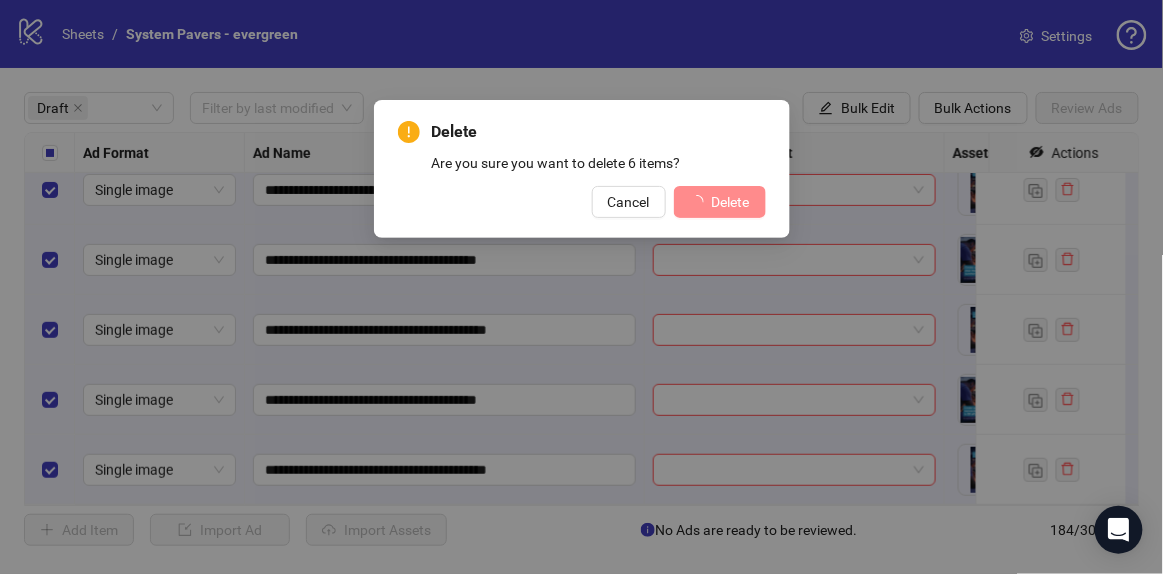 scroll, scrollTop: 0, scrollLeft: 0, axis: both 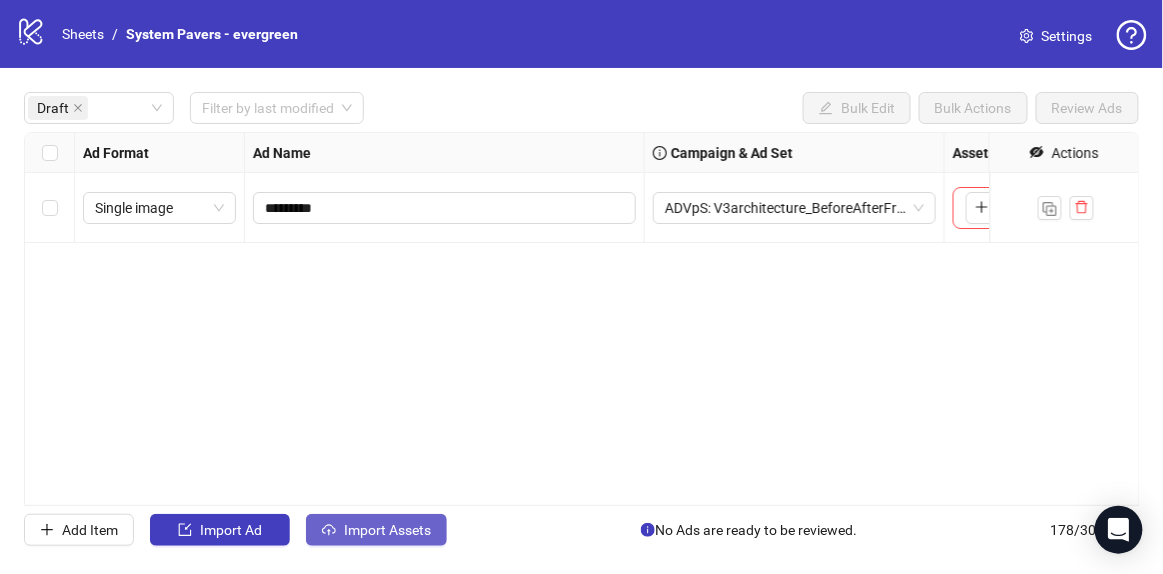 click on "Import Assets" at bounding box center [387, 530] 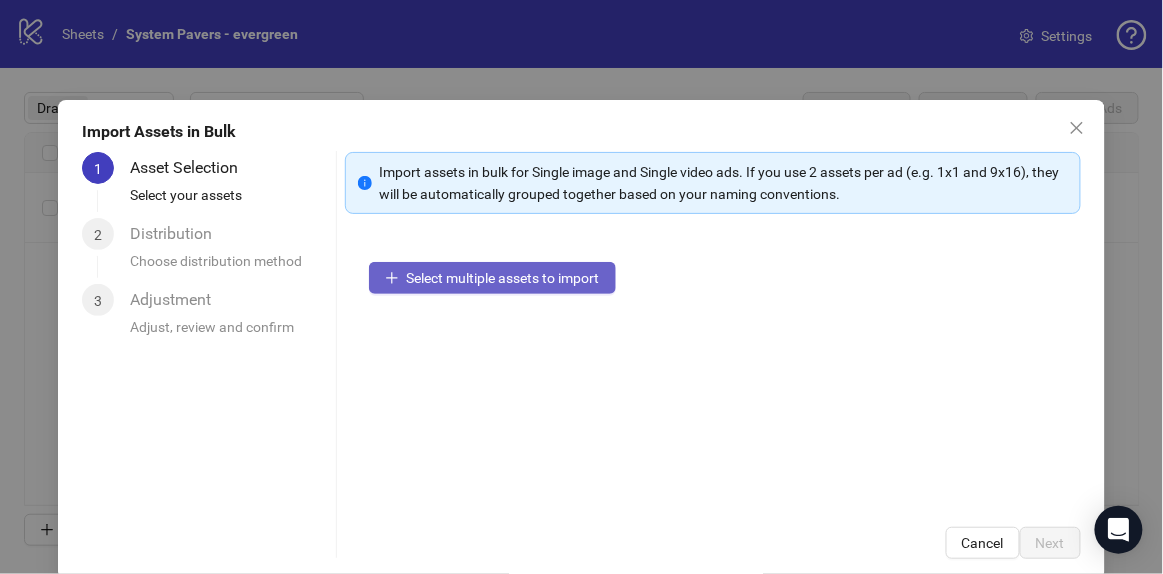 click on "Select multiple assets to import" at bounding box center [503, 278] 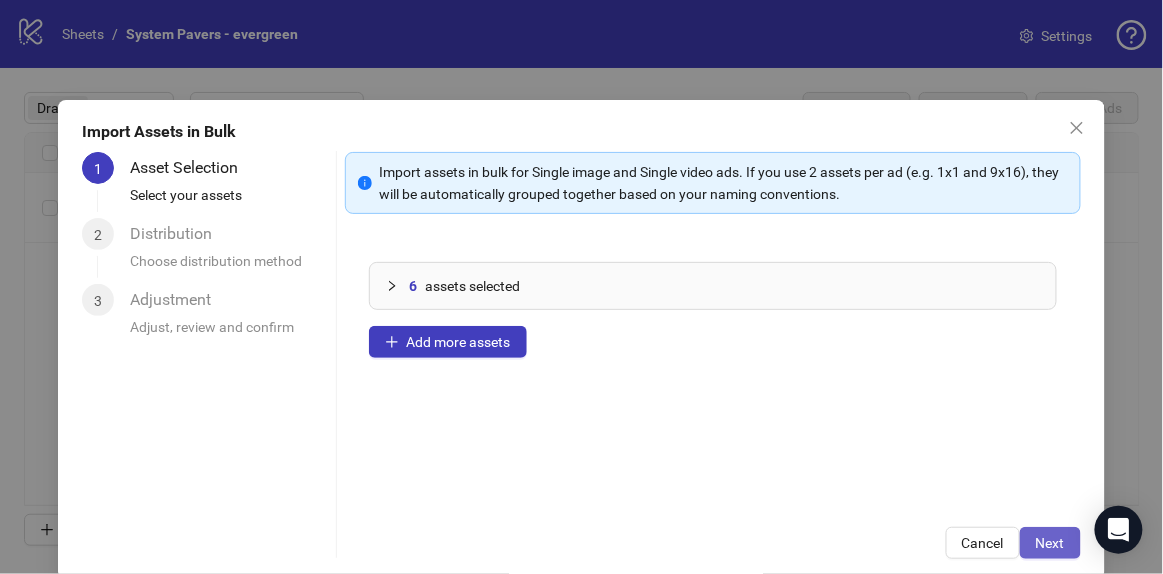 click on "Next" at bounding box center [1050, 543] 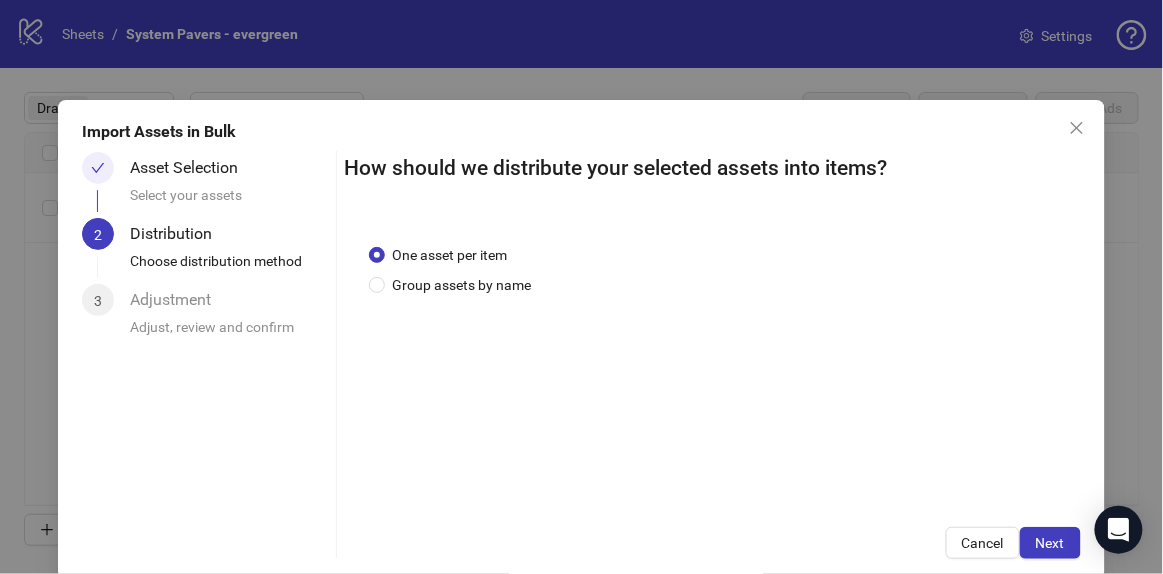 click on "One asset per item Group assets by name" at bounding box center [454, 270] 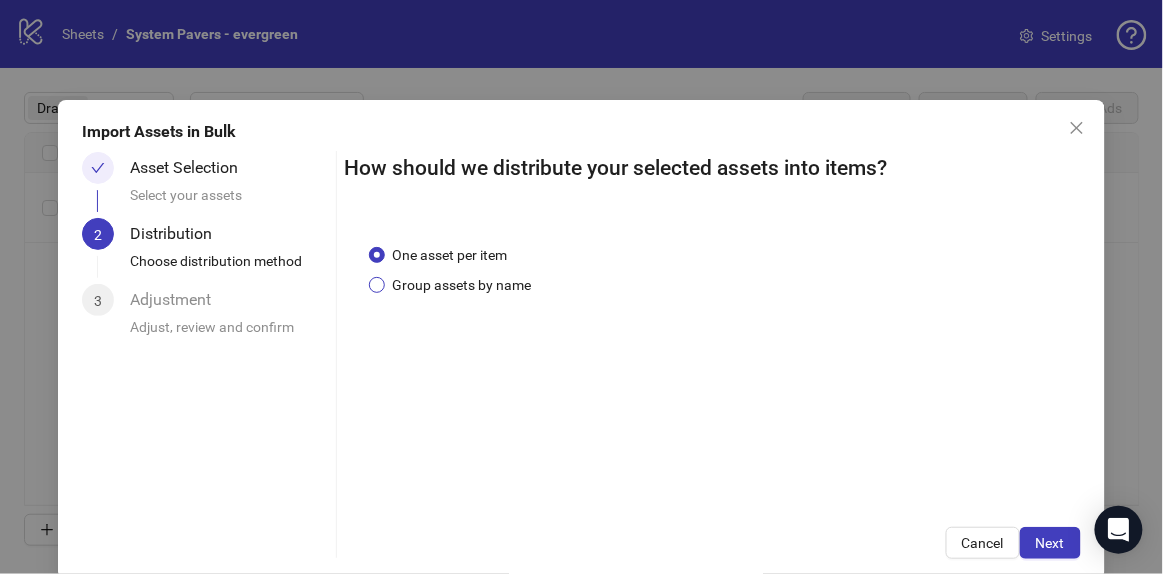 click on "Group assets by name" at bounding box center (462, 285) 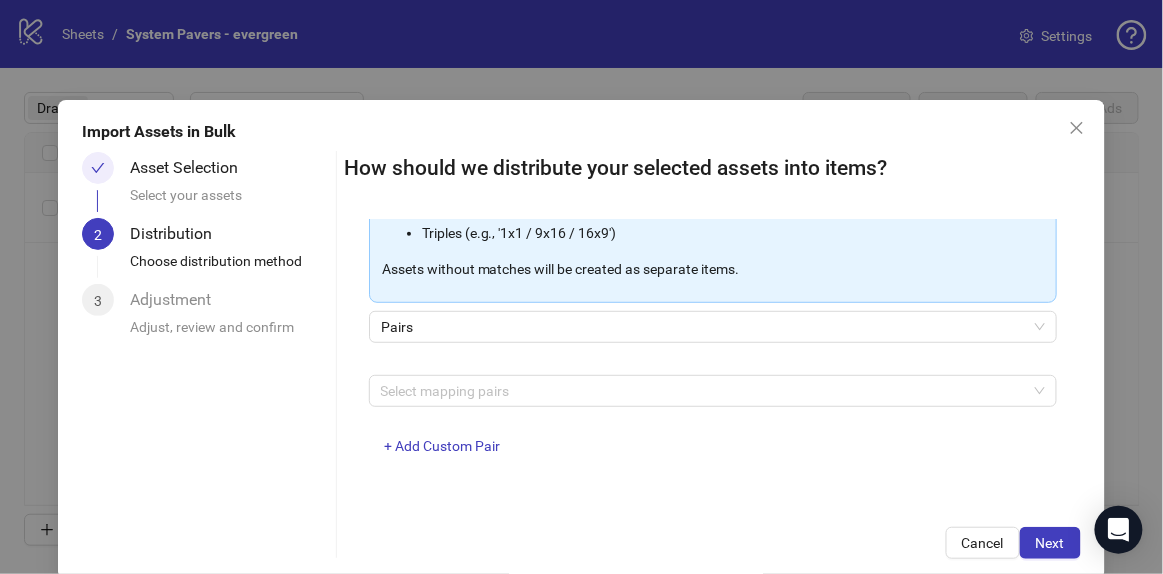 scroll, scrollTop: 324, scrollLeft: 0, axis: vertical 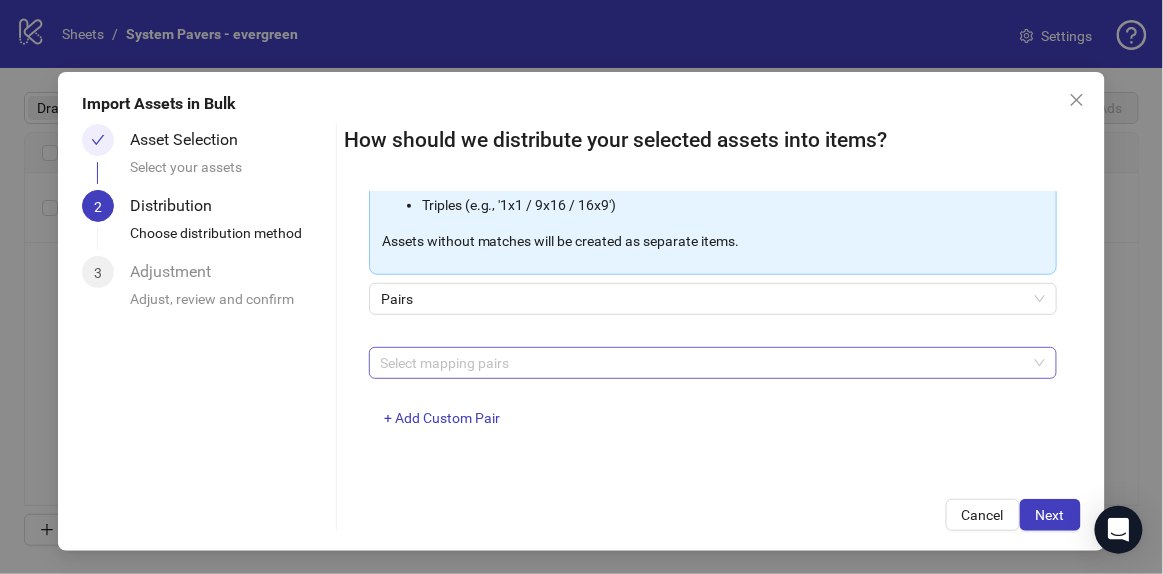 click at bounding box center (702, 363) 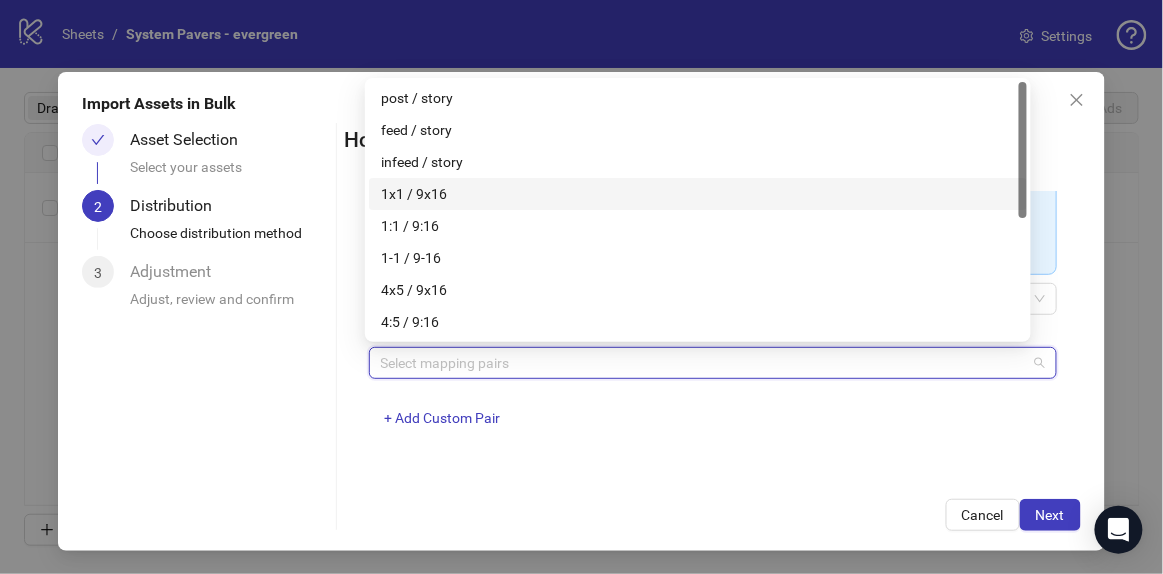 click on "1x1 / 9x16" at bounding box center (698, 194) 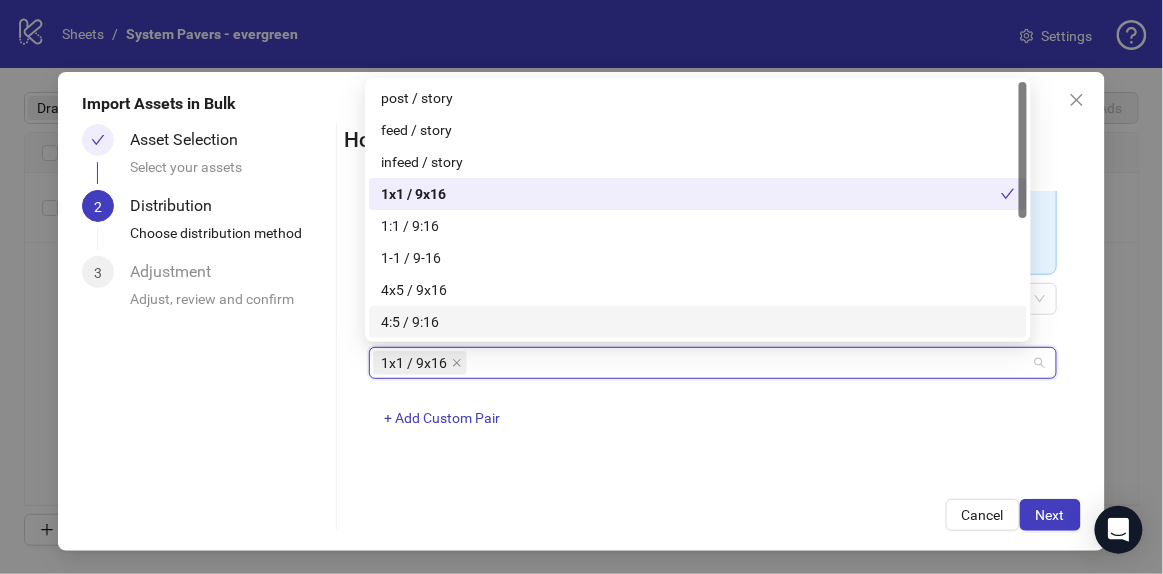 click on "One asset per item Group assets by name Assets must follow a consistent naming pattern to use this feature. Examples: Pairs: 'Summer_Campaign_1x1.png' and 'Summer_Campaign_9x16.png' Triples: 'Summer_Campaign_1x1.png', 'Summer_Campaign_9x16.png', and 'Summer_Campaign_16x9.png' Select one or more placement mappings below. We'll group matching assets together and create items using their common name. You can choose between: Pairs (e.g., '1x1 / 9x16') Triples (e.g., '1x1 / 9x16 / 16x9') Assets without matches will be created as separate items. Pairs 1x1 / 9x16   + Add Custom Pair" at bounding box center [713, 333] 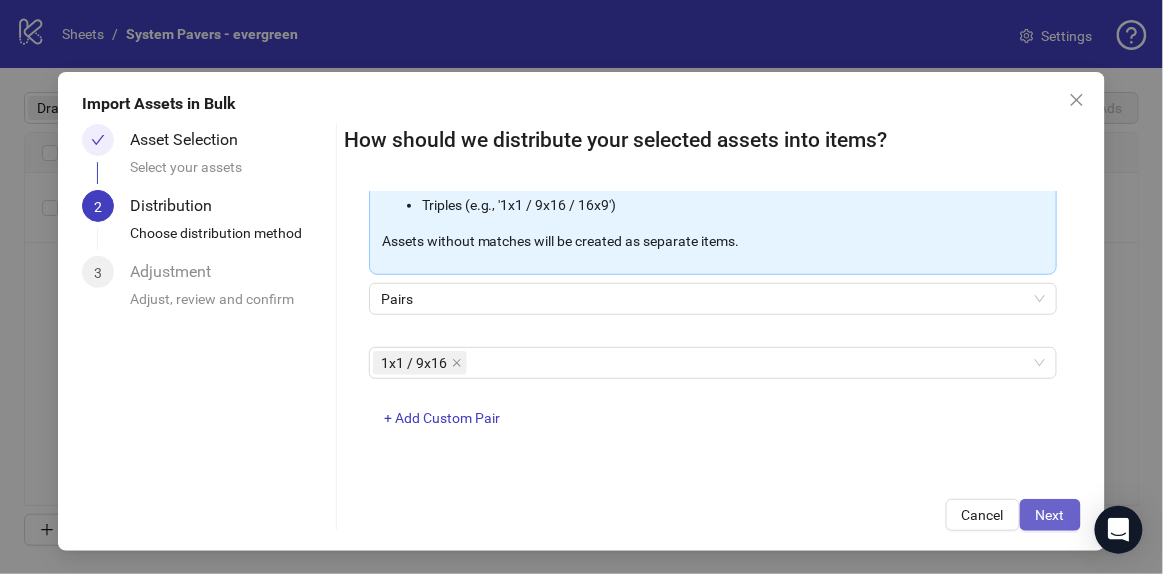 click on "Next" at bounding box center [1050, 515] 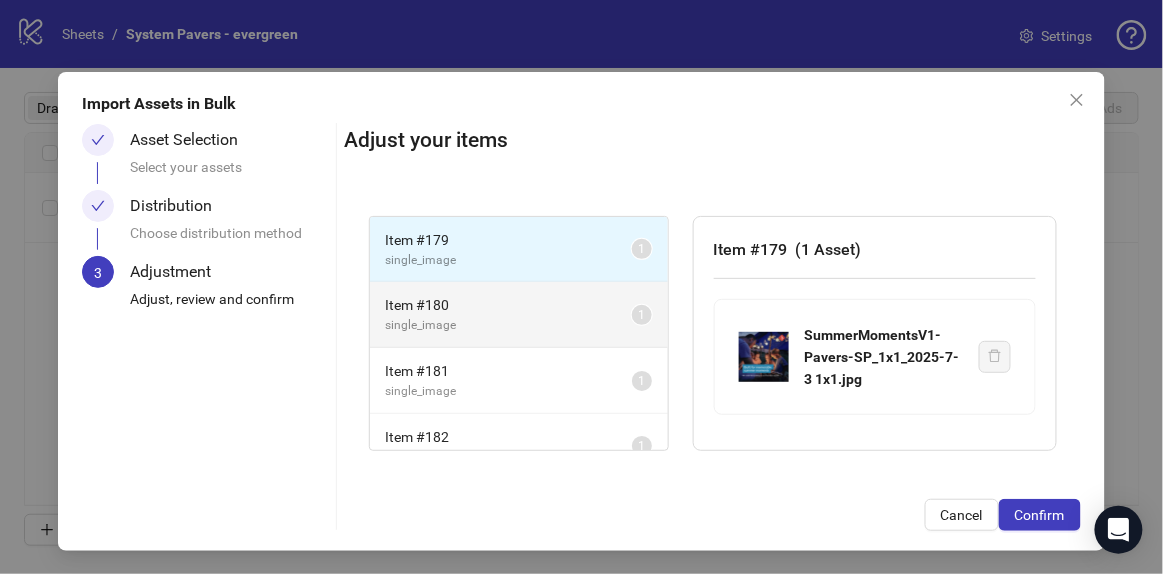 click on "Item # 180 single_image 1" at bounding box center (519, 315) 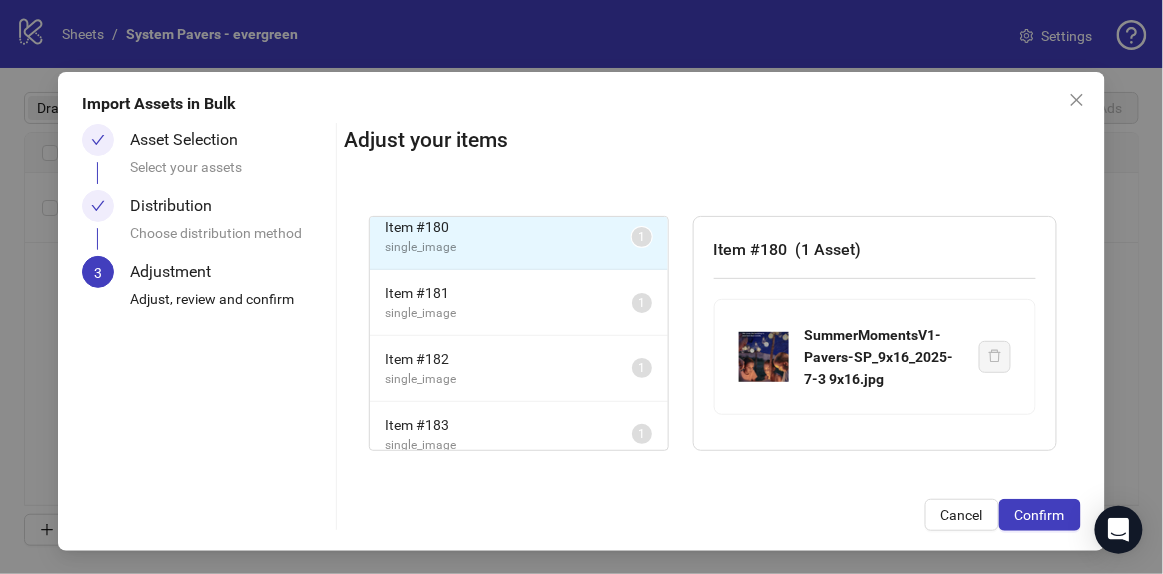 scroll, scrollTop: 158, scrollLeft: 0, axis: vertical 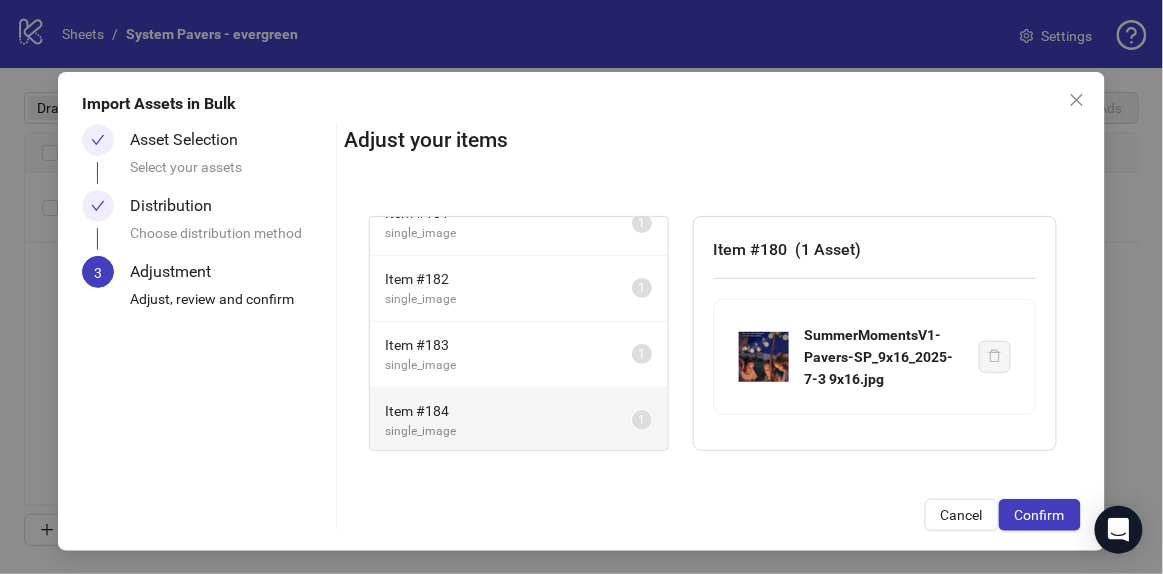 click on "single_image" at bounding box center [509, 431] 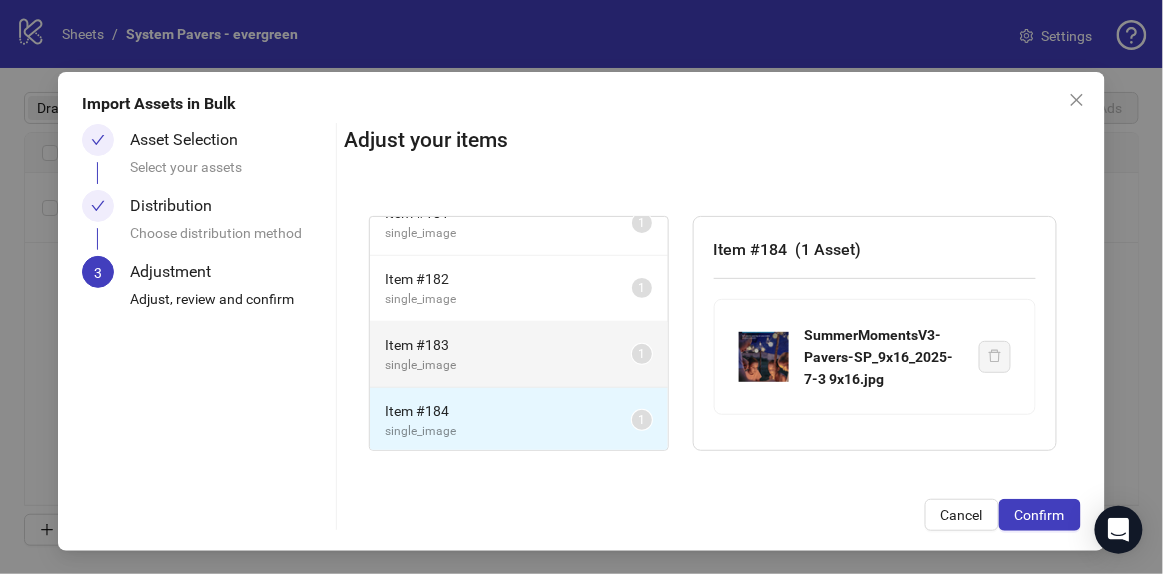 click on "single_image" at bounding box center [509, 365] 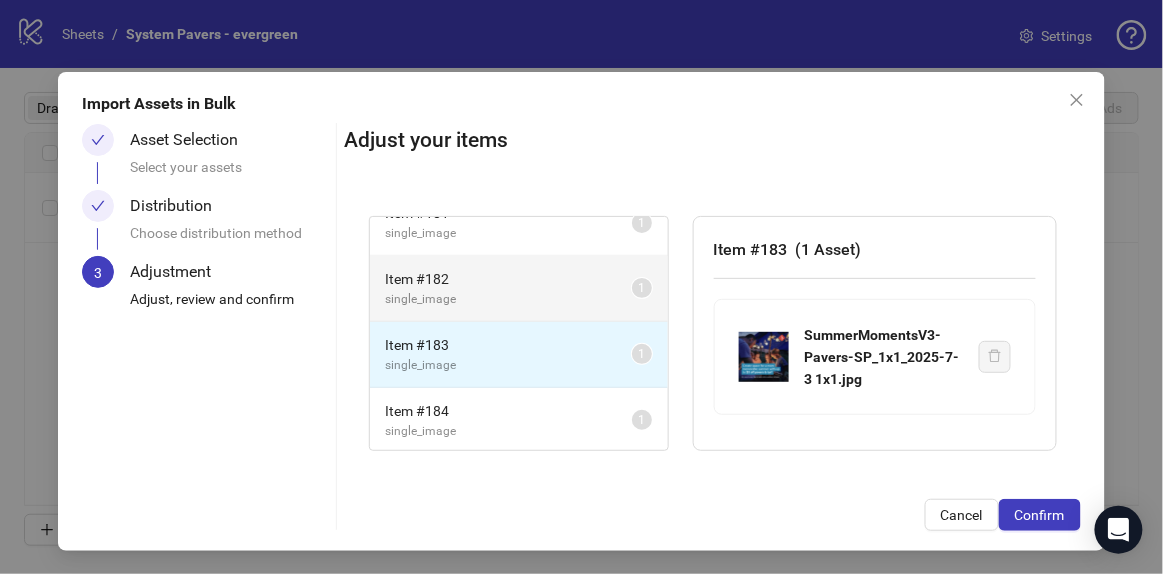 click on "Item # 182" at bounding box center [509, 279] 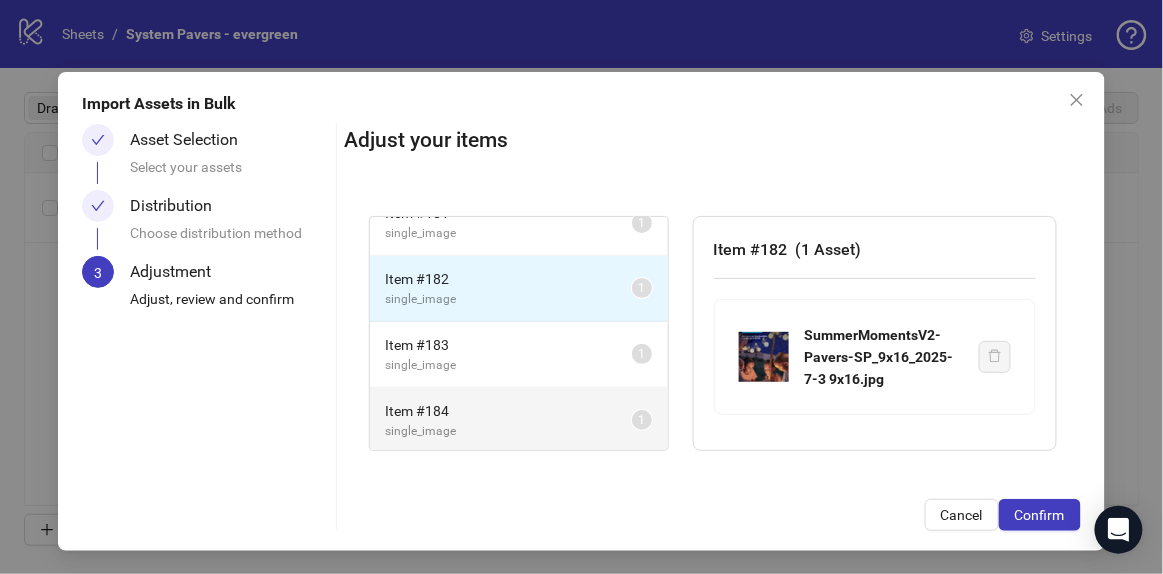 click on "single_image" at bounding box center (509, 431) 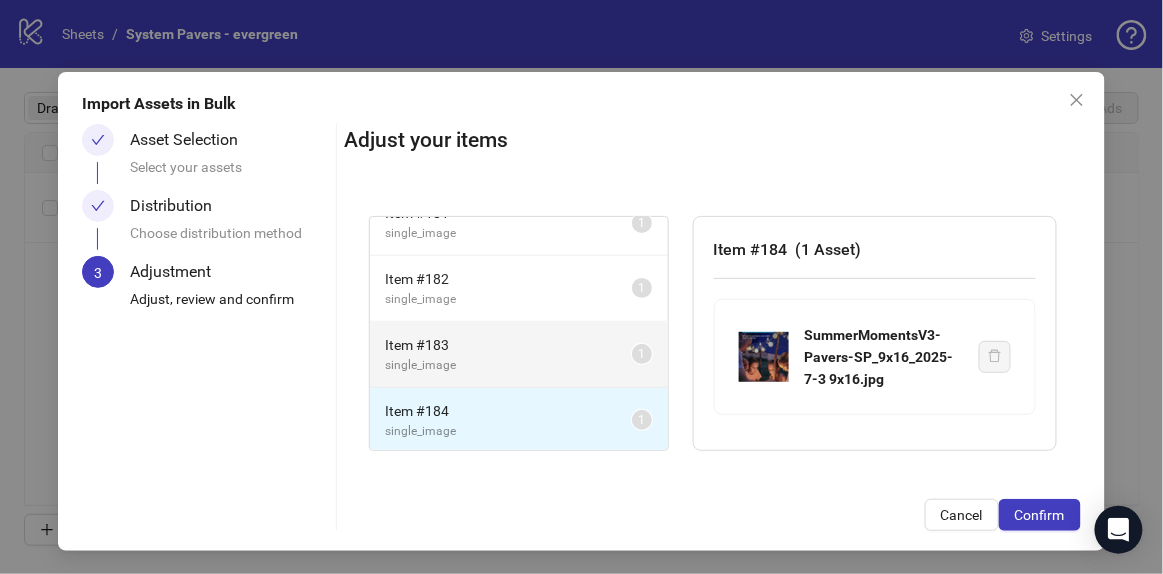 click on "Item # 183" at bounding box center (509, 345) 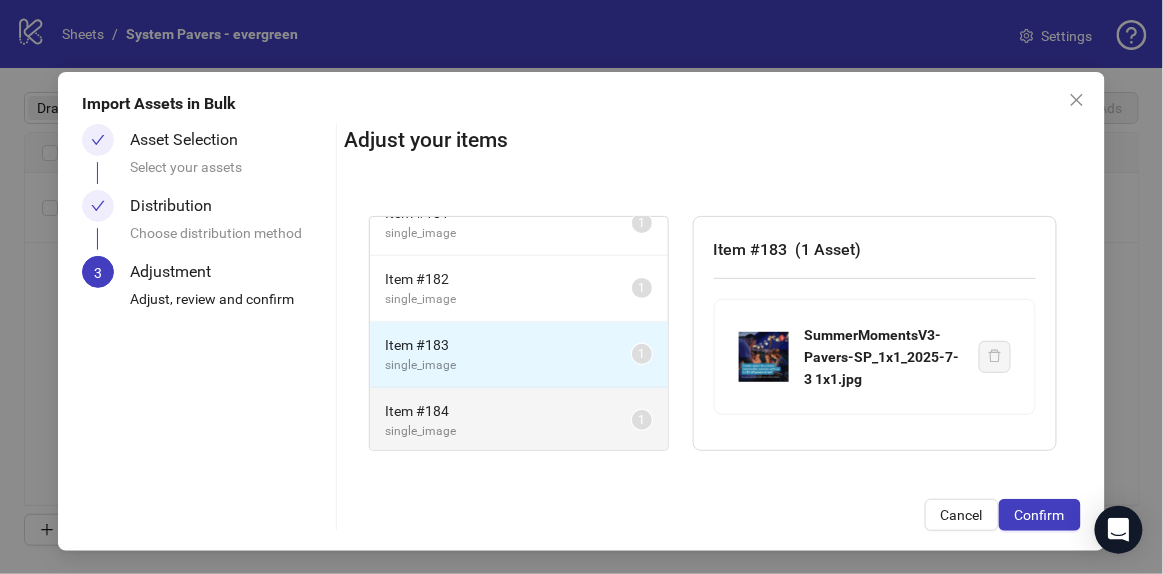 click on "single_image" at bounding box center [509, 431] 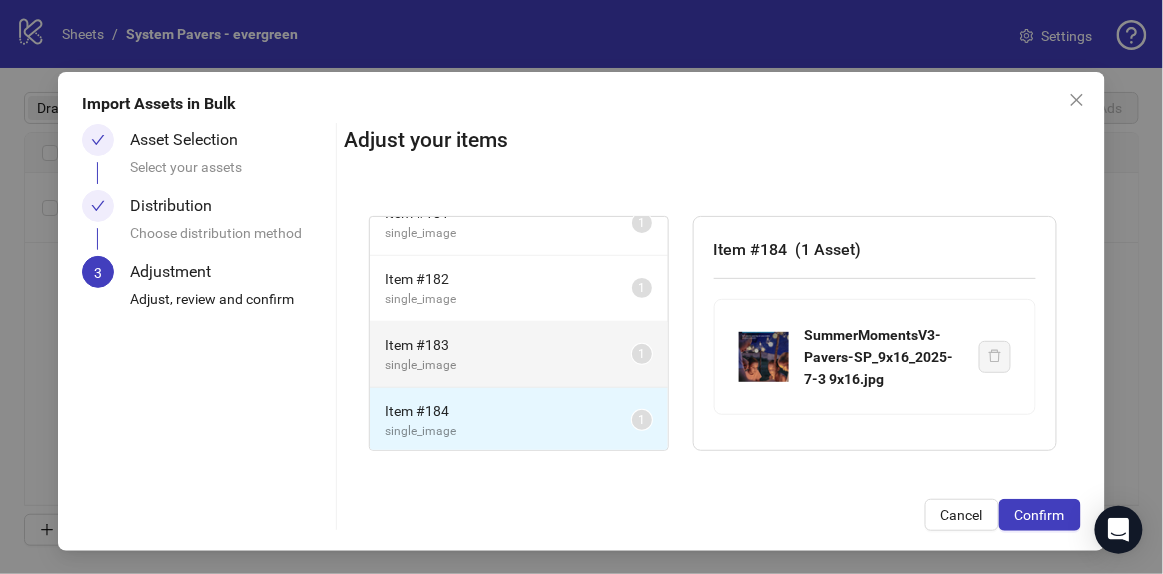 click on "single_image" at bounding box center [509, 365] 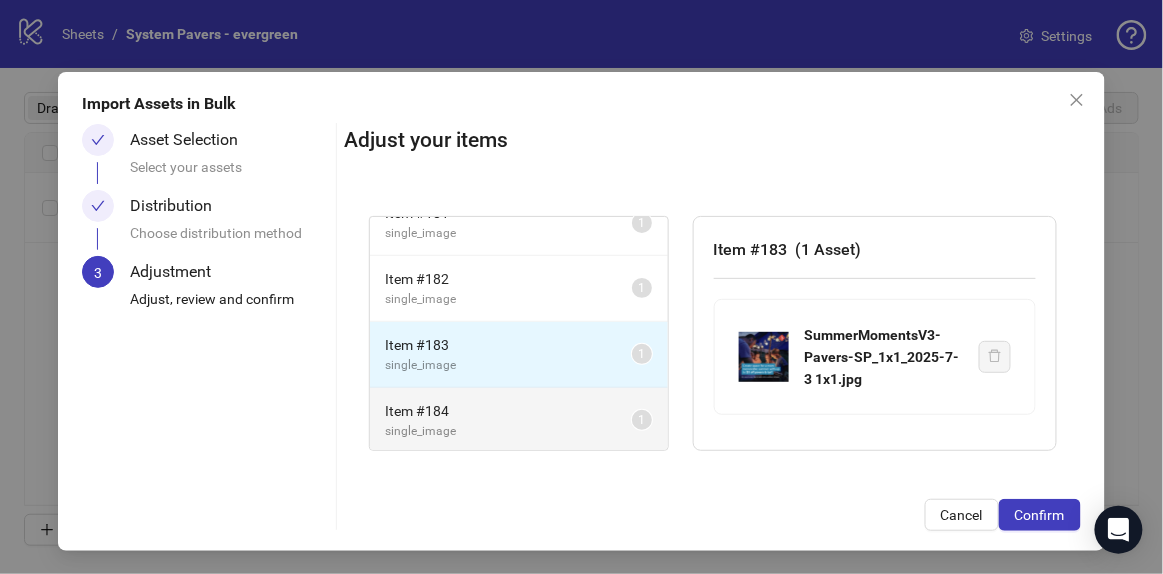click on "single_image" at bounding box center (509, 431) 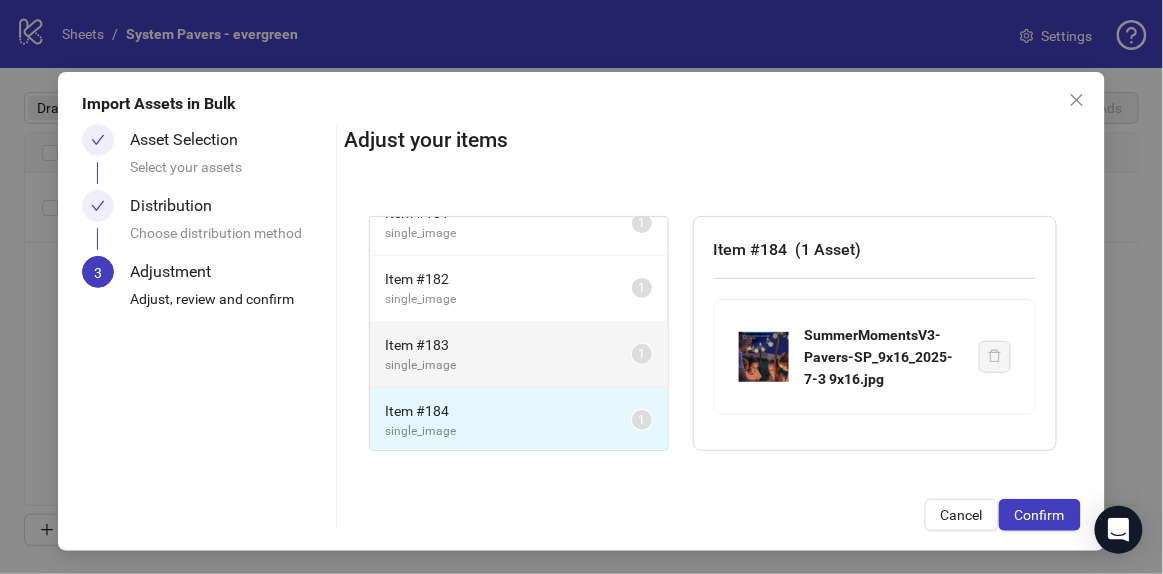 click on "Item # 183" at bounding box center (509, 345) 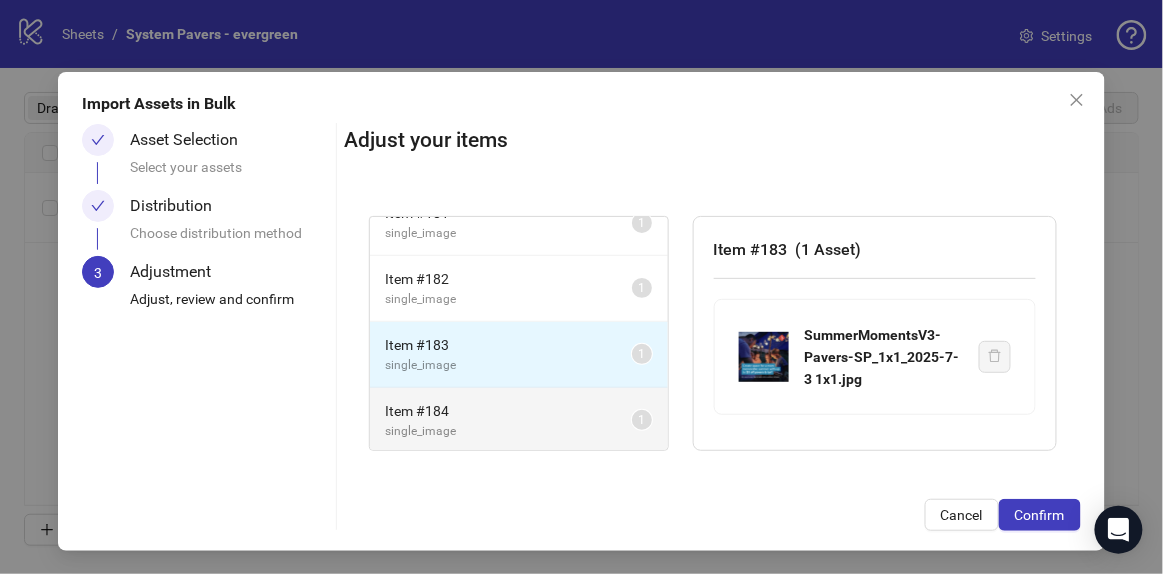 click on "Item # 184 single_image 1" at bounding box center [519, 420] 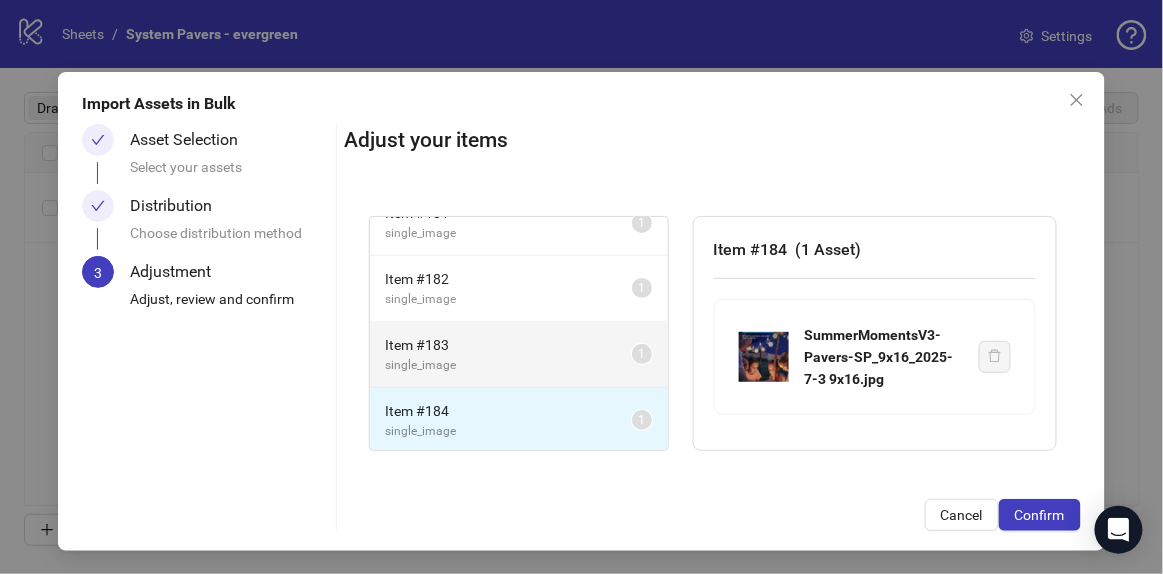 click on "single_image" at bounding box center [509, 365] 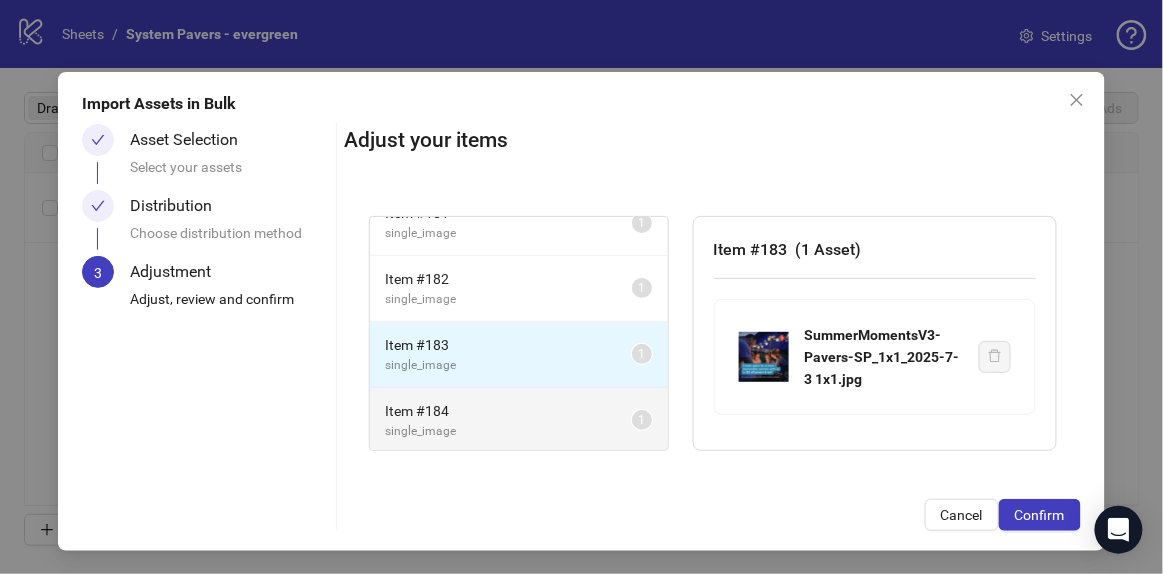 click on "single_image" at bounding box center (509, 431) 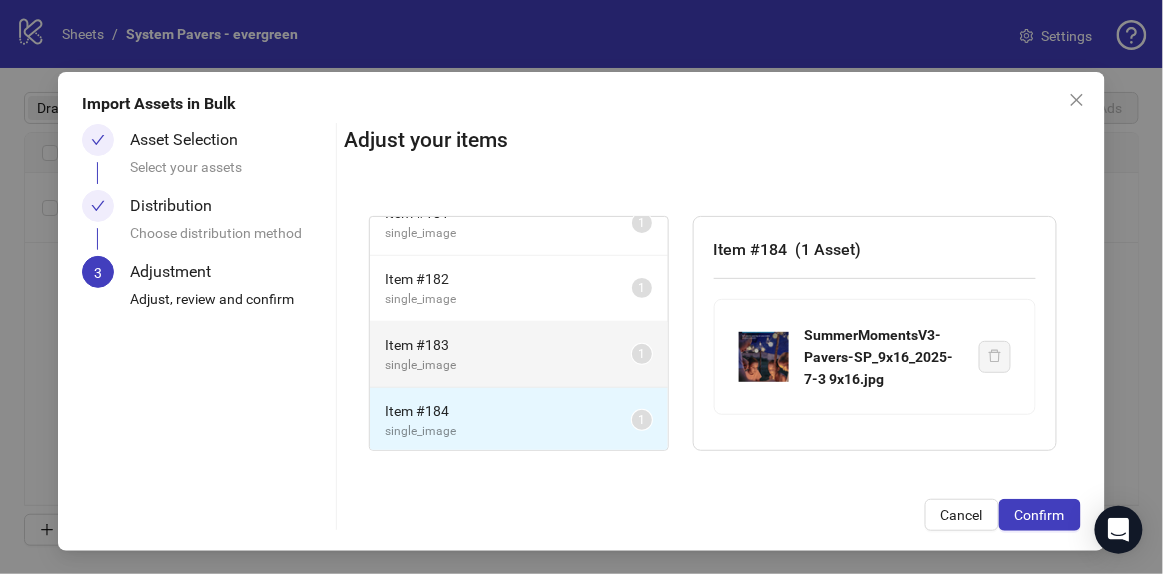 click on "single_image" at bounding box center (509, 365) 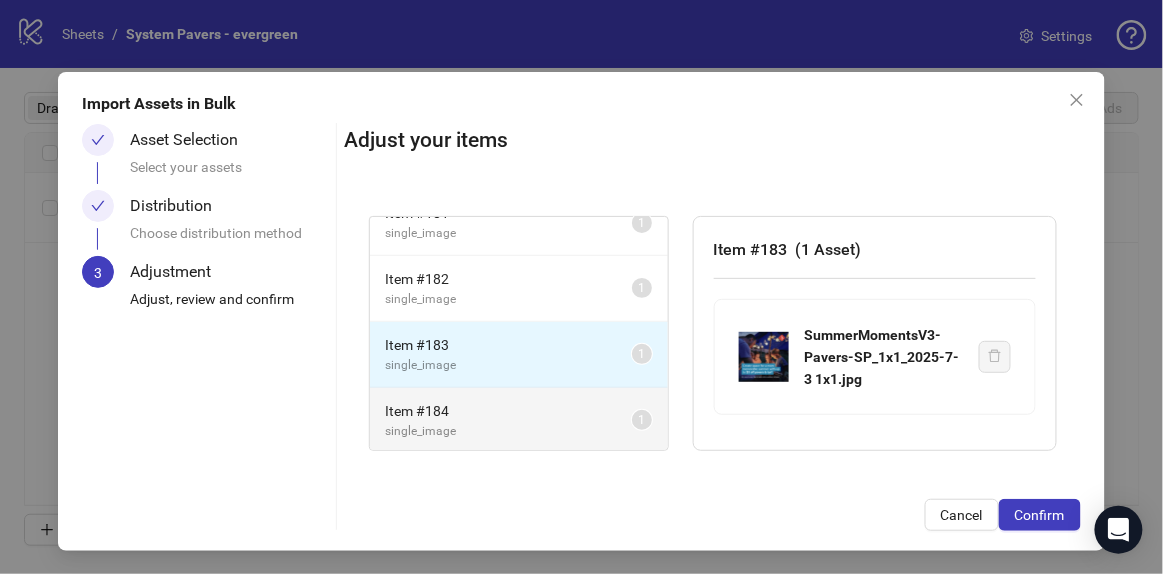 click on "single_image" at bounding box center (509, 431) 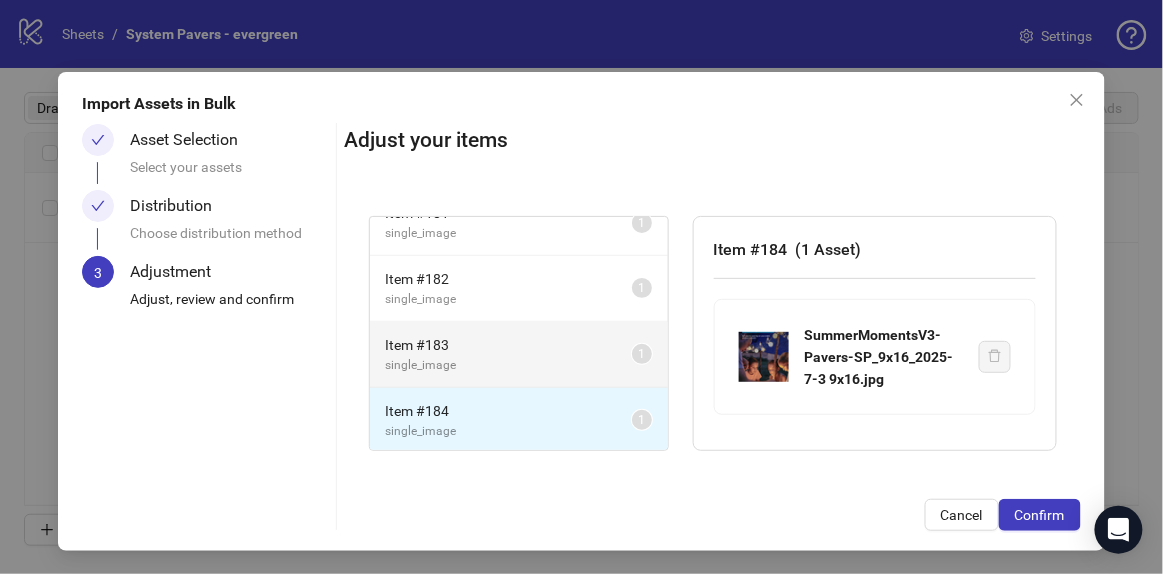 click on "single_image" at bounding box center [509, 365] 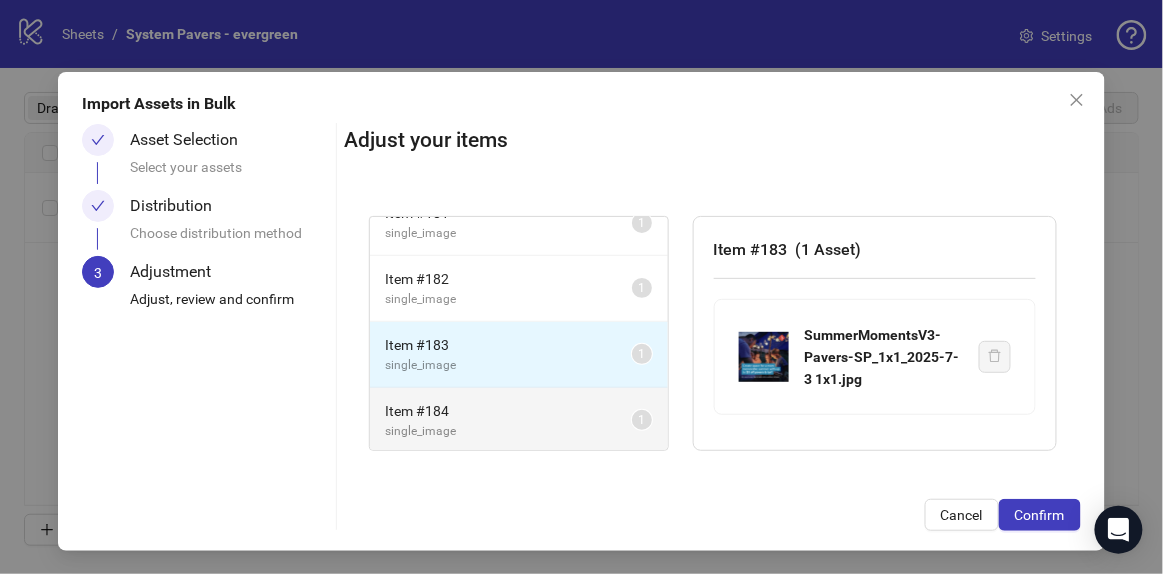 click on "Item # 184" at bounding box center [509, 411] 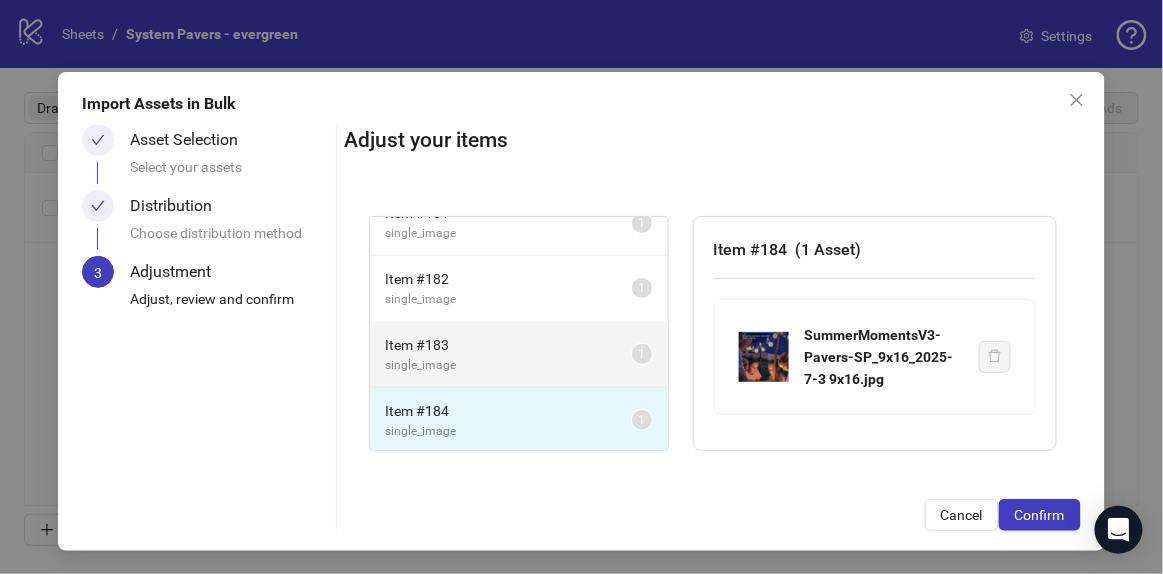 click on "Item # 183" at bounding box center [509, 345] 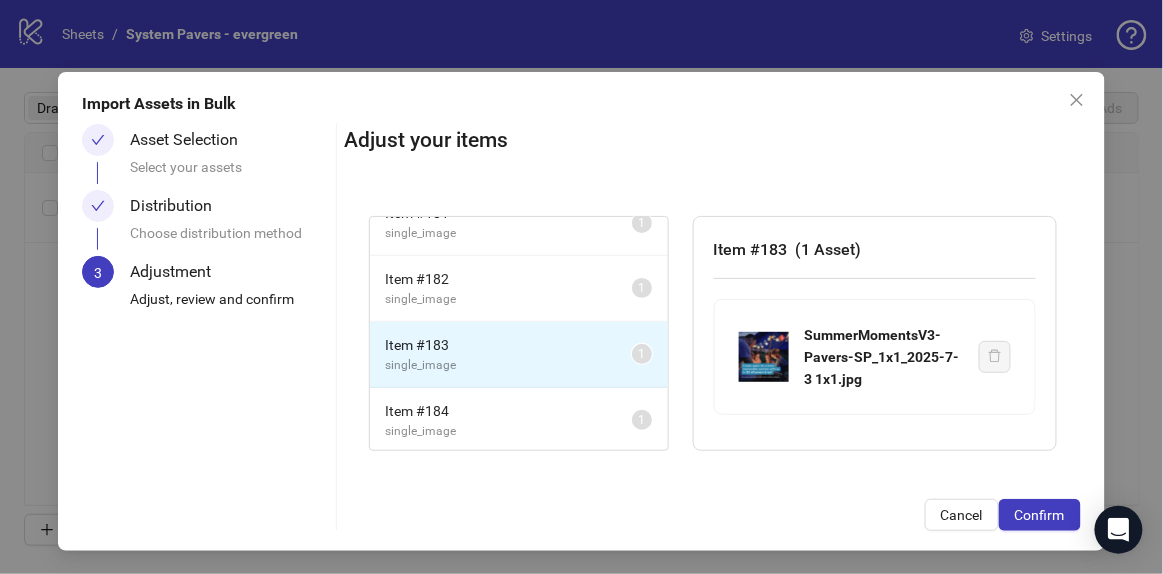 click on "Item # 183 single_image 1" at bounding box center [519, 355] 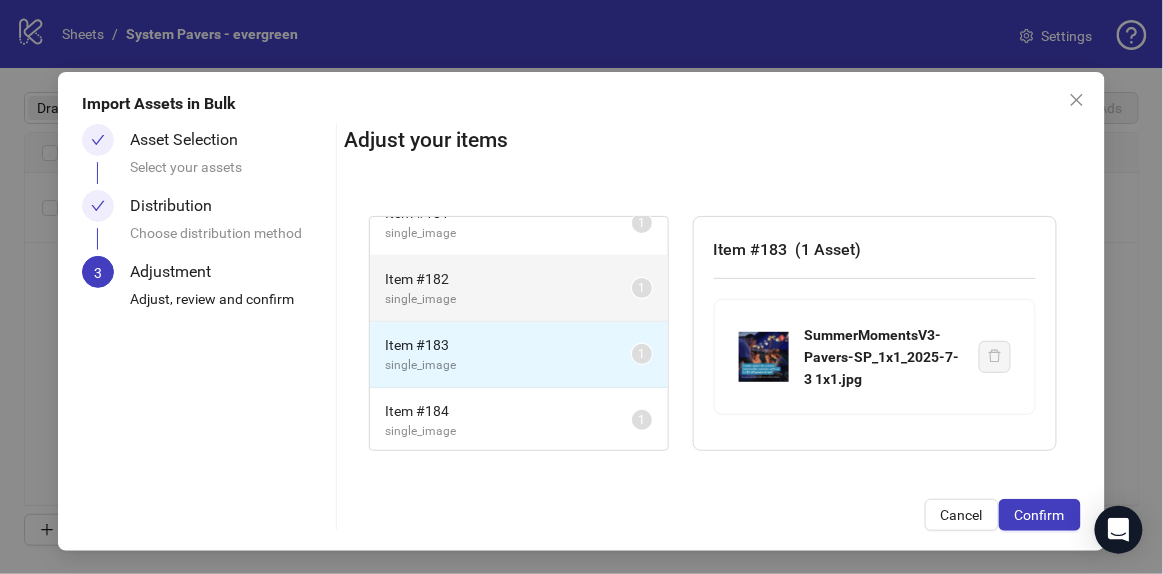 click on "Item # 182 single_image 1" at bounding box center (519, 289) 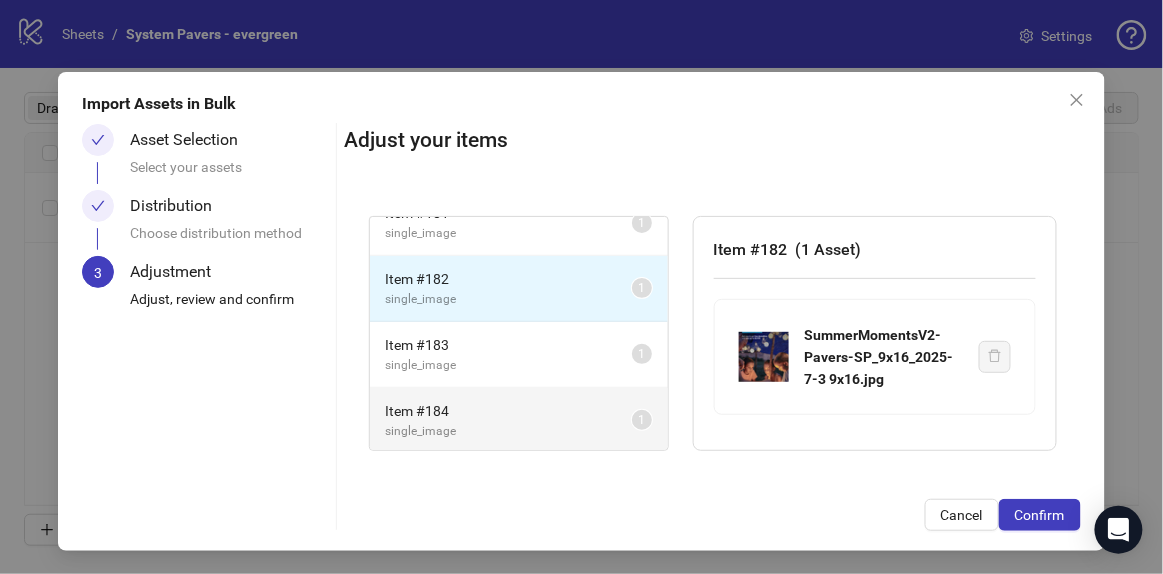 click on "Item # 184 single_image 1" at bounding box center [519, 420] 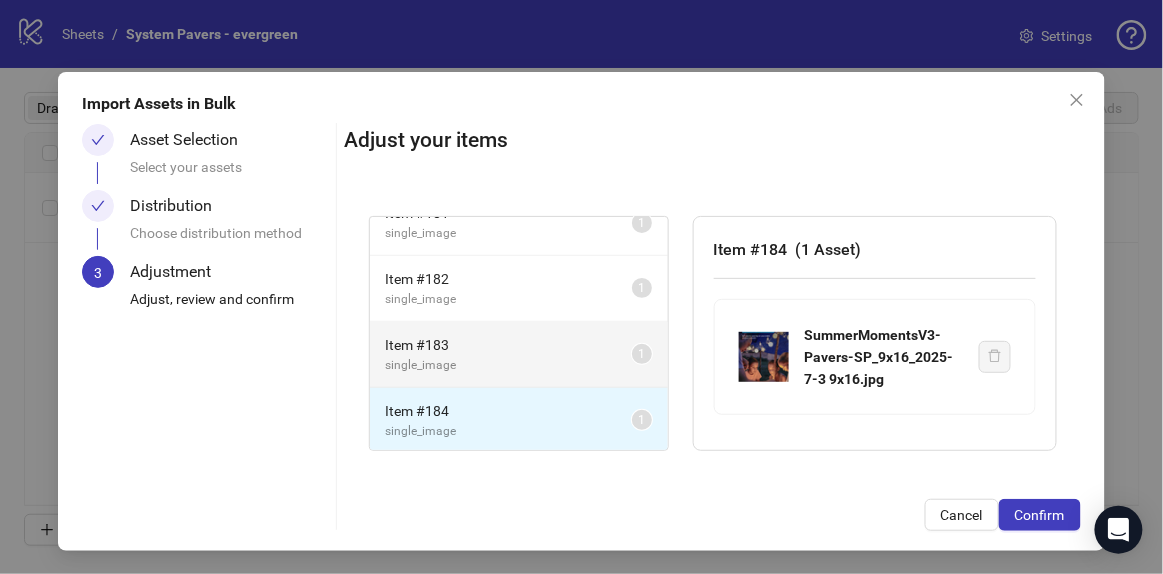 click on "Item # 183" at bounding box center (509, 345) 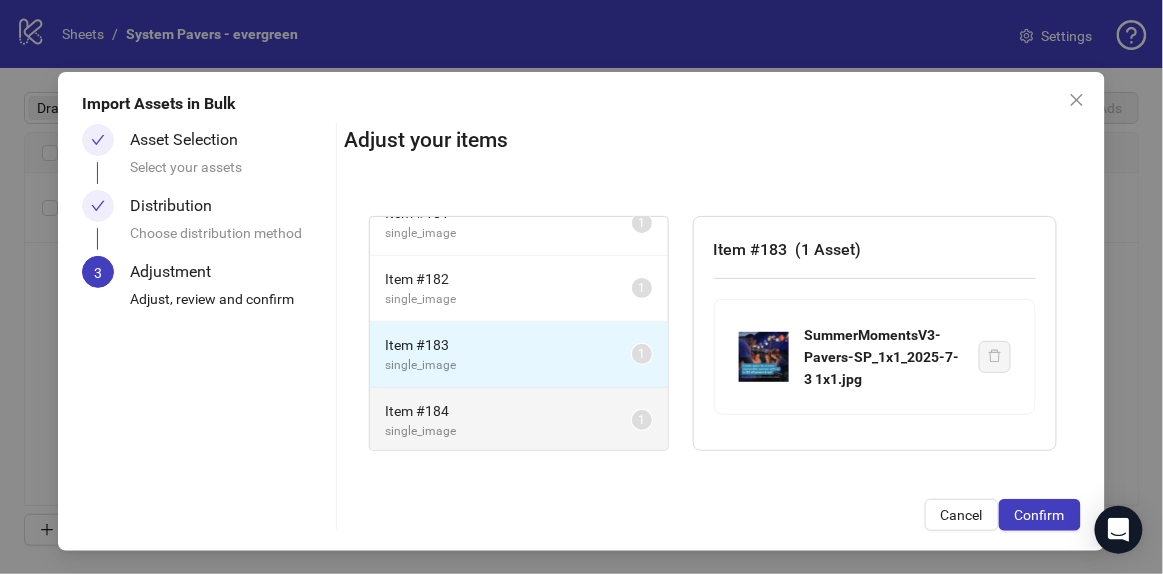 click on "Item # 184 single_image 1" at bounding box center [519, 420] 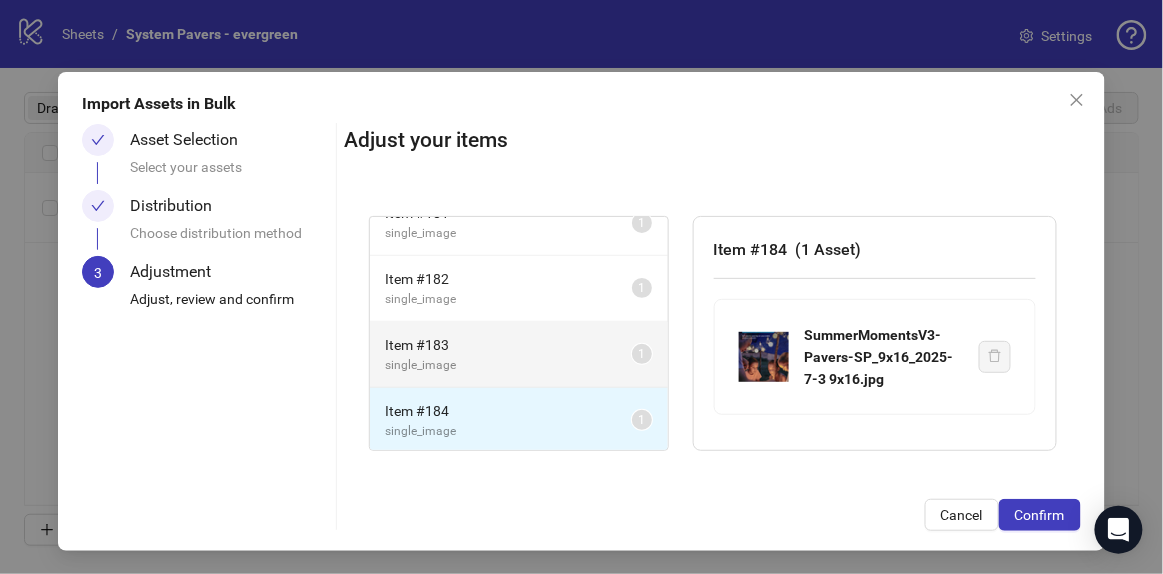click on "Item # 183" at bounding box center (509, 345) 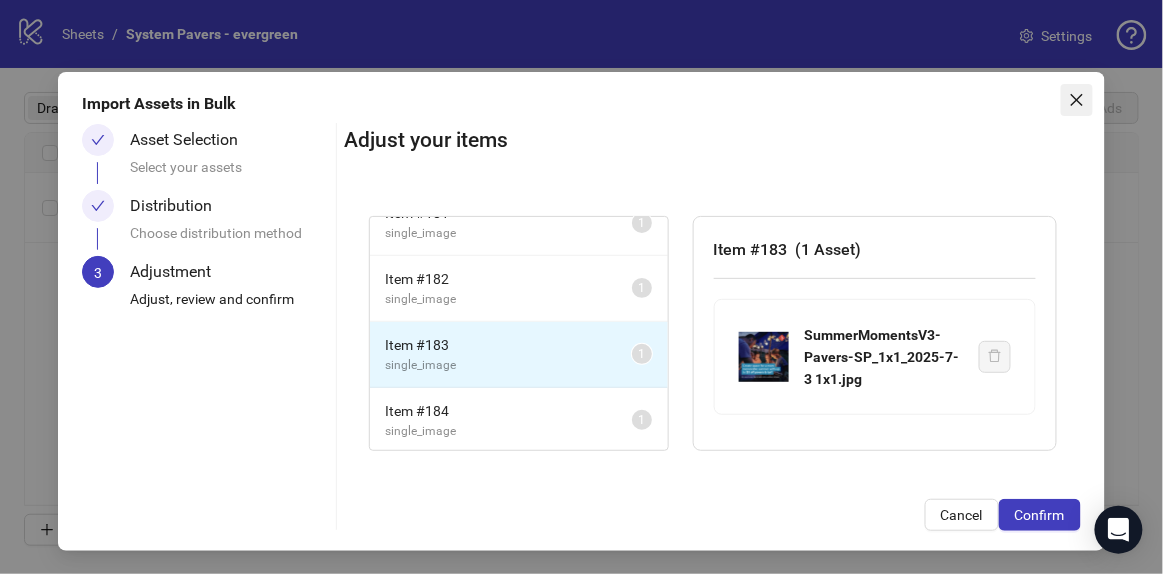 click 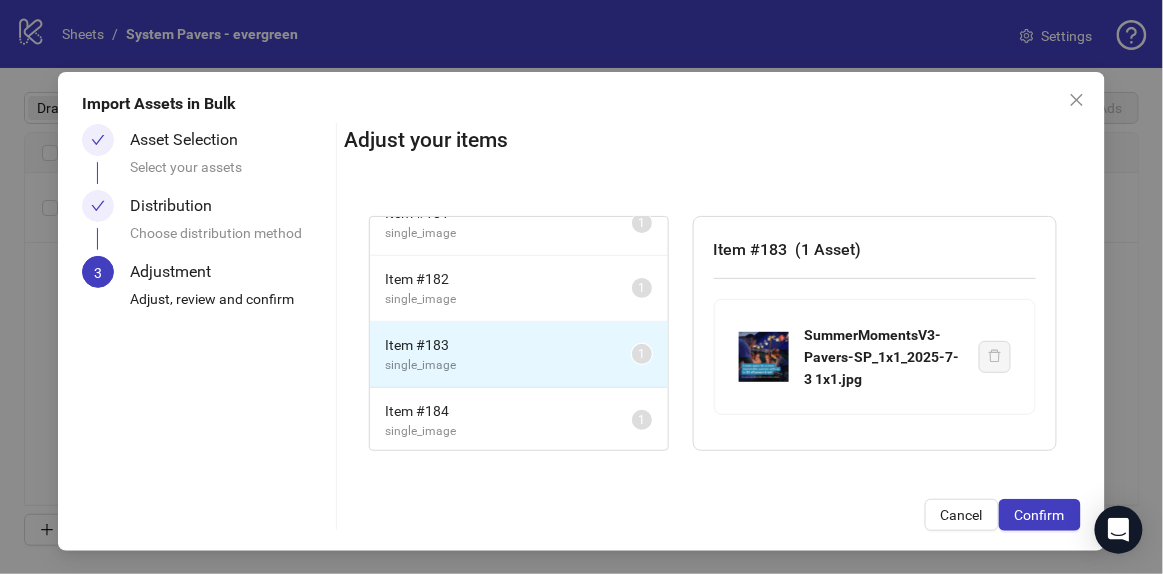 scroll, scrollTop: 0, scrollLeft: 0, axis: both 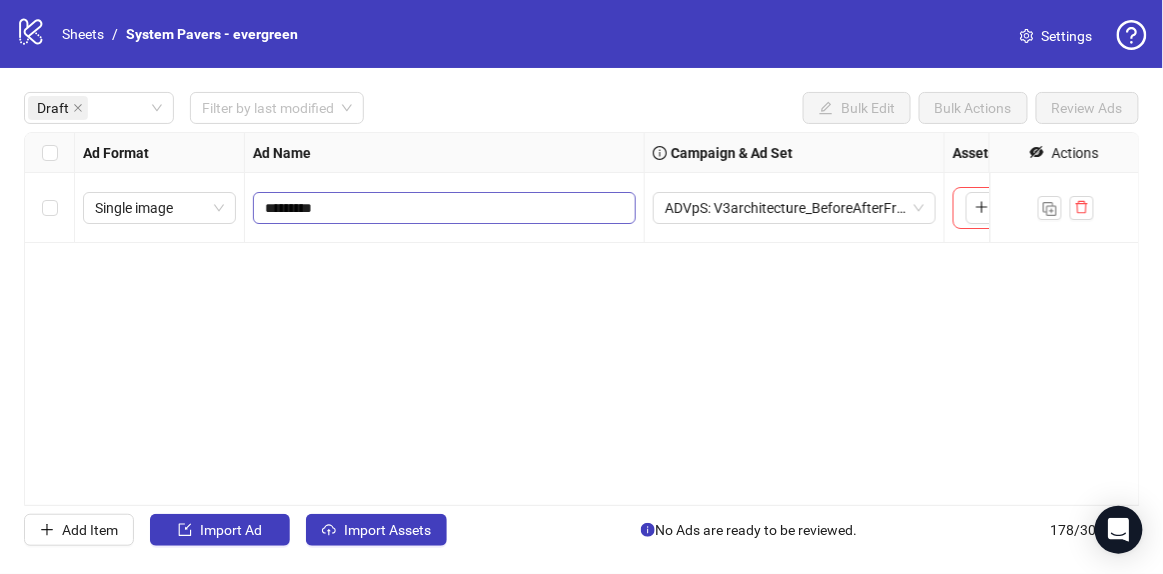 type 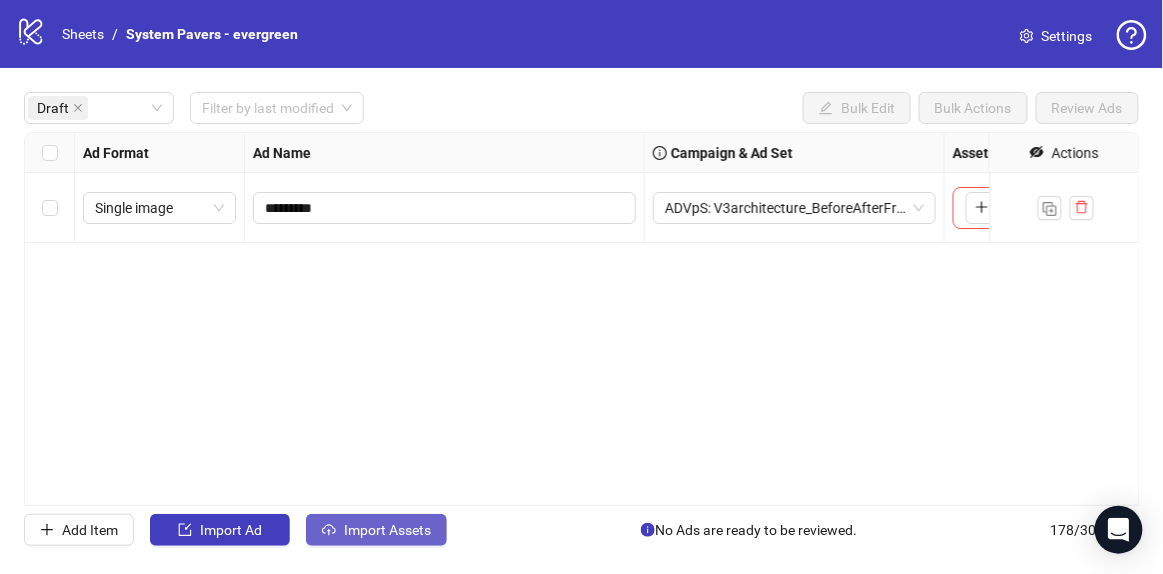 click on "Import Assets" at bounding box center (387, 530) 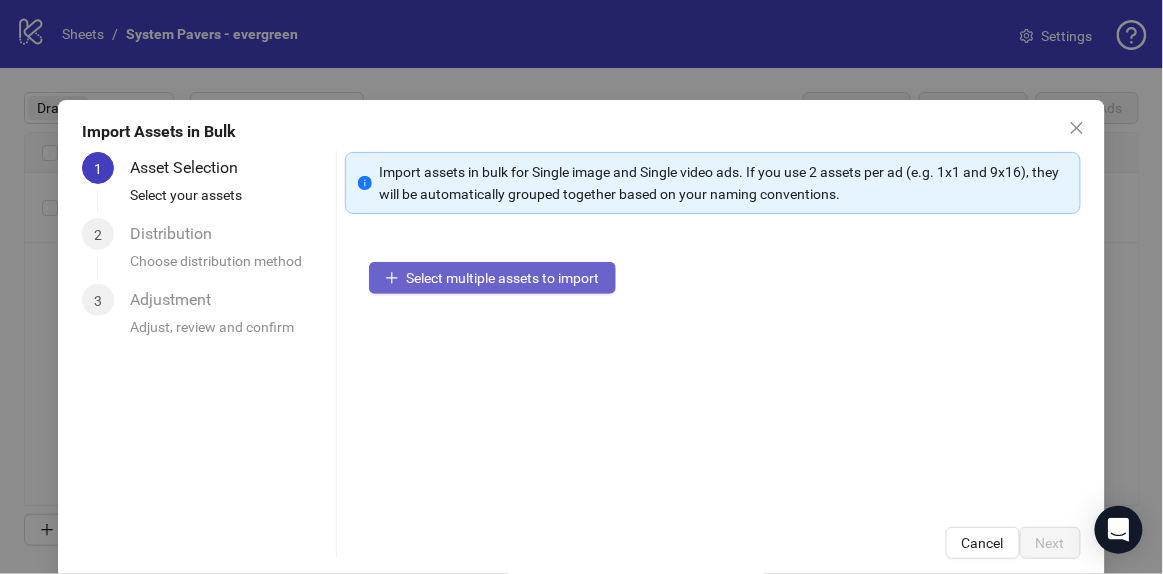 click on "Select multiple assets to import" at bounding box center [503, 278] 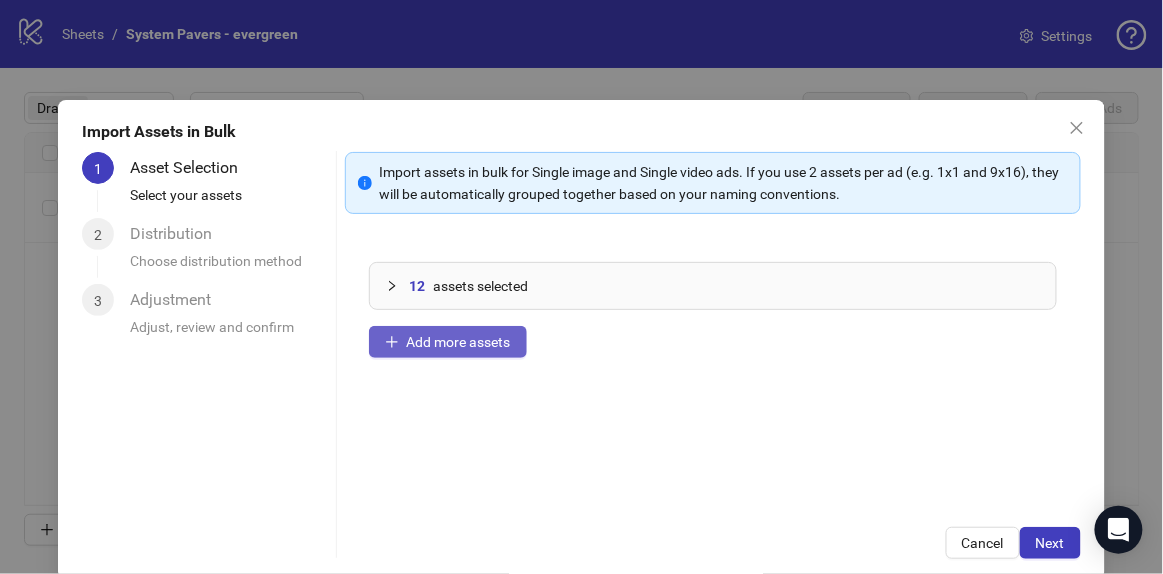click on "Add more assets" at bounding box center [459, 342] 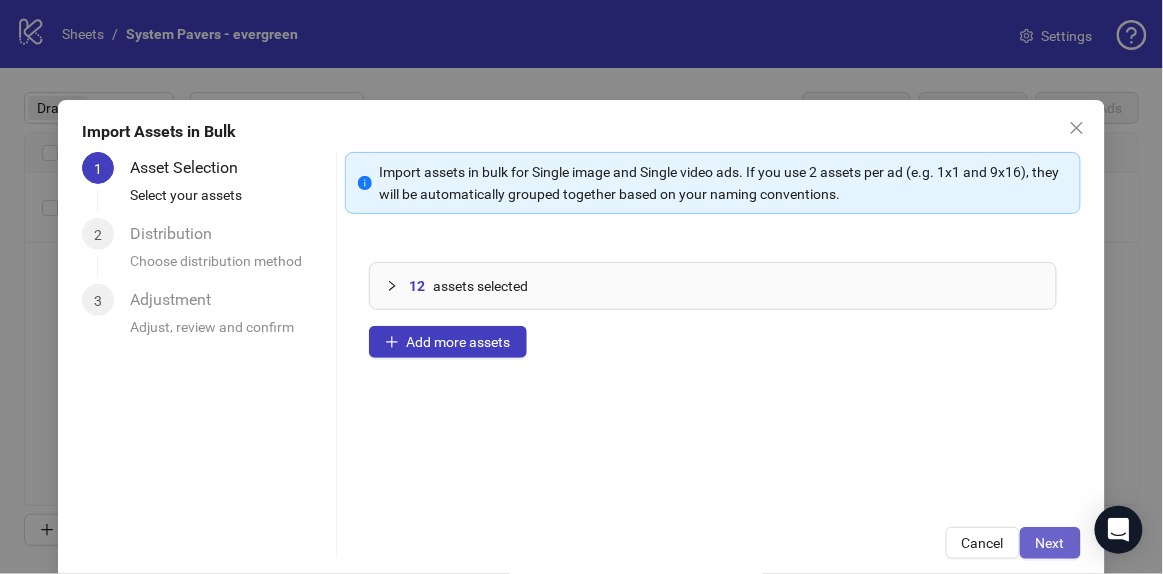 click on "Next" at bounding box center (1050, 543) 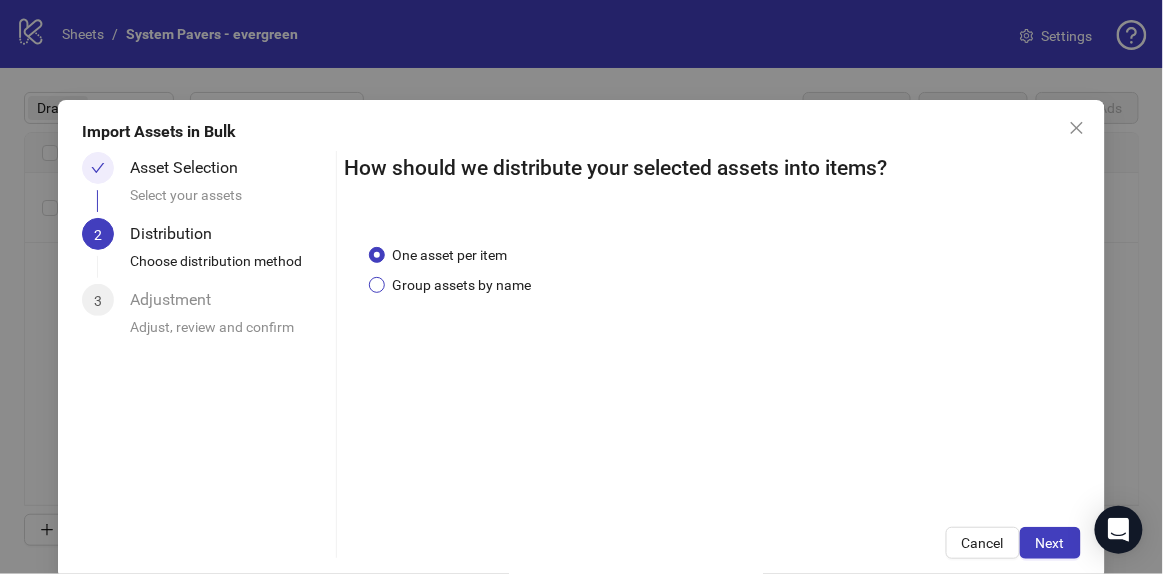 click on "Group assets by name" at bounding box center (462, 285) 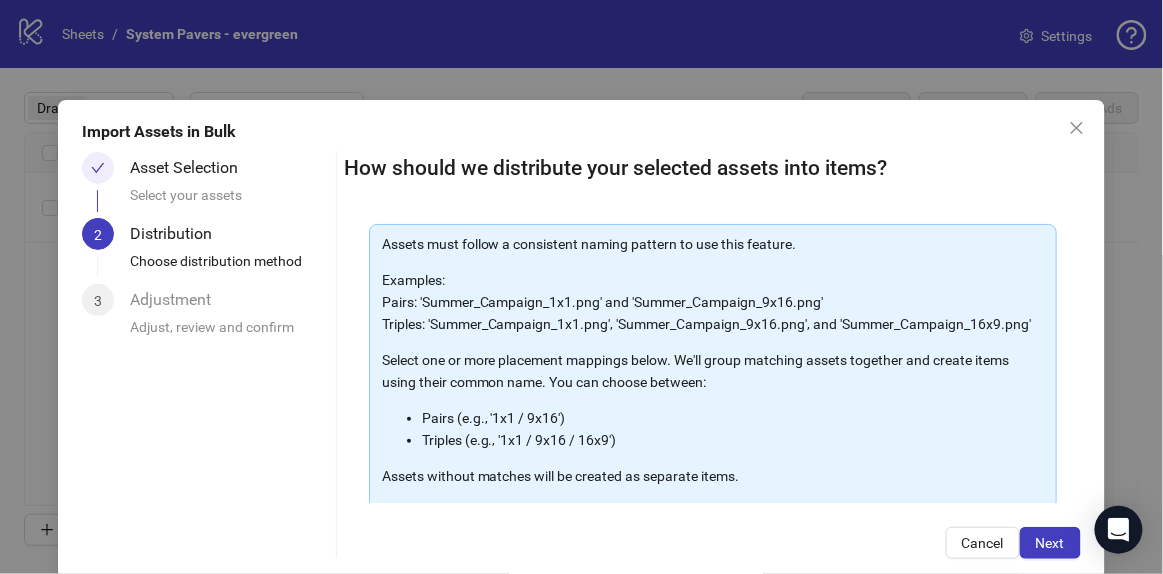 scroll, scrollTop: 324, scrollLeft: 0, axis: vertical 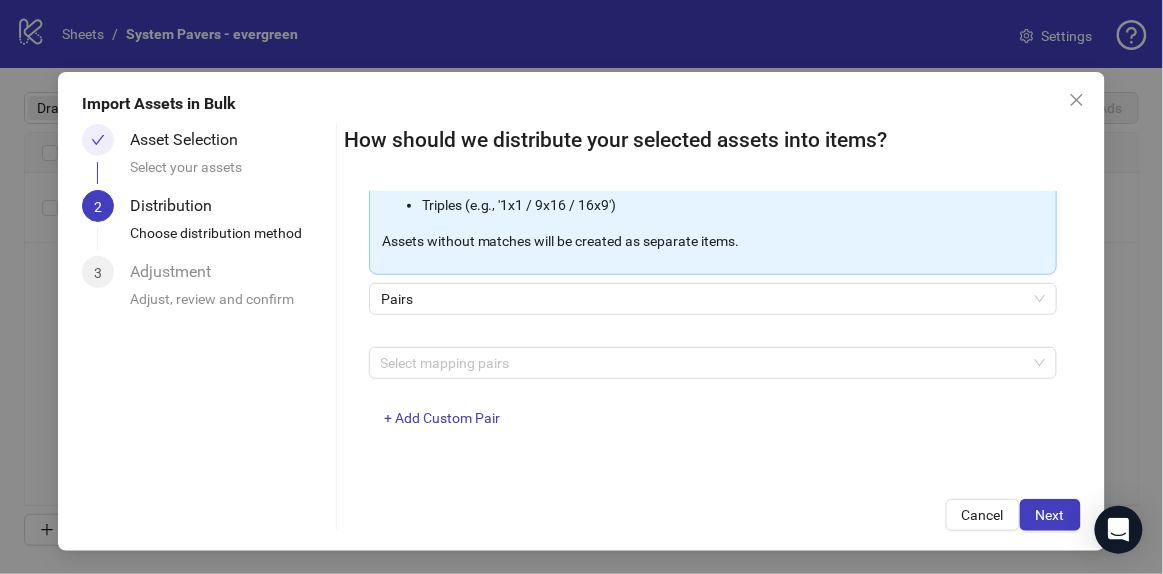 click on "Assets must follow a consistent naming pattern to use this feature. Examples: Pairs: 'Summer_Campaign_1x1.png' and 'Summer_Campaign_9x16.png' Triples: 'Summer_Campaign_1x1.png', 'Summer_Campaign_9x16.png', and 'Summer_Campaign_16x9.png' Select one or more placement mappings below. We'll group matching assets together and create items using their common name. You can choose between: Pairs (e.g., '1x1 / 9x16') Triples (e.g., '1x1 / 9x16 / 16x9') Assets without matches will be created as separate items. Pairs   Select mapping pairs + Add Custom Pair" at bounding box center [713, 220] 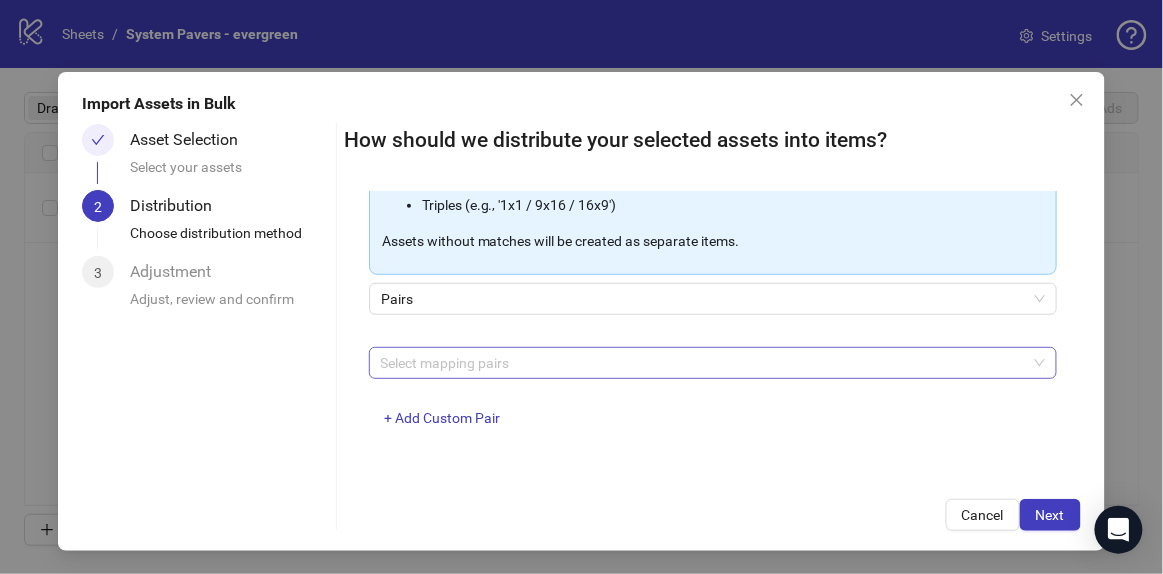 click at bounding box center [702, 363] 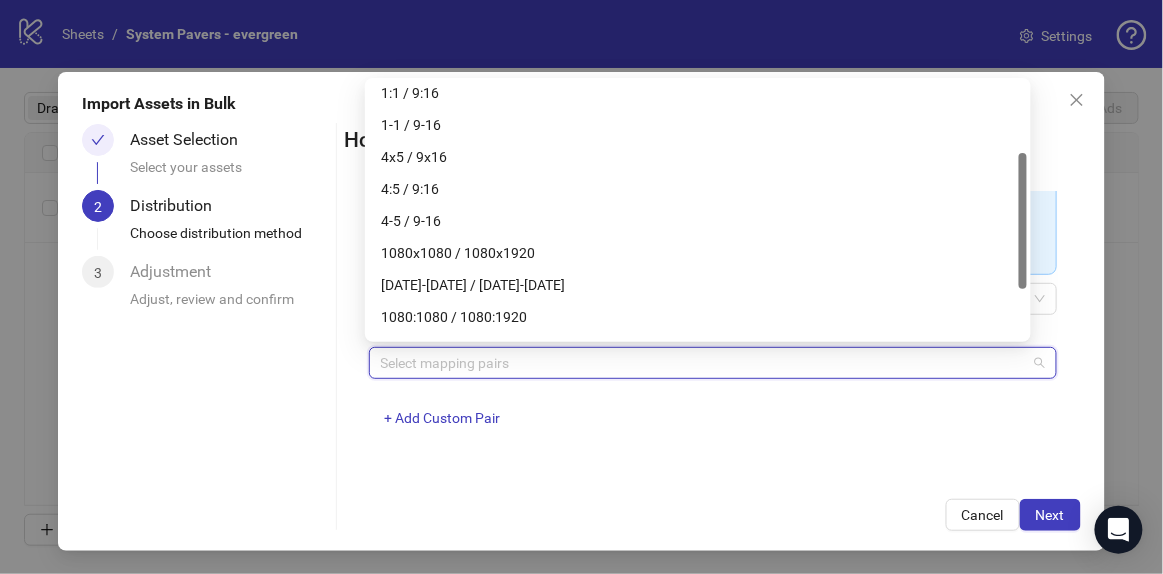scroll, scrollTop: 42, scrollLeft: 0, axis: vertical 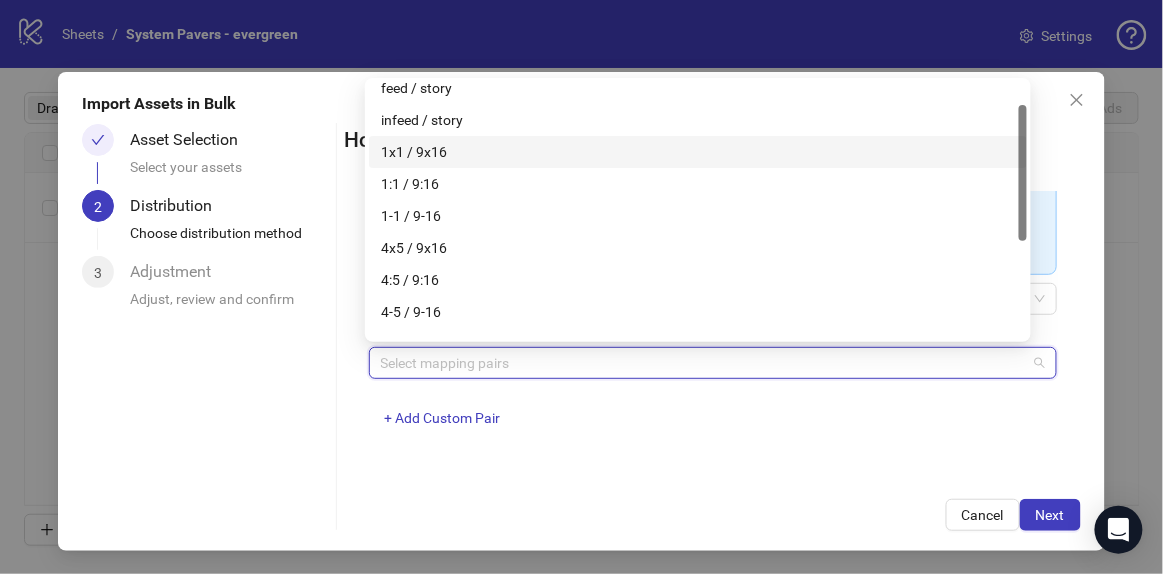 click on "1x1 / 9x16" at bounding box center (698, 152) 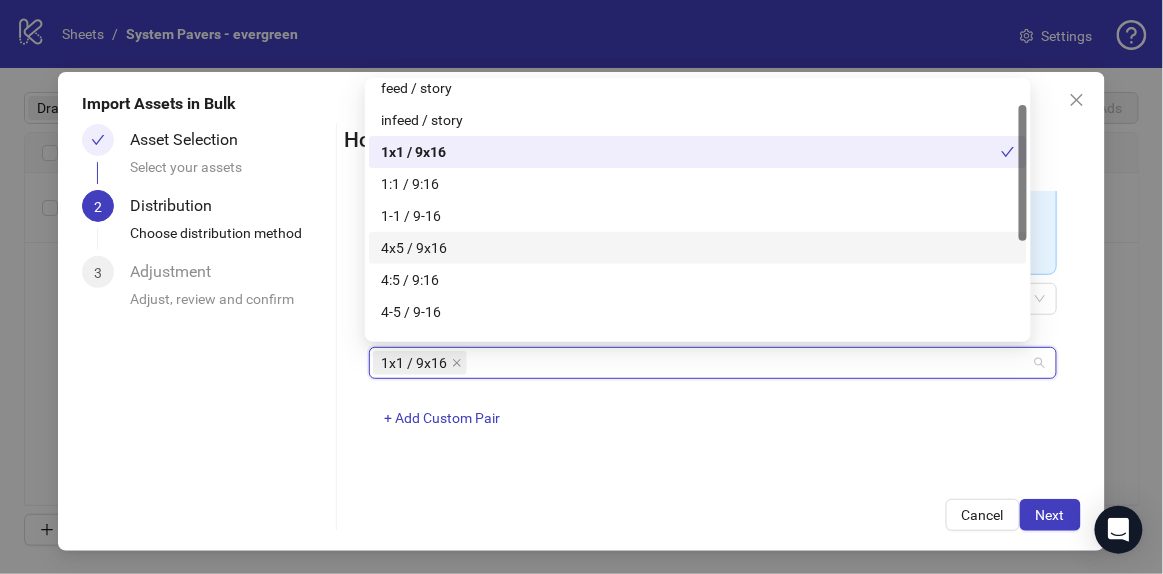 click on "4x5 / 9x16" at bounding box center [698, 248] 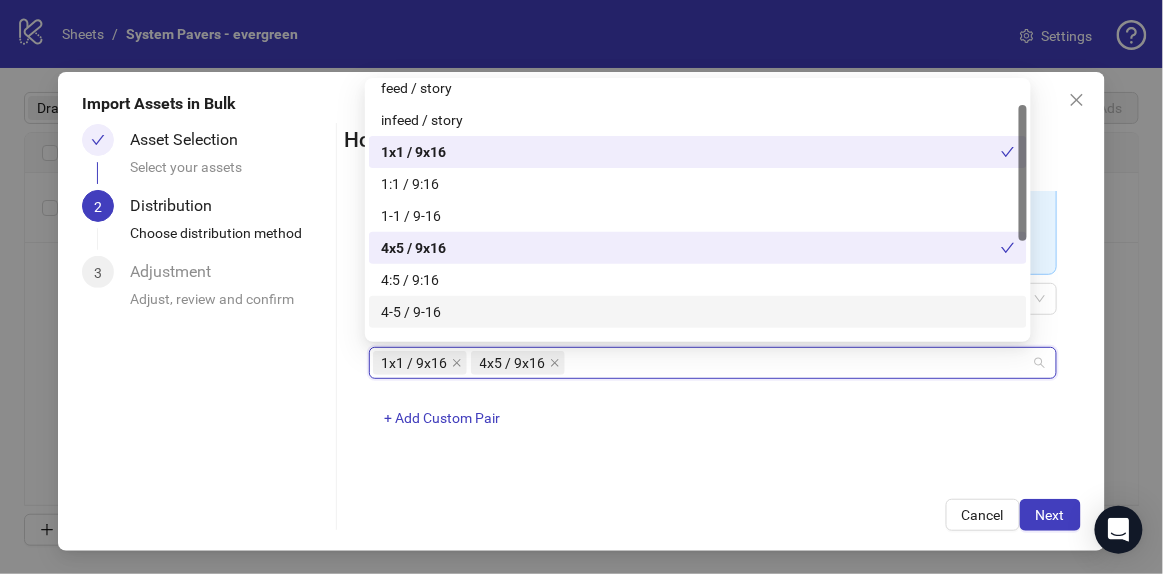 click on "One asset per item Group assets by name Assets must follow a consistent naming pattern to use this feature. Examples: Pairs: 'Summer_Campaign_1x1.png' and 'Summer_Campaign_9x16.png' Triples: 'Summer_Campaign_1x1.png', 'Summer_Campaign_9x16.png', and 'Summer_Campaign_16x9.png' Select one or more placement mappings below. We'll group matching assets together and create items using their common name. You can choose between: Pairs (e.g., '1x1 / 9x16') Triples (e.g., '1x1 / 9x16 / 16x9') Assets without matches will be created as separate items. Pairs 1x1 / 9x16 4x5 / 9x16   + Add Custom Pair" at bounding box center [713, 333] 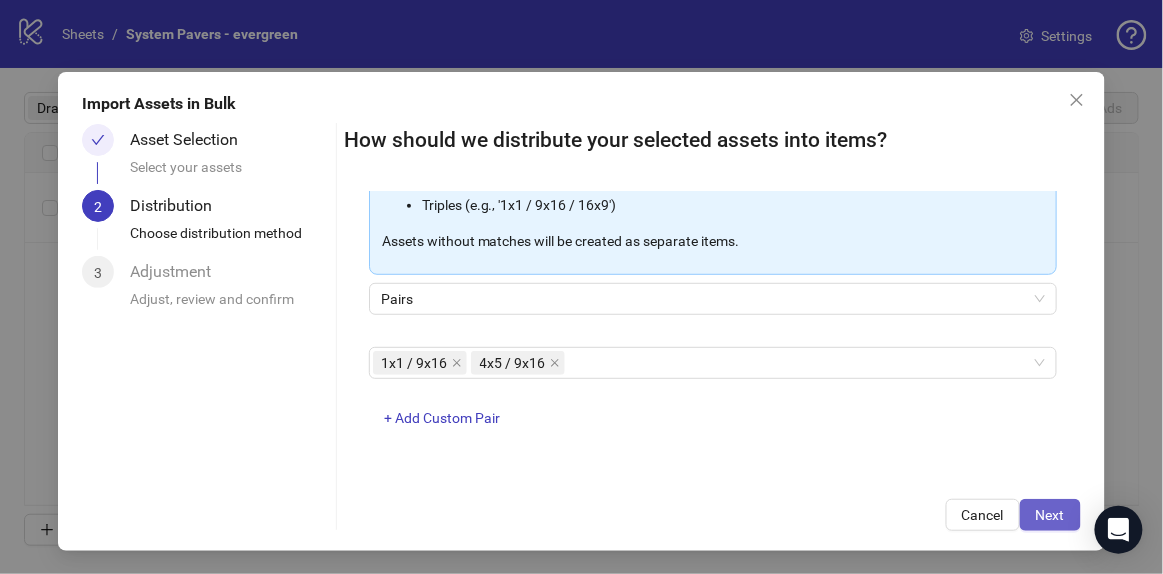 click on "Next" at bounding box center (1050, 515) 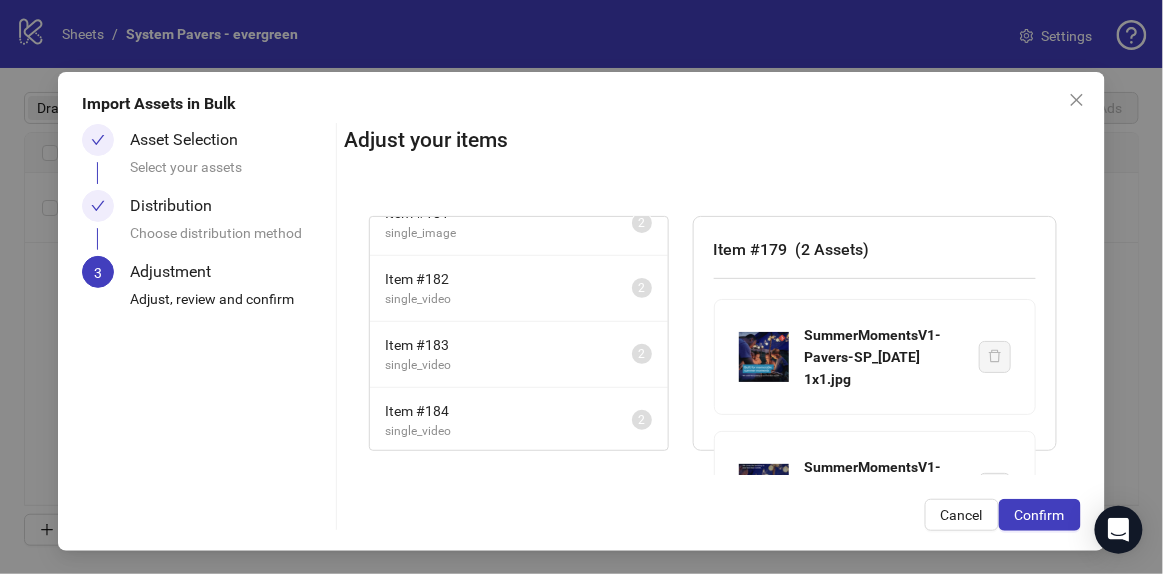 scroll, scrollTop: 0, scrollLeft: 0, axis: both 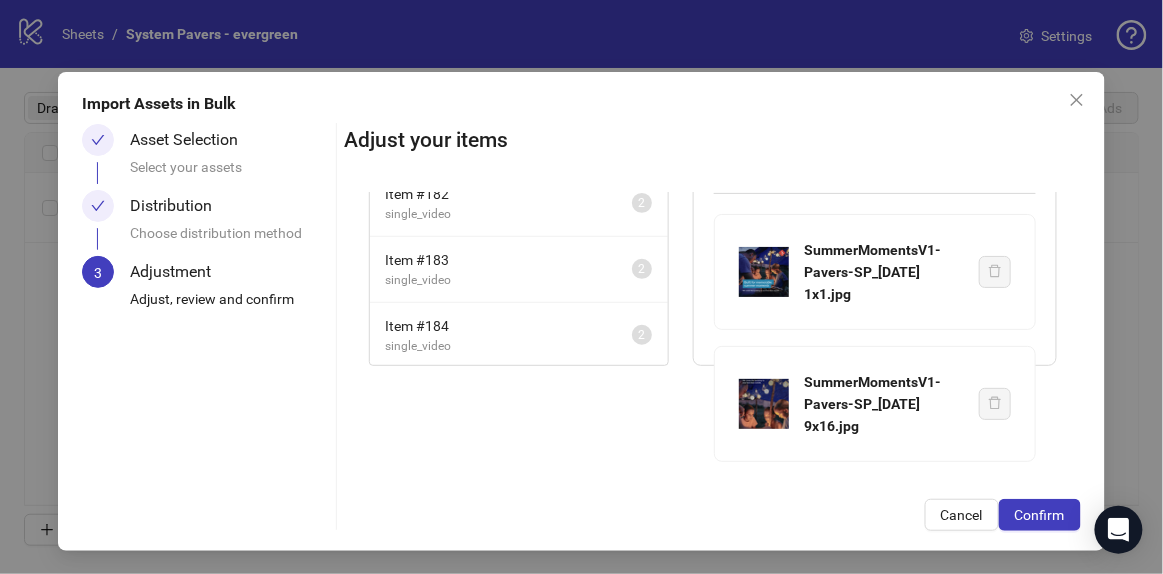 click on "Adjust your items Item # 179 single_image 2 Item # 180 single_image 2 Item # 181 single_image 2 Item # 182 single_video 2 Item # 183 single_video 2 Item # 184 single_video 2 Item # 179 ( 2   Assets ) SummerMomentsV1-Pavers-SP_2025-7-3 1x1.jpg SummerMomentsV1-Pavers-SP_2025-7-3 9x16.jpg Cancel Confirm" at bounding box center (713, 327) 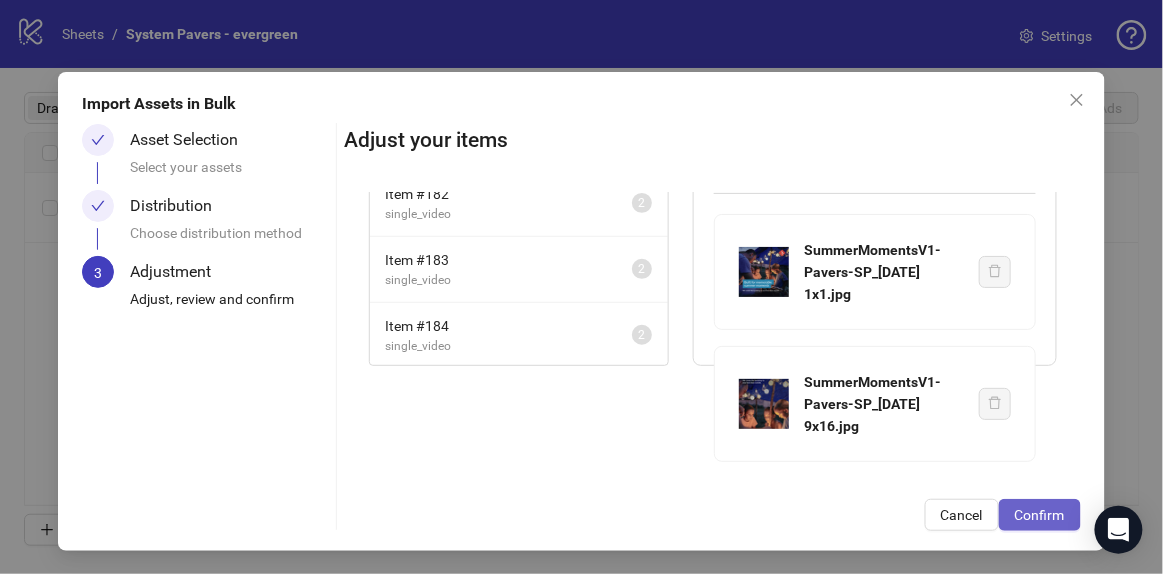 click on "Confirm" at bounding box center [1040, 515] 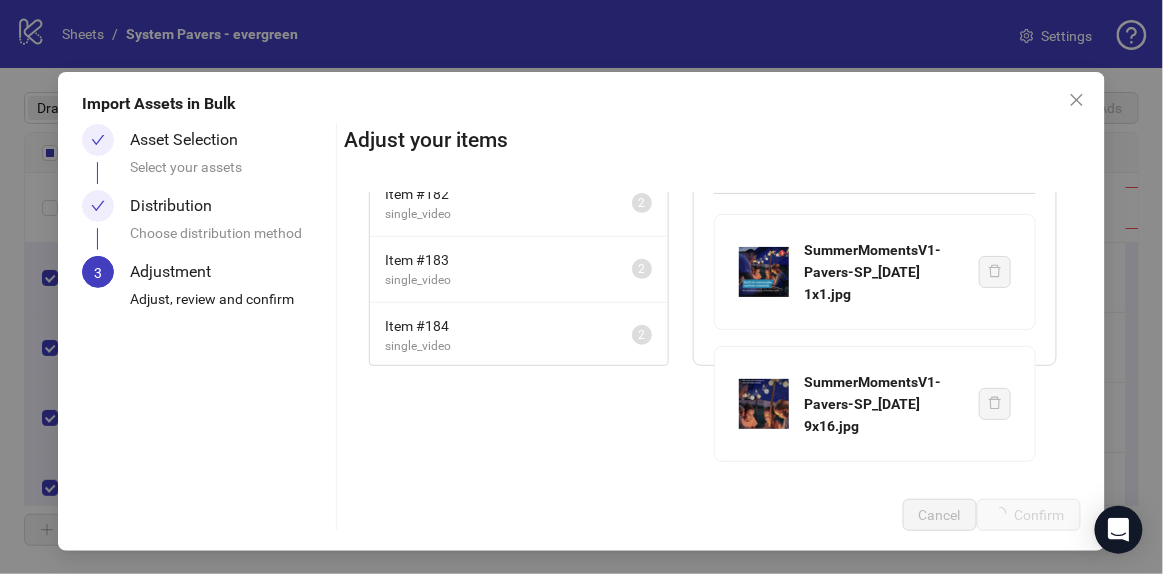scroll, scrollTop: 96, scrollLeft: 0, axis: vertical 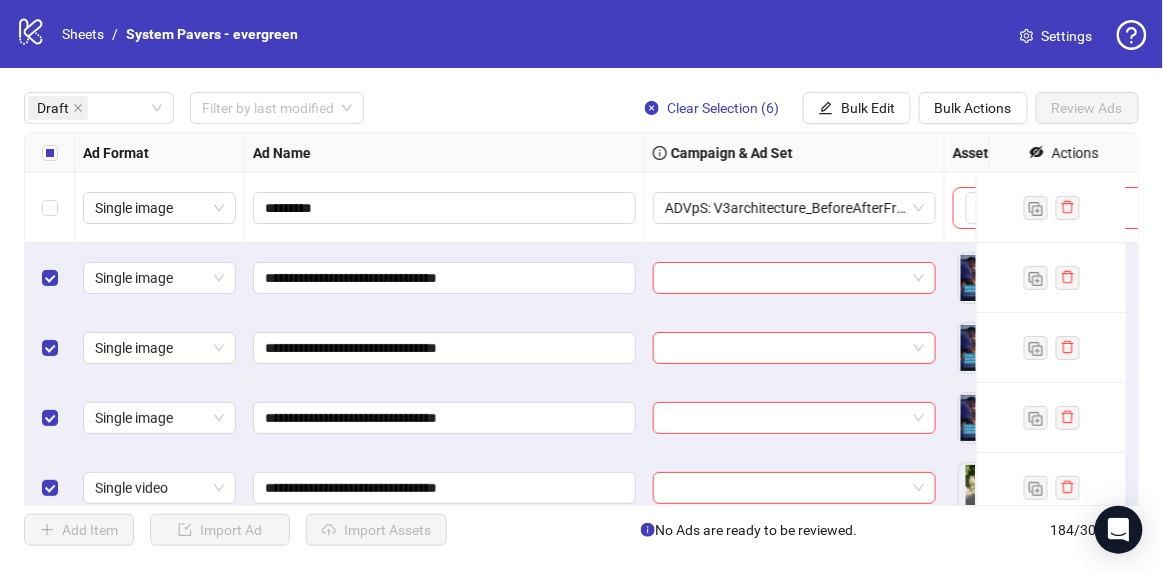 click at bounding box center [50, 153] 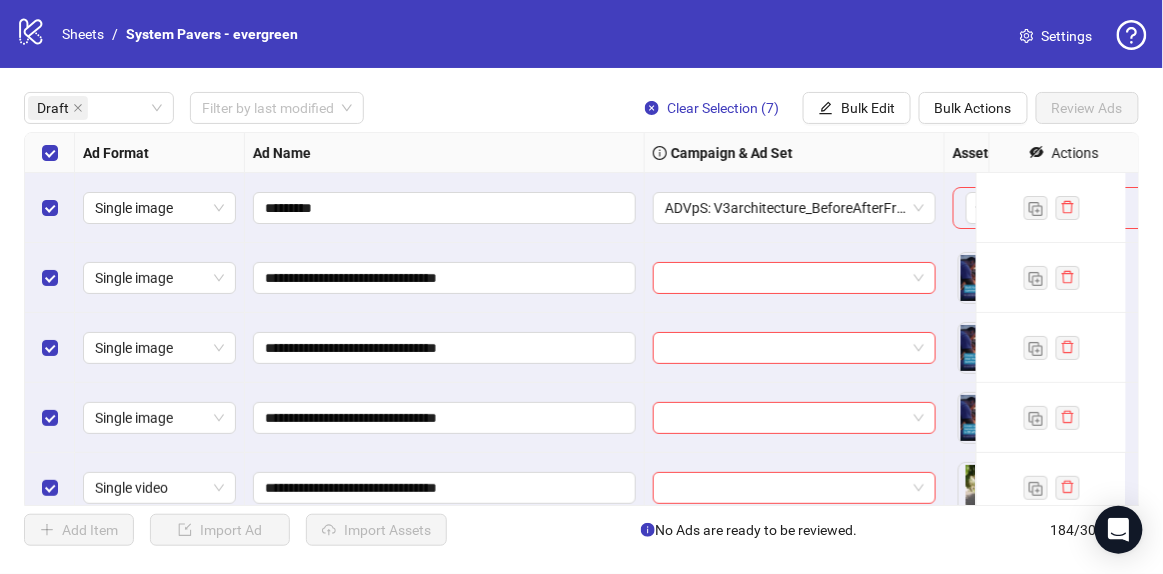click at bounding box center (50, 153) 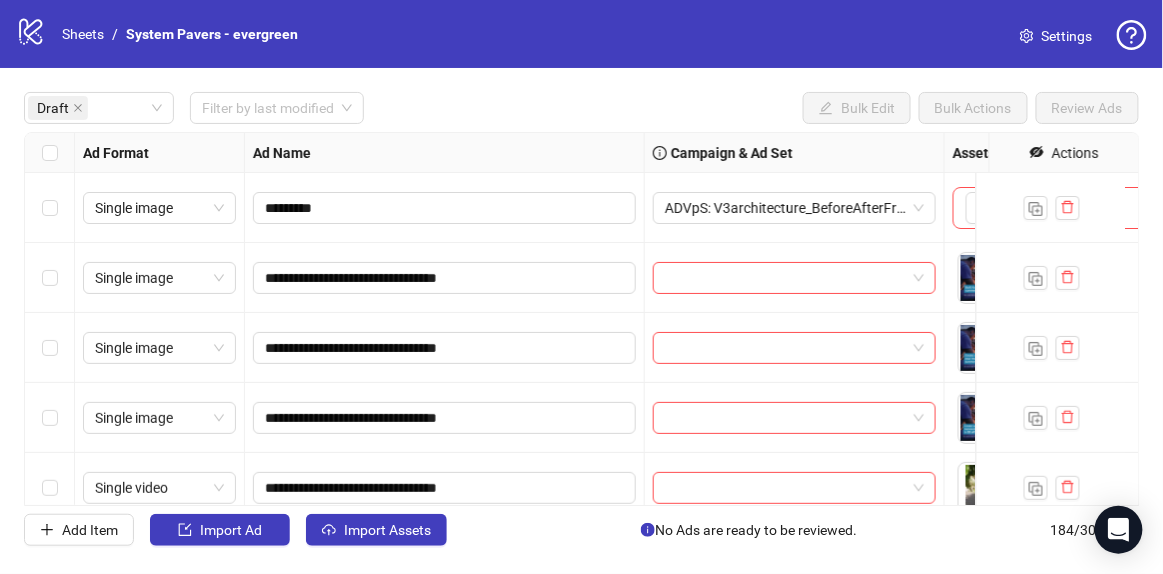 click at bounding box center [50, 153] 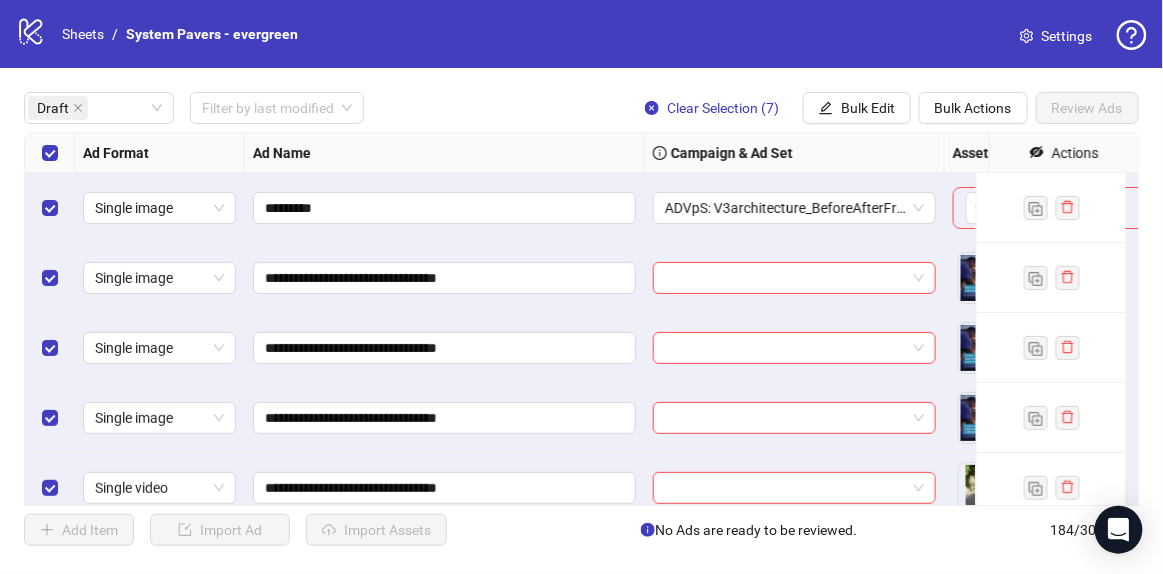 click at bounding box center (50, 208) 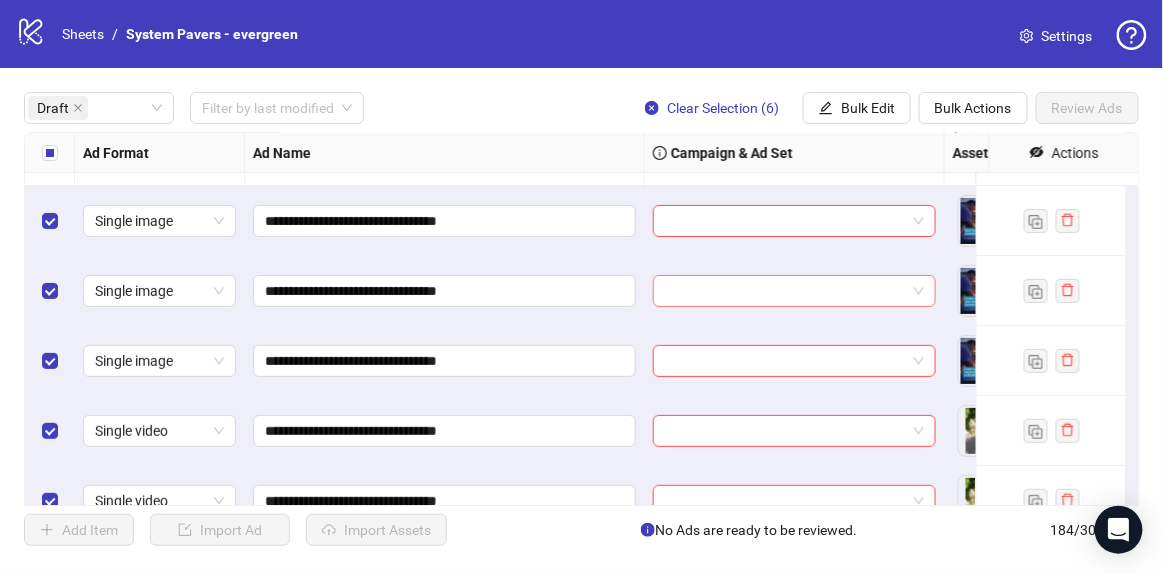 scroll, scrollTop: 0, scrollLeft: 0, axis: both 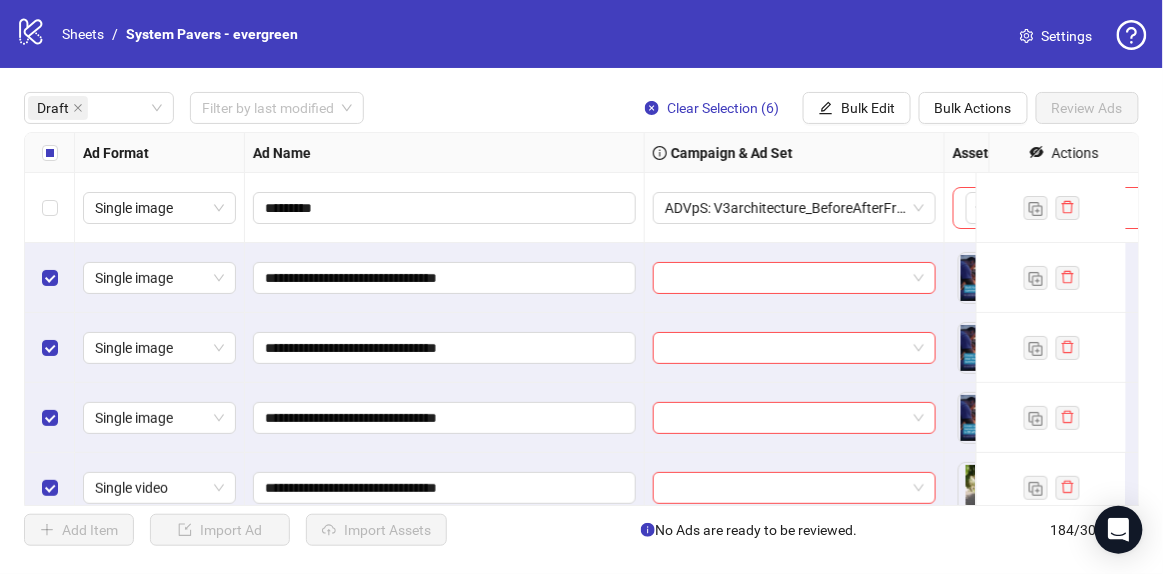 click at bounding box center (50, 153) 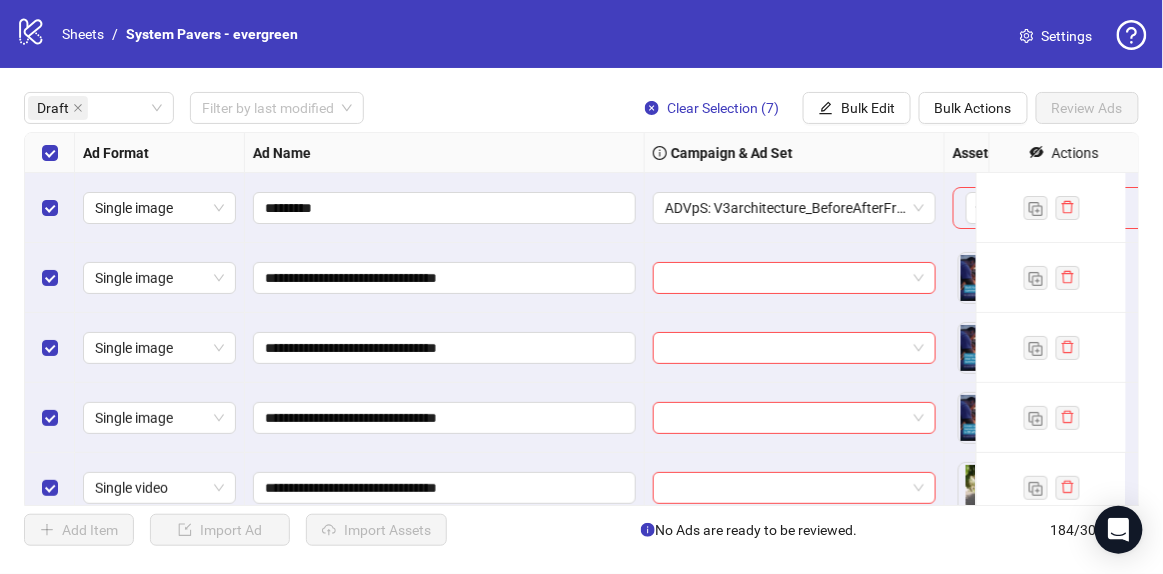 click at bounding box center [50, 153] 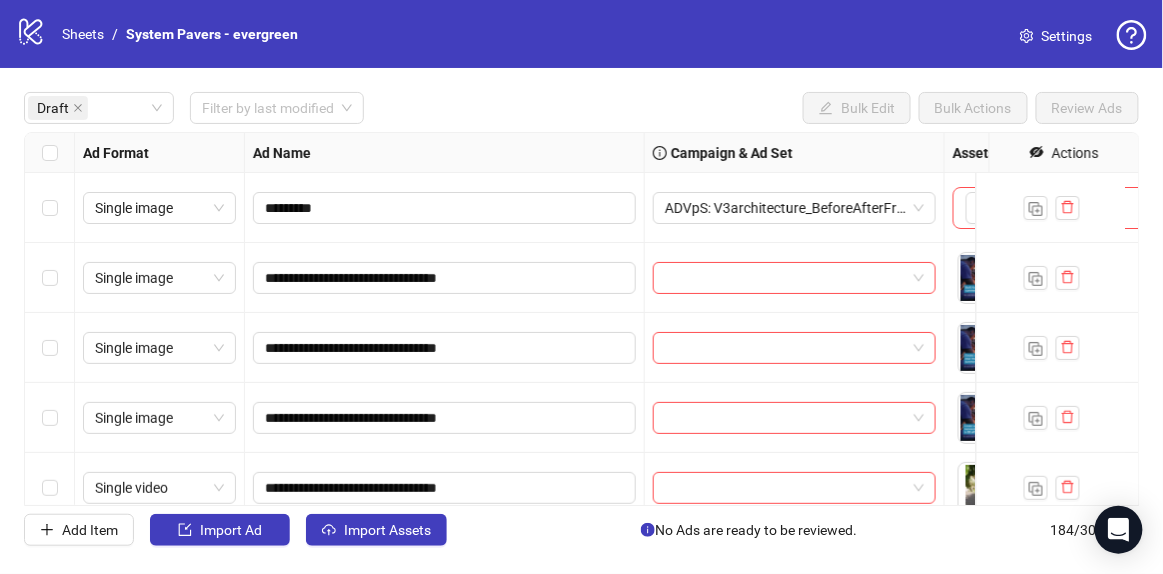 click at bounding box center [50, 153] 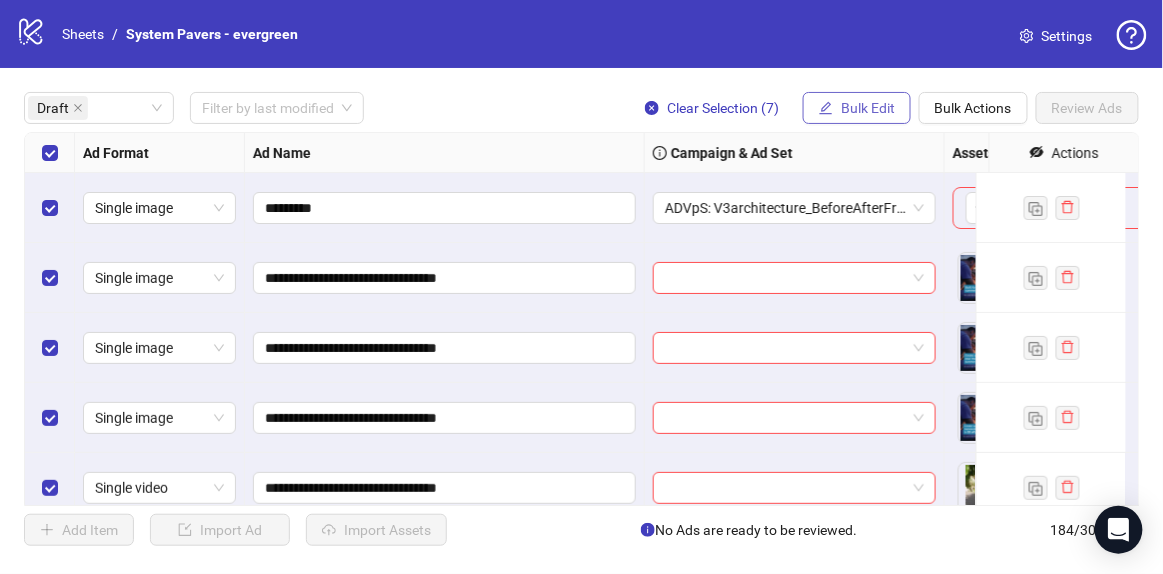 click on "Bulk Edit" at bounding box center (868, 108) 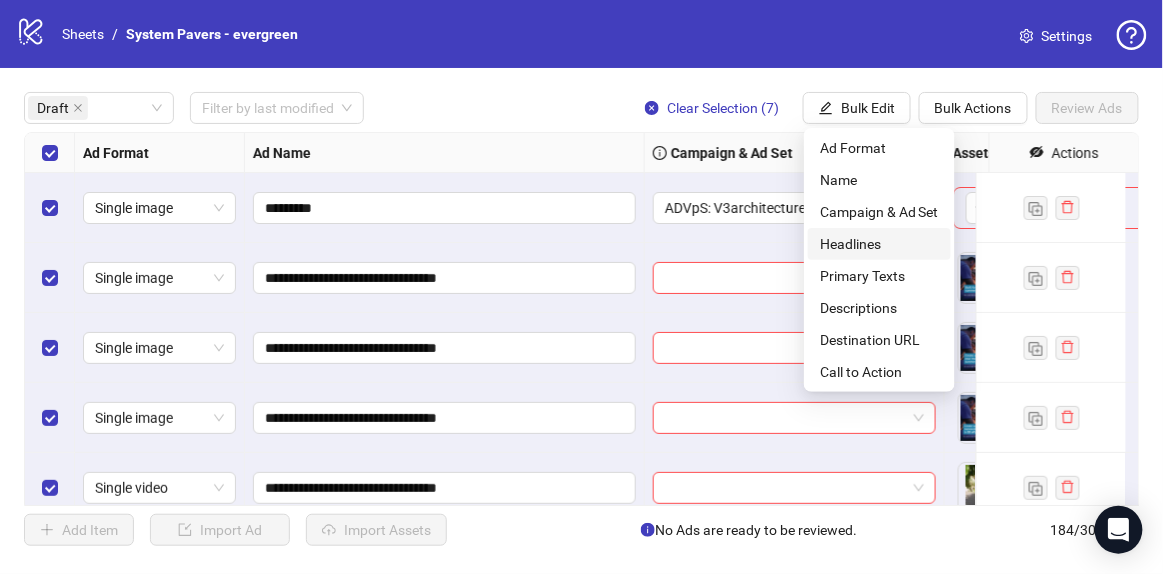 click on "Headlines" at bounding box center (879, 244) 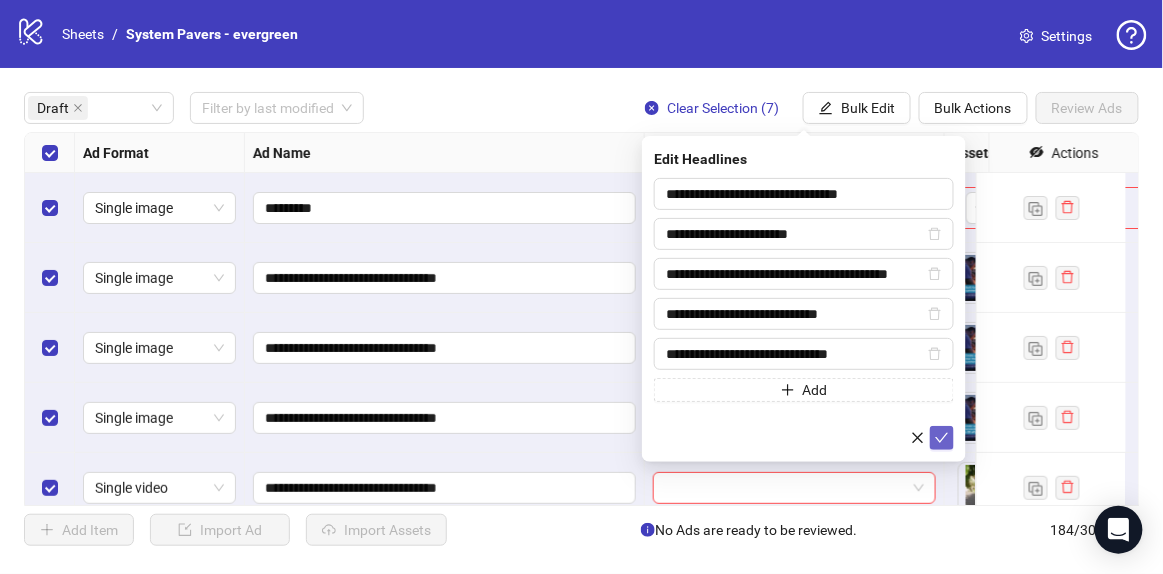 click 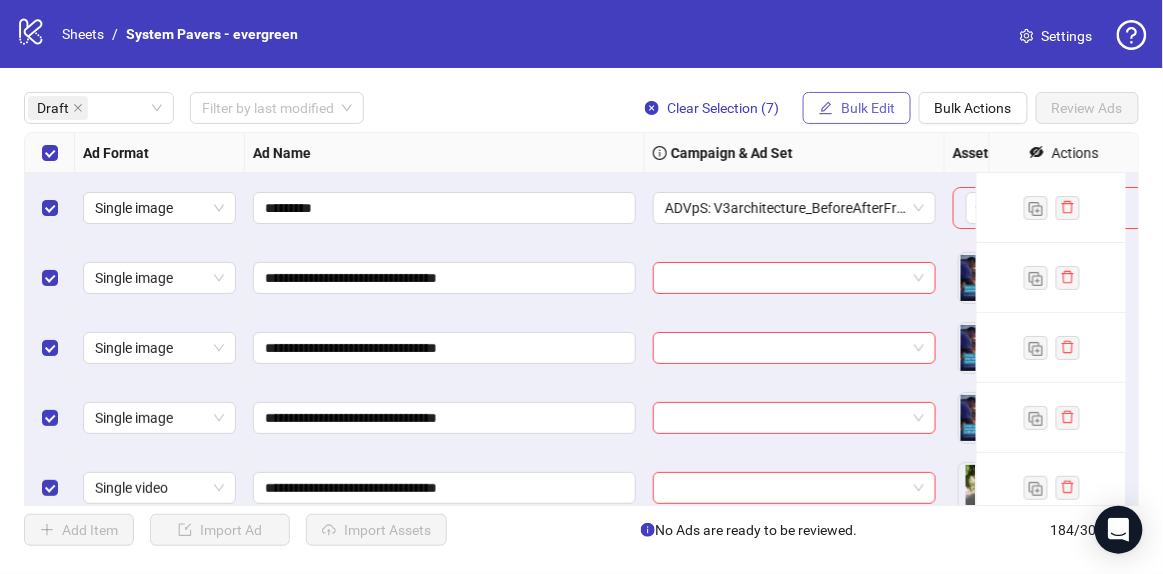 click on "Bulk Edit" at bounding box center (868, 108) 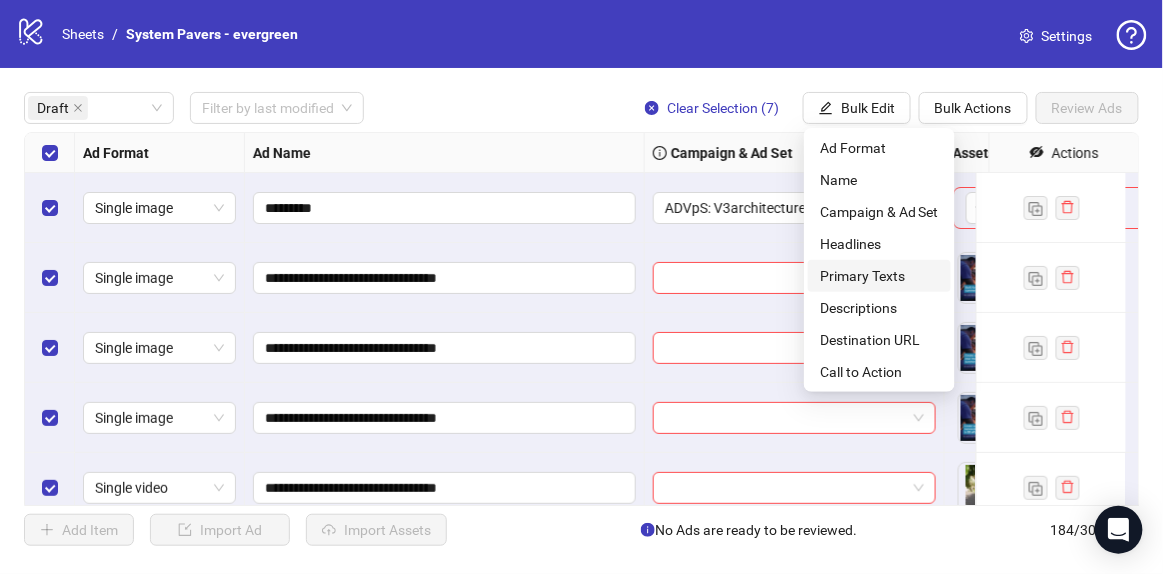 click on "Primary Texts" at bounding box center [879, 276] 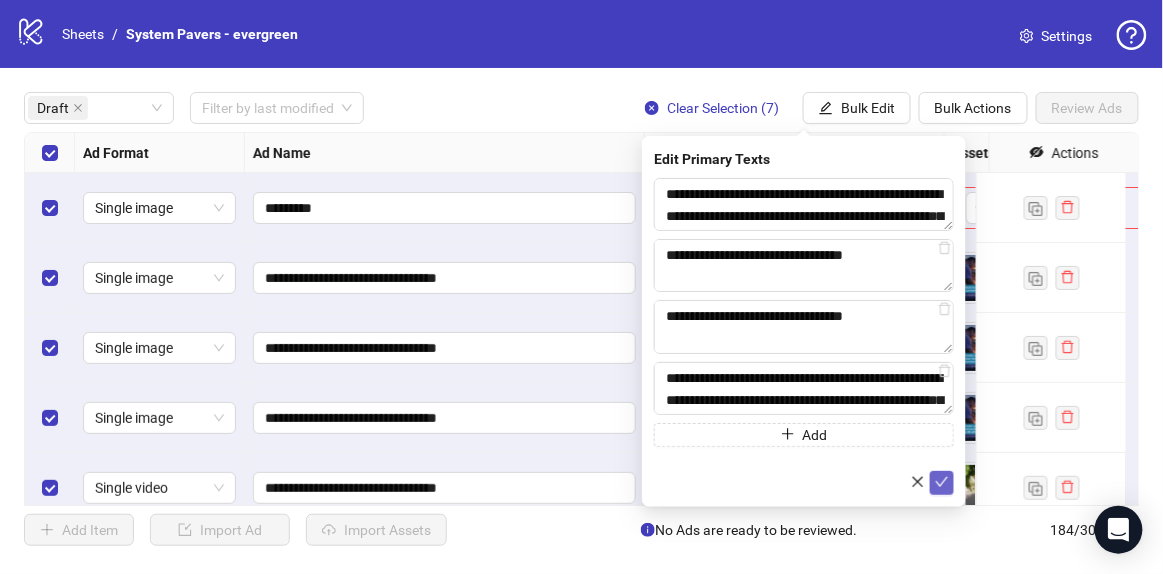 click at bounding box center [942, 483] 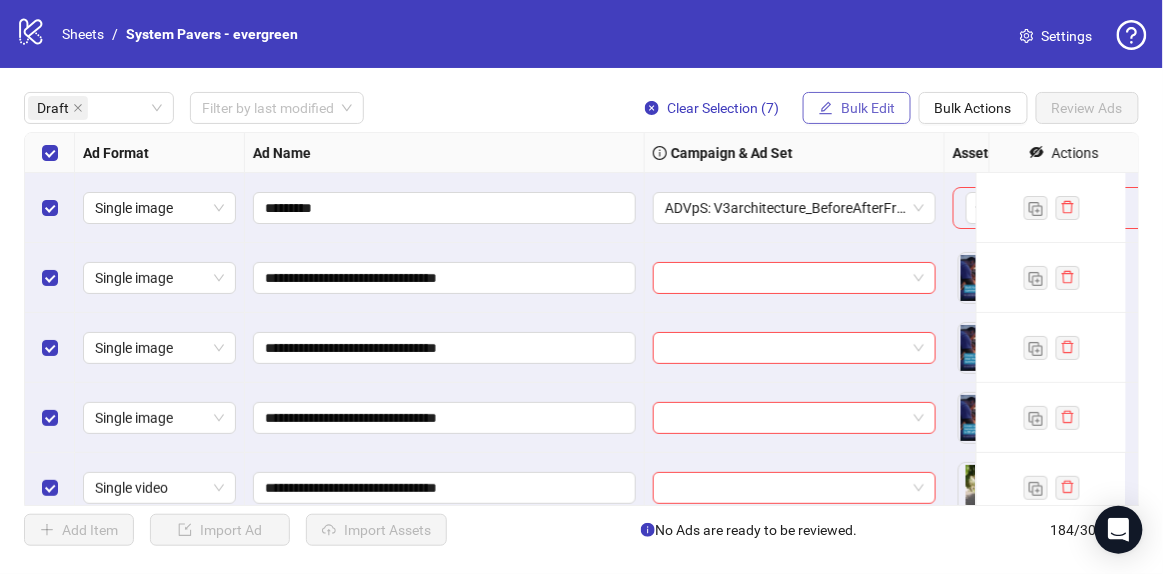 click on "Bulk Edit" at bounding box center (857, 108) 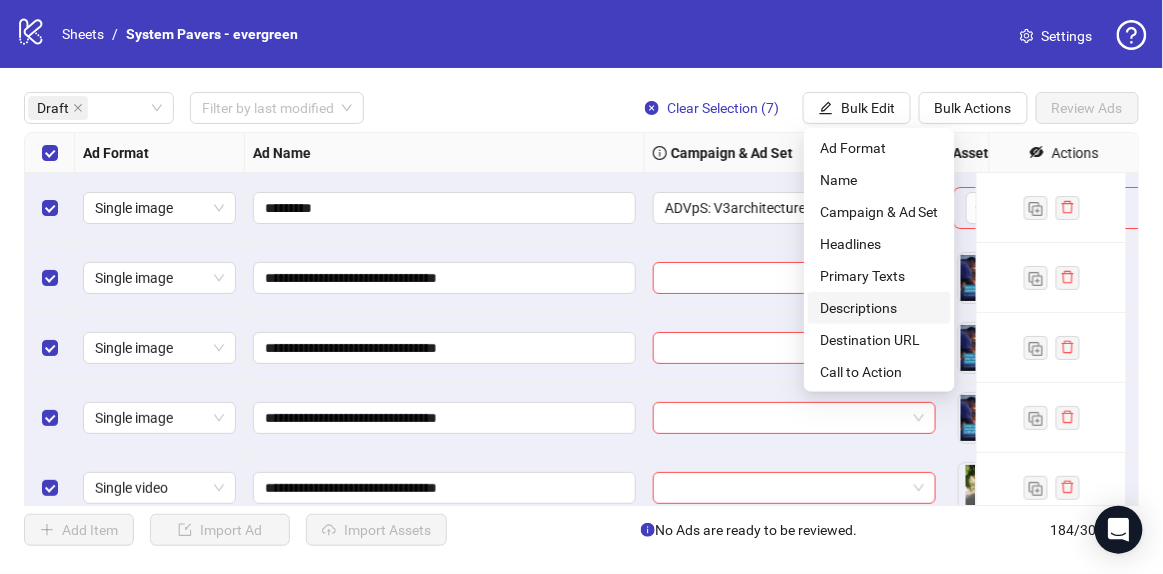 click on "Descriptions" at bounding box center (879, 308) 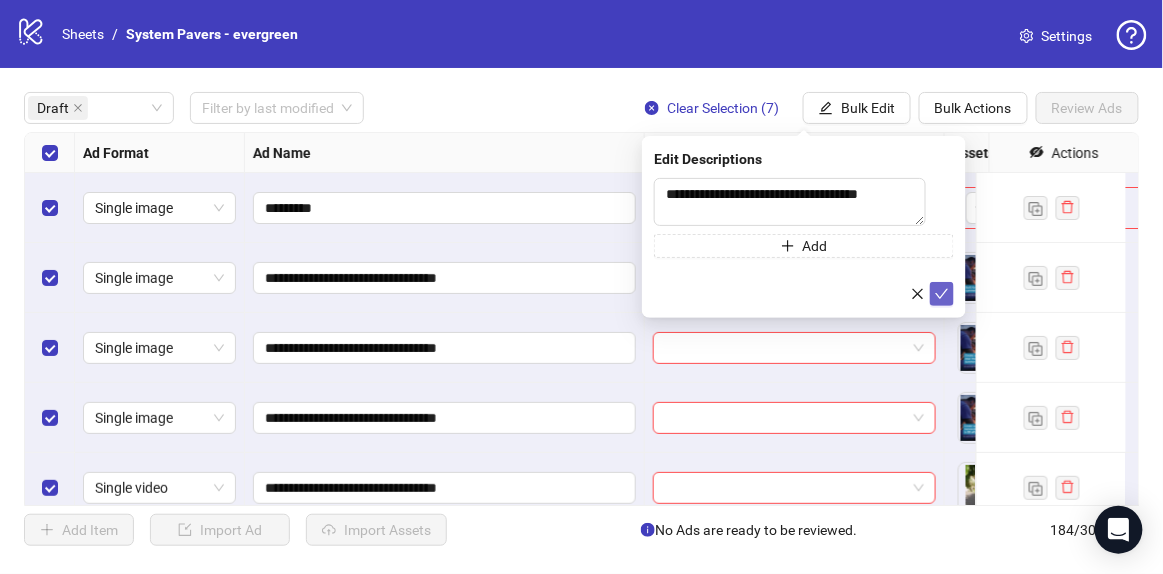 click 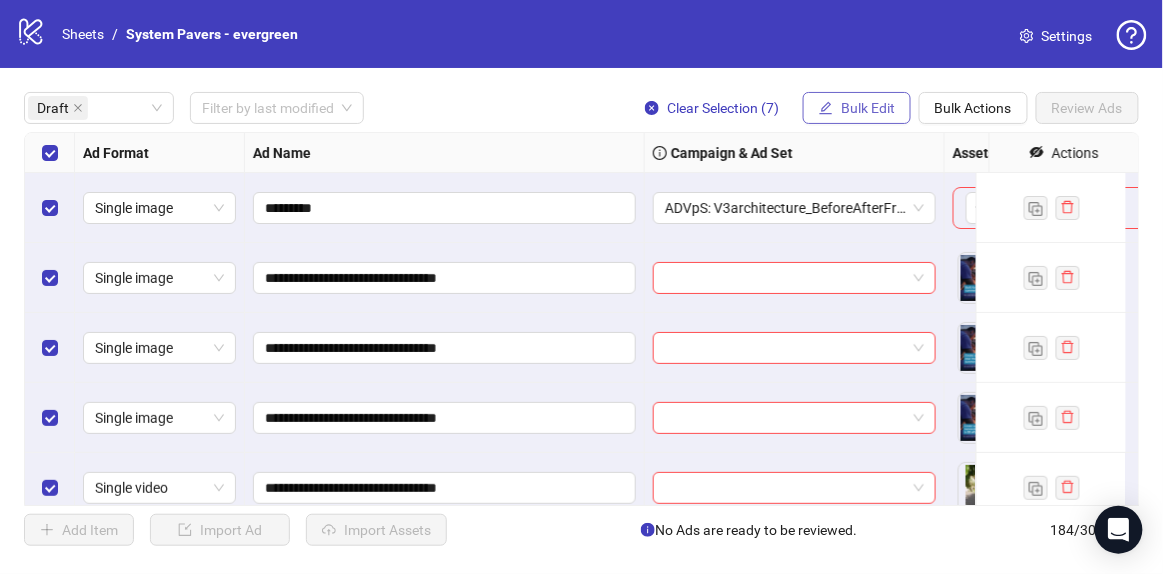 click on "Bulk Edit" at bounding box center (868, 108) 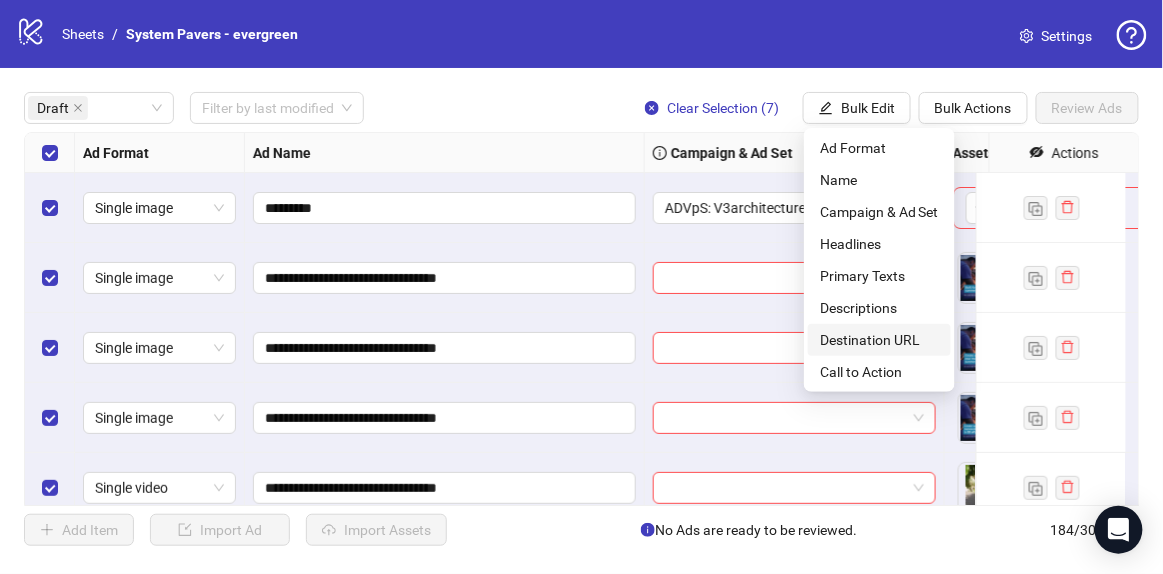 click on "Destination URL" at bounding box center (879, 340) 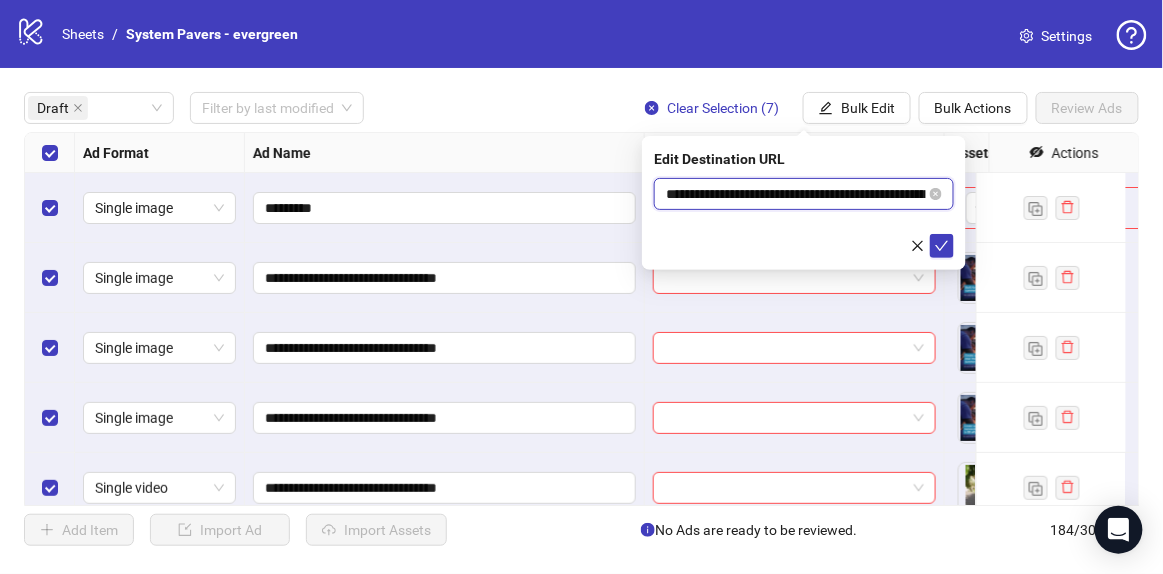 scroll, scrollTop: 0, scrollLeft: 129, axis: horizontal 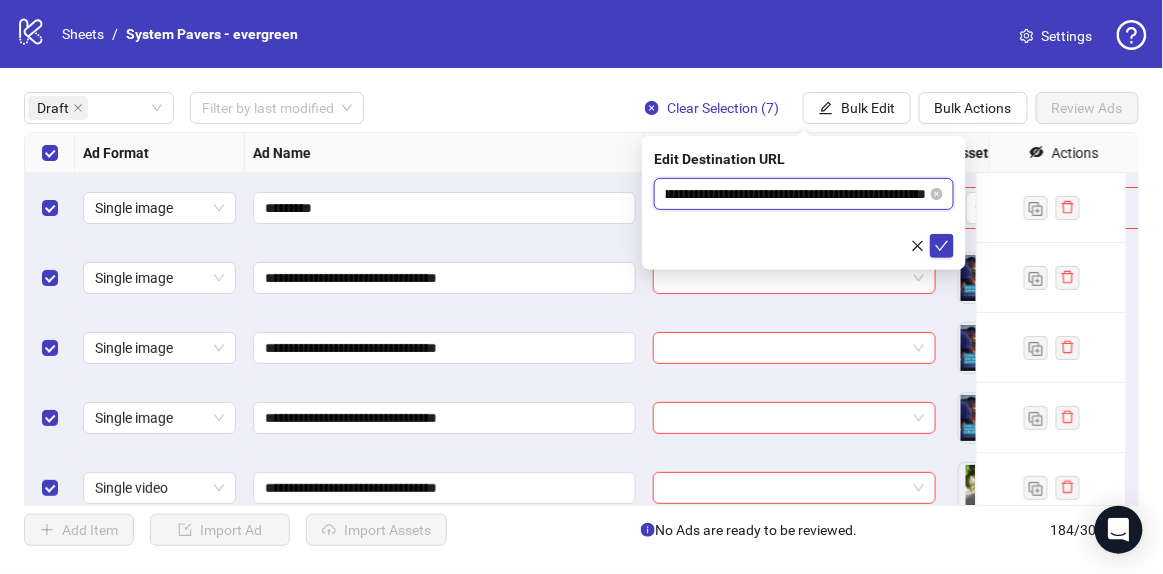 drag, startPoint x: 824, startPoint y: 186, endPoint x: 963, endPoint y: 186, distance: 139 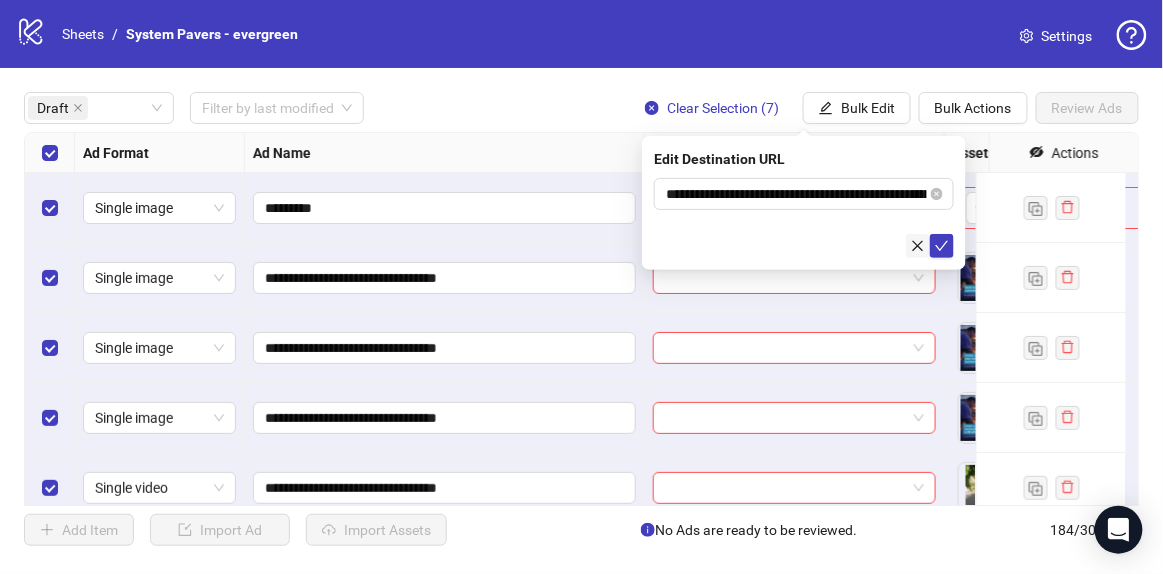 click at bounding box center [918, 246] 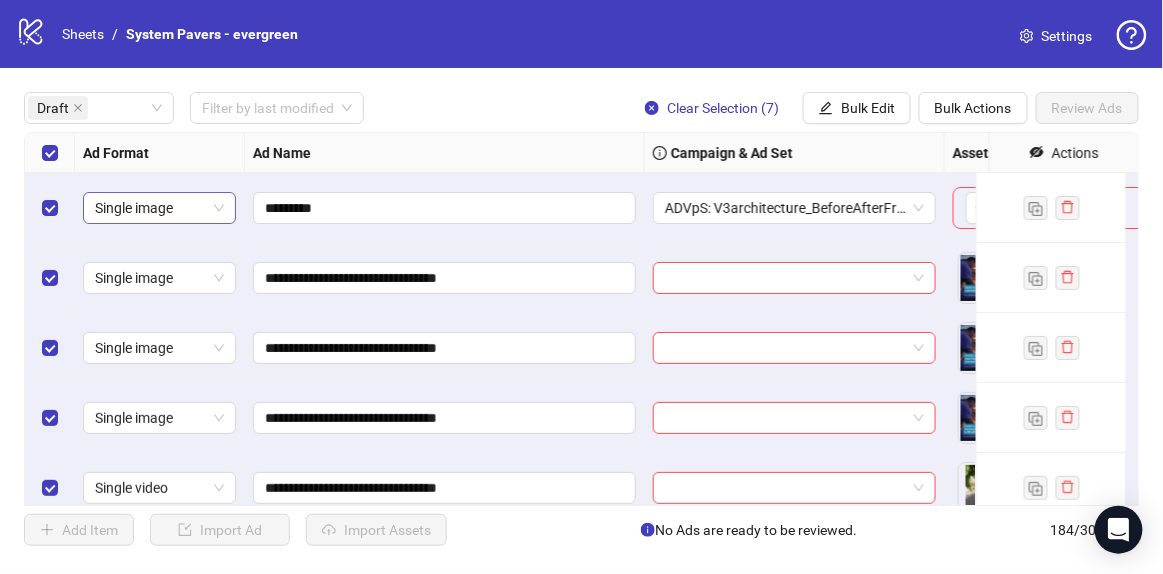 click at bounding box center [50, 208] 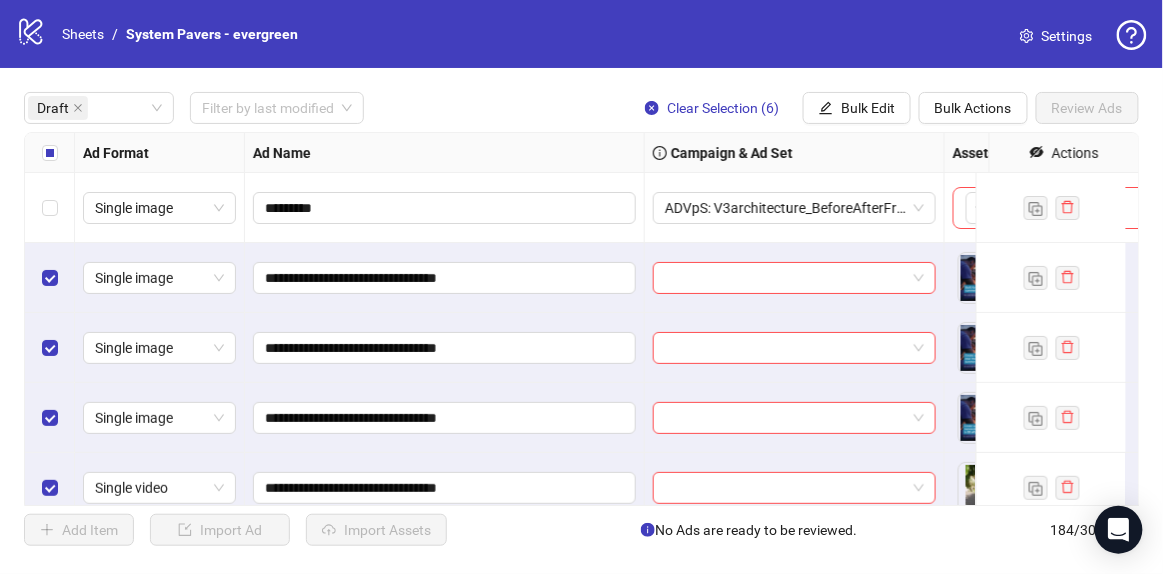 click at bounding box center [50, 153] 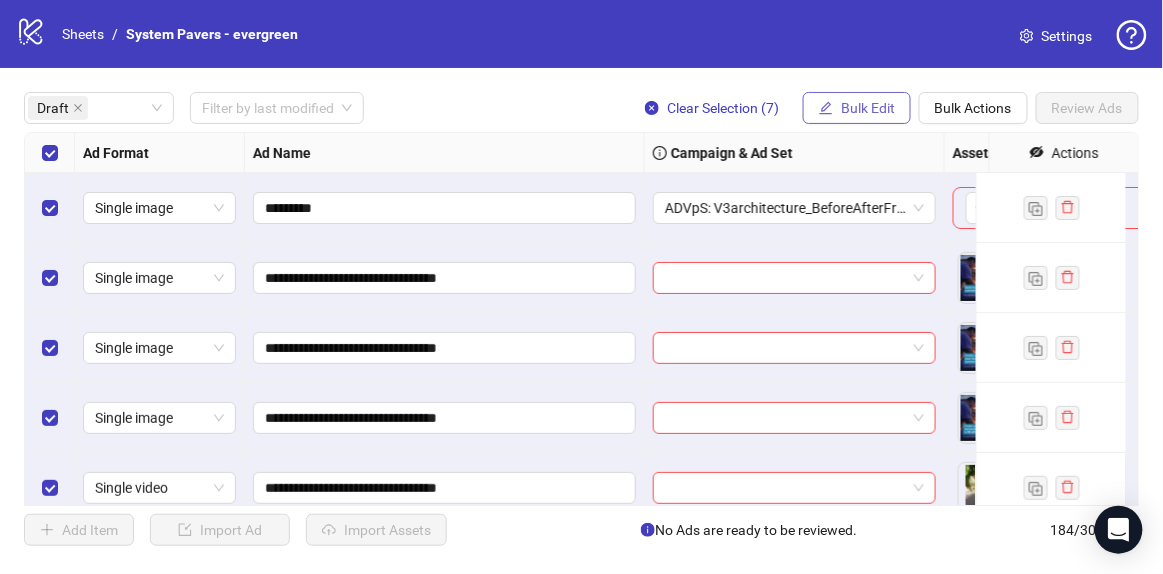 drag, startPoint x: 847, startPoint y: 109, endPoint x: 828, endPoint y: 128, distance: 26.870058 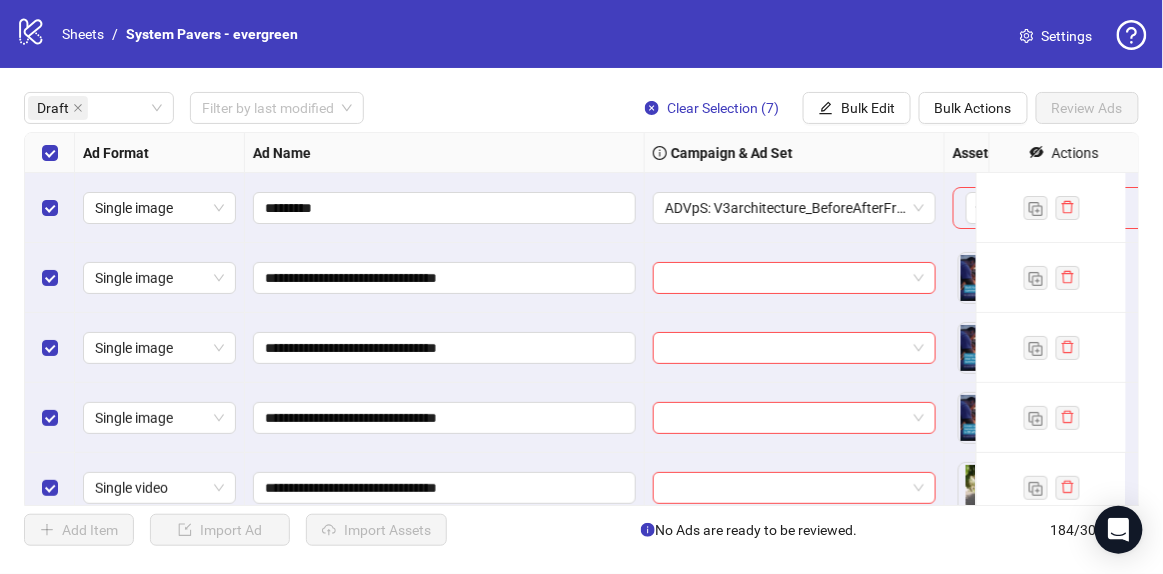 click on "Bulk Edit" at bounding box center [868, 108] 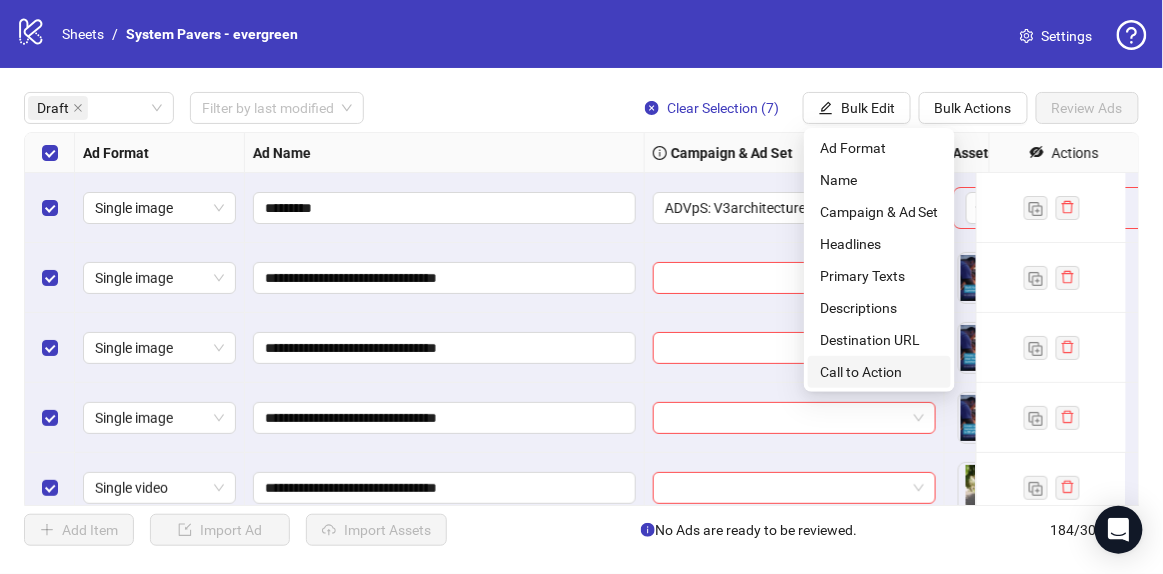 click on "Call to Action" at bounding box center (879, 372) 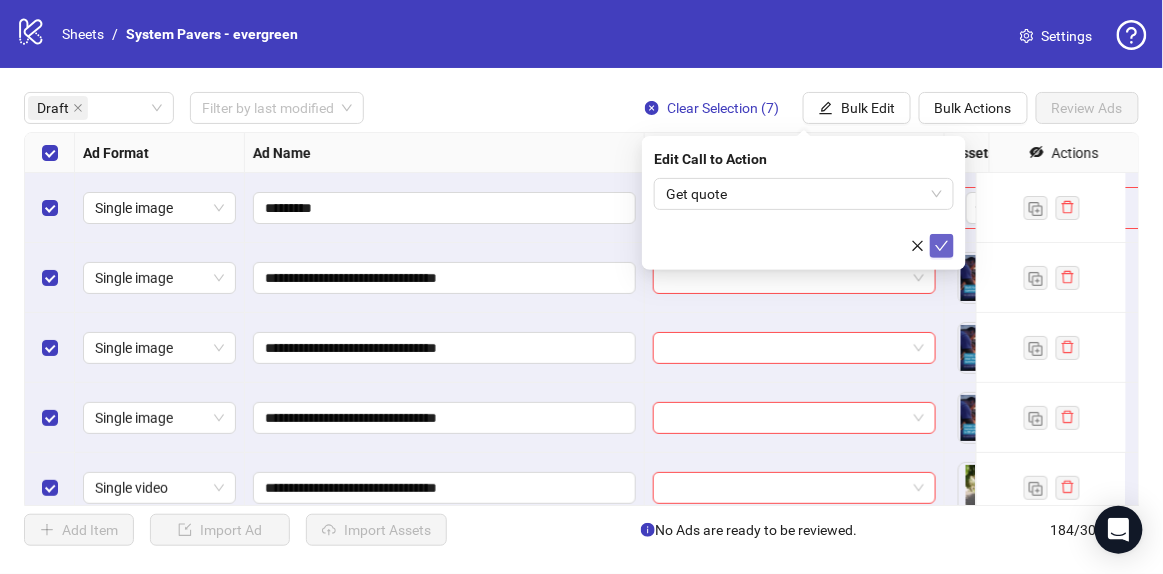 click at bounding box center [942, 246] 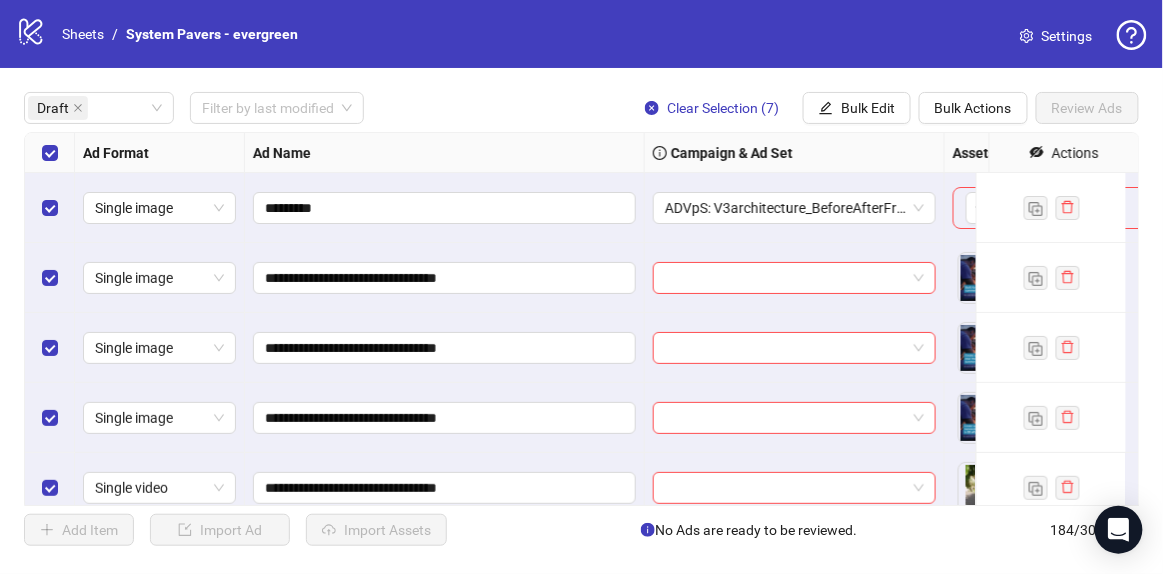 click at bounding box center [50, 208] 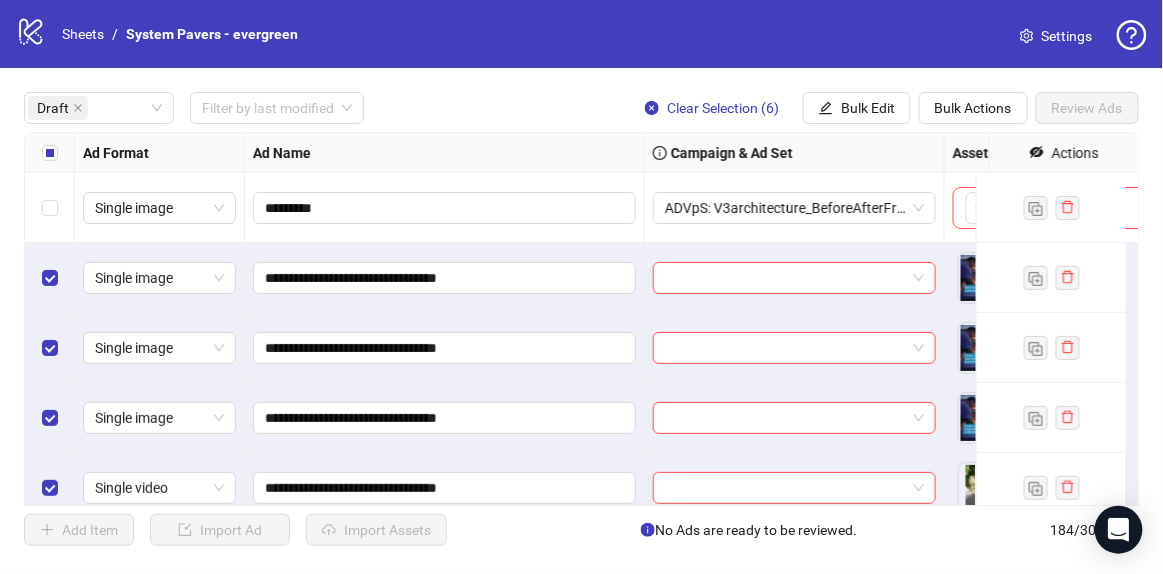 click on "Ad Format" at bounding box center [160, 153] 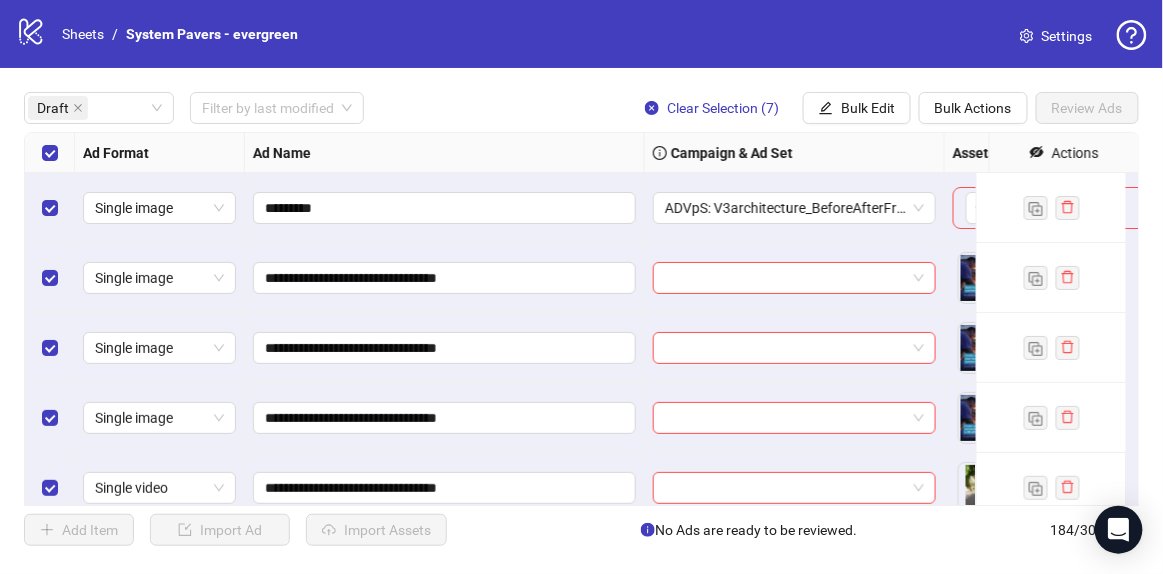 click at bounding box center (50, 153) 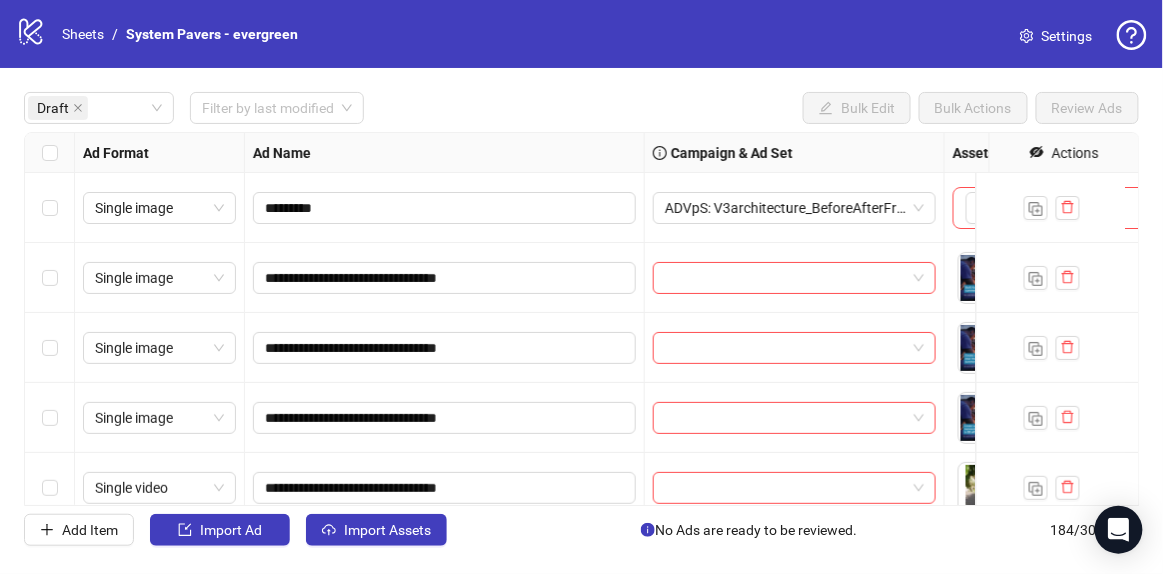 click at bounding box center (50, 278) 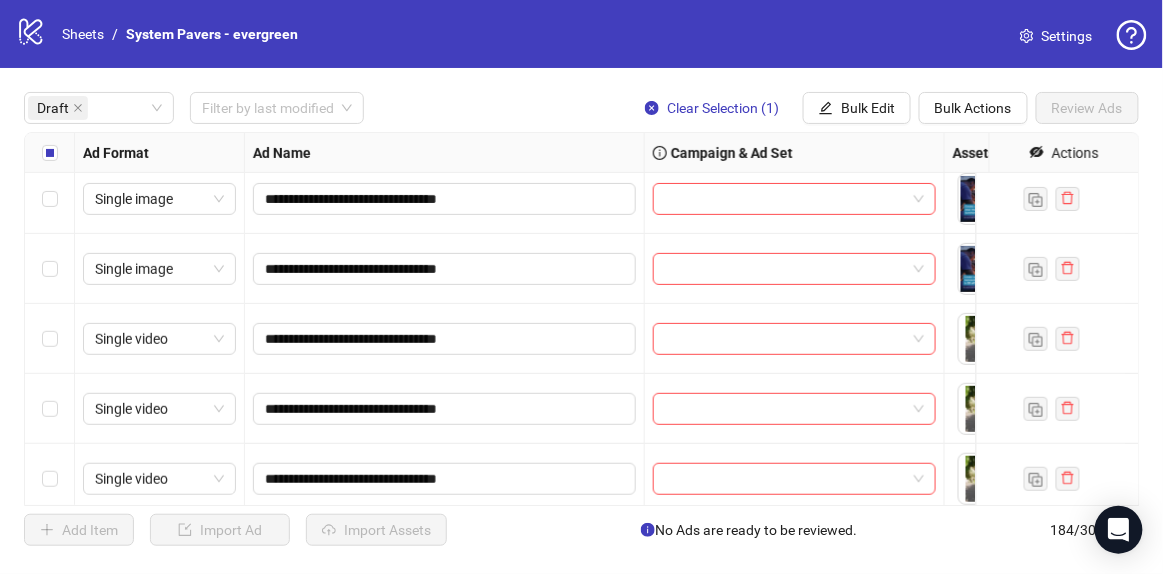 scroll, scrollTop: 171, scrollLeft: 0, axis: vertical 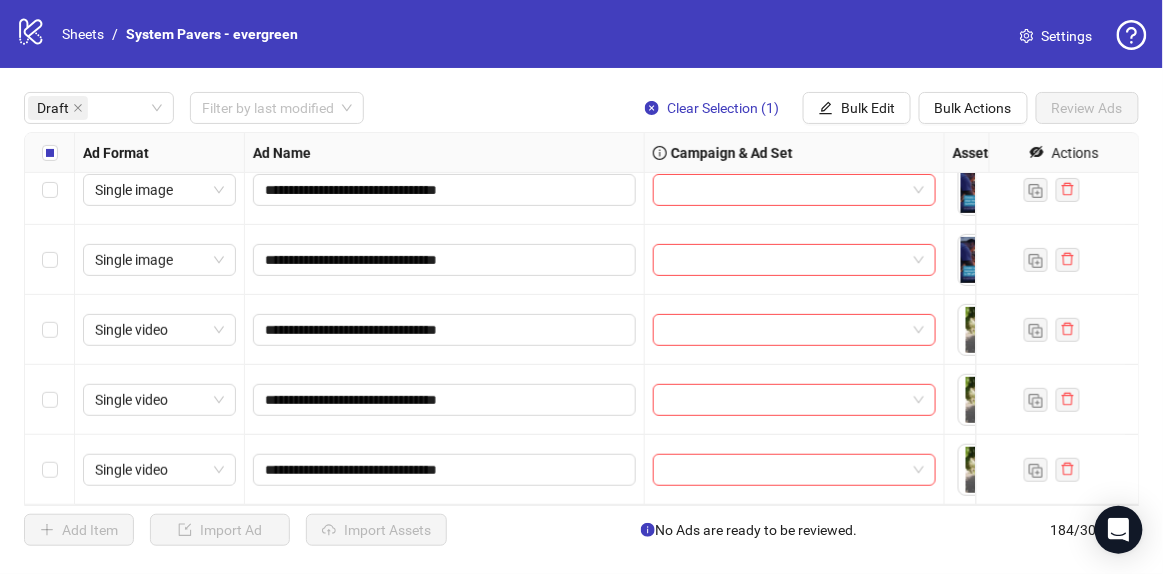 click at bounding box center [50, 260] 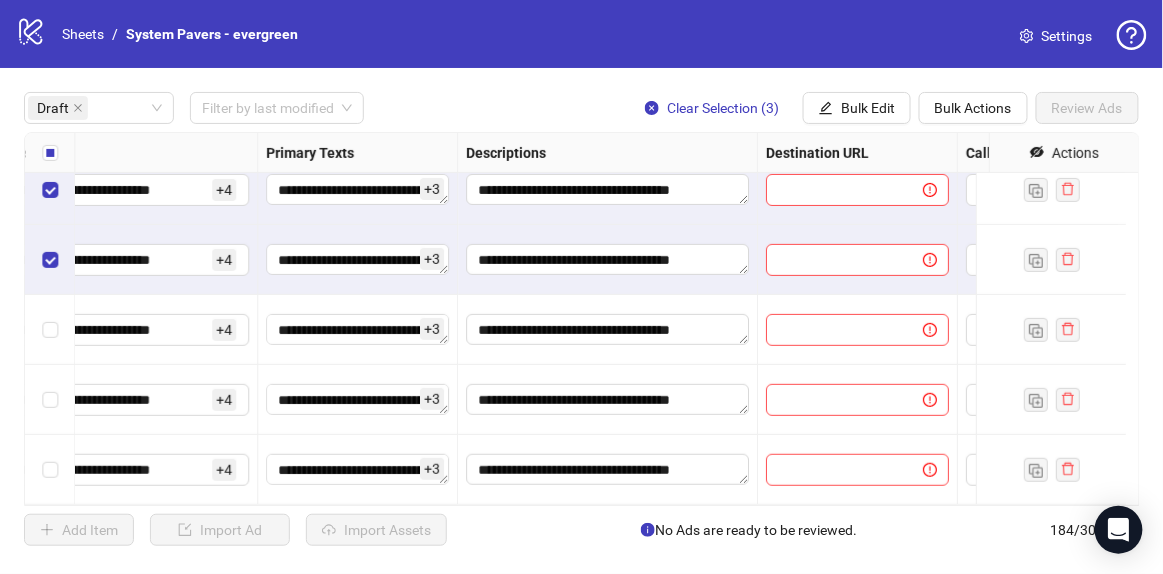 scroll, scrollTop: 171, scrollLeft: 1256, axis: both 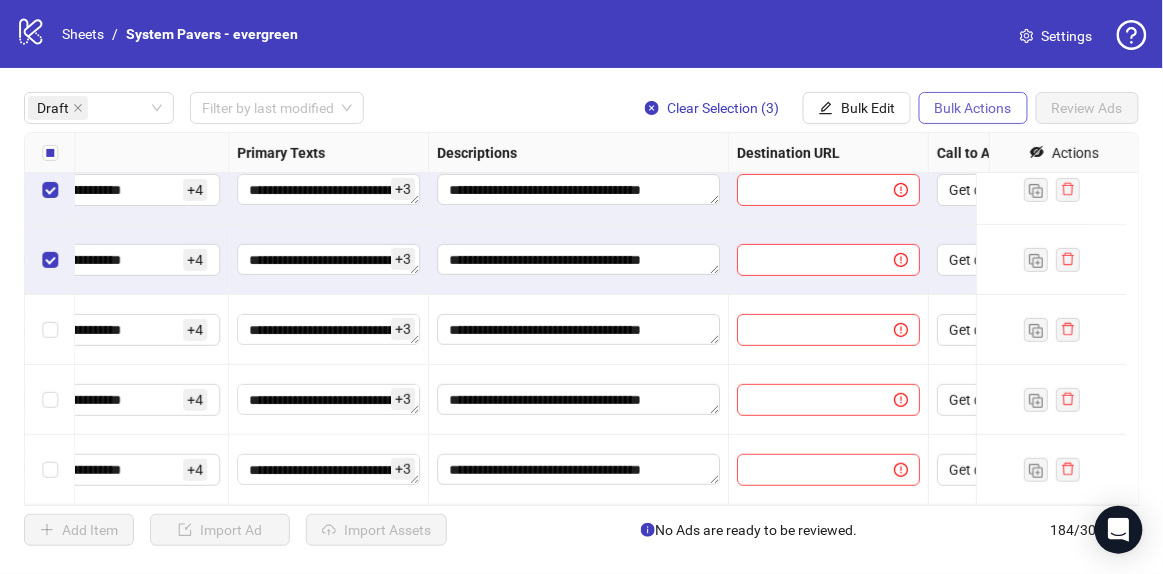 click on "Bulk Actions" at bounding box center [973, 108] 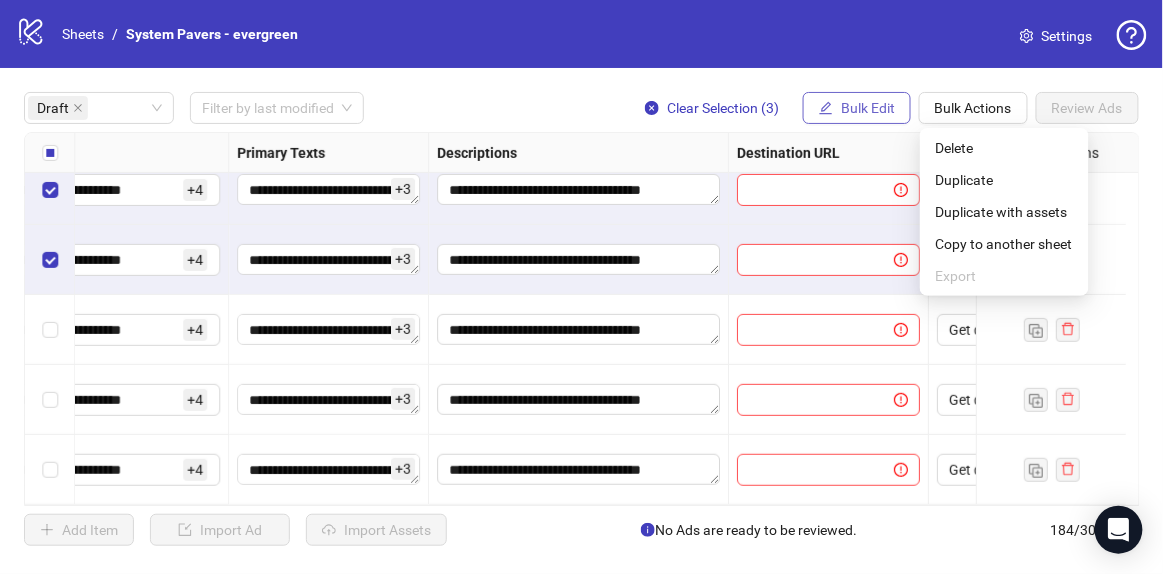 click on "Bulk Edit" at bounding box center (857, 108) 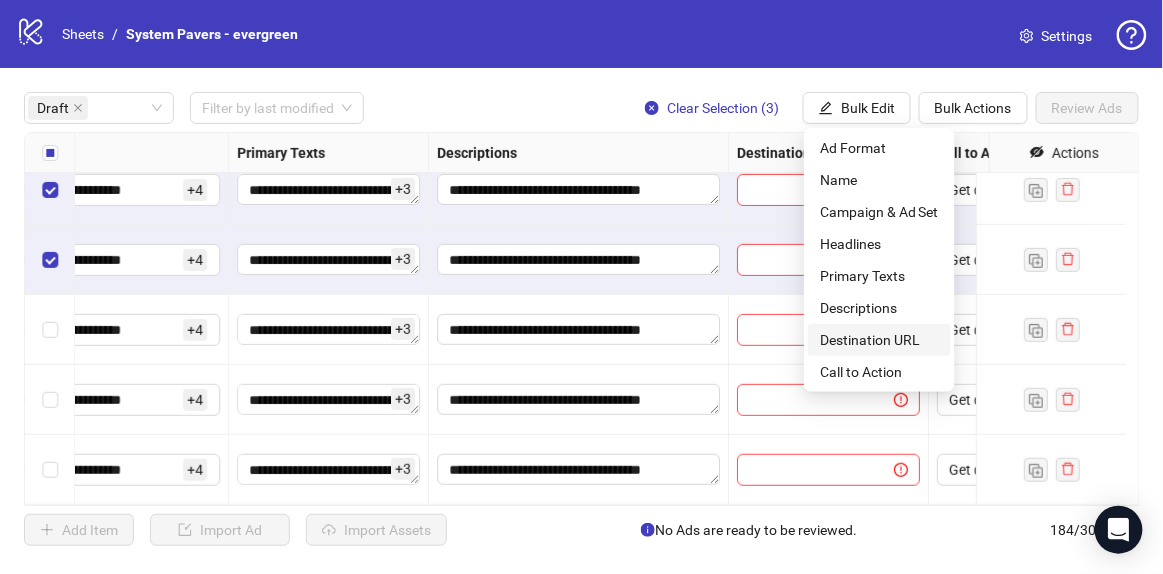 click on "Destination URL" at bounding box center (879, 340) 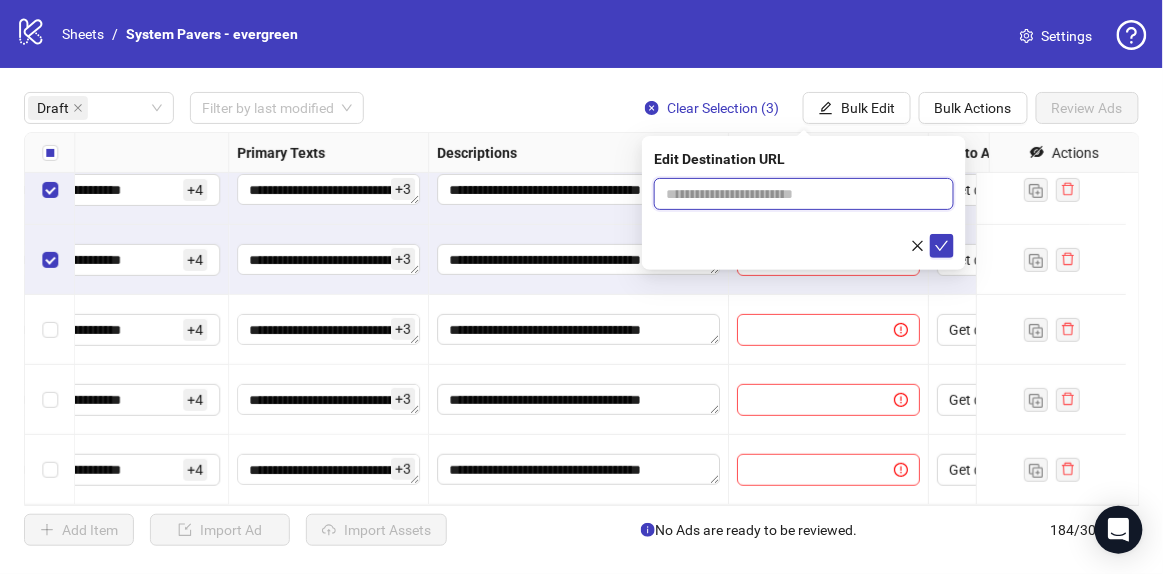 click at bounding box center [796, 194] 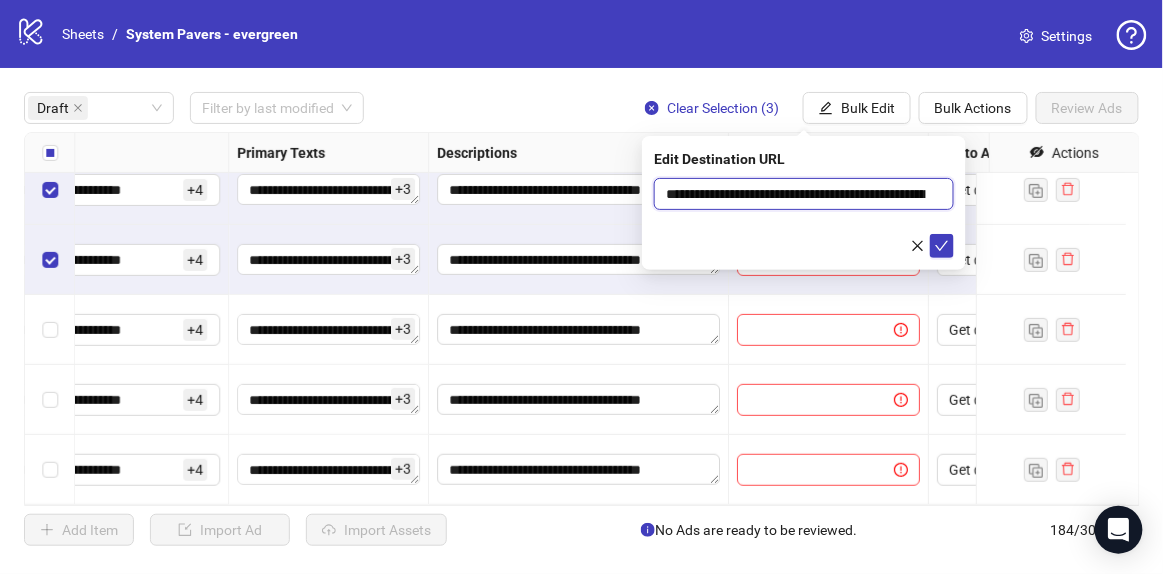 scroll, scrollTop: 0, scrollLeft: 128, axis: horizontal 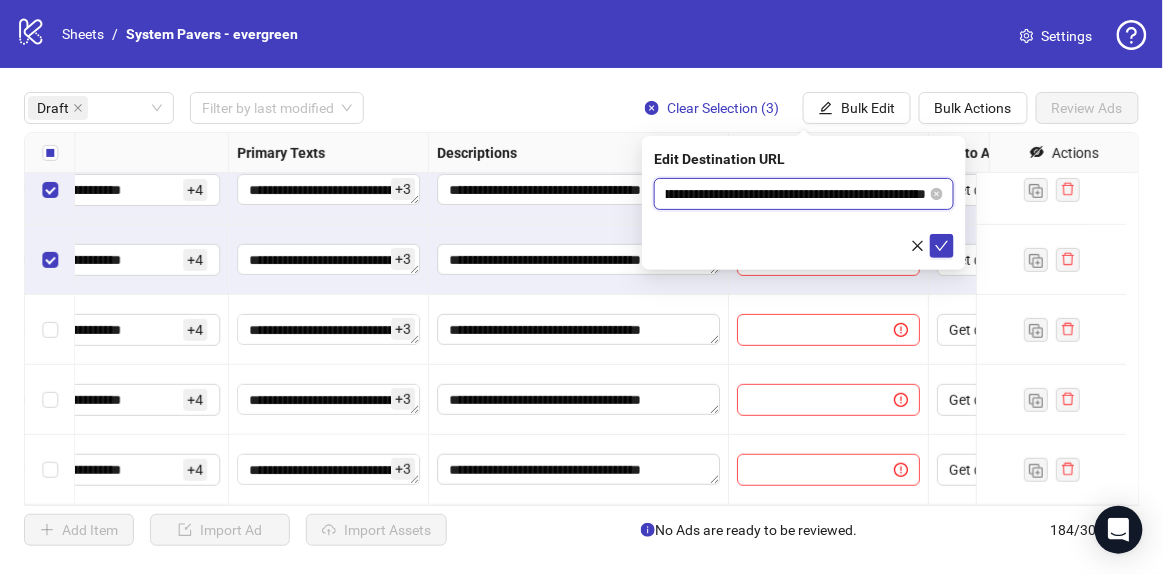 type on "**********" 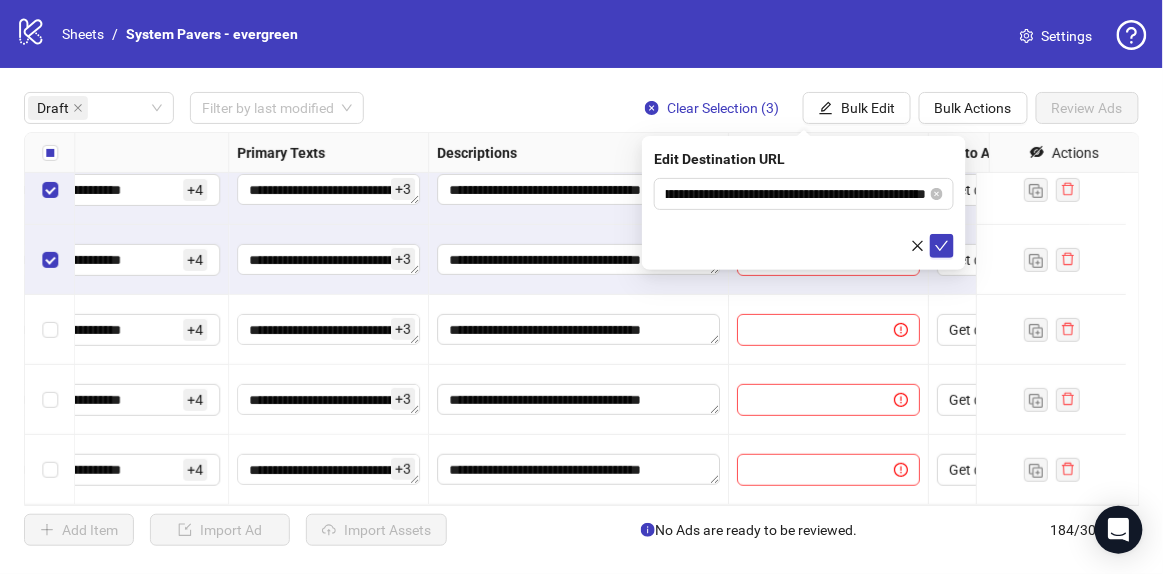 drag, startPoint x: 766, startPoint y: 246, endPoint x: 873, endPoint y: 250, distance: 107.07474 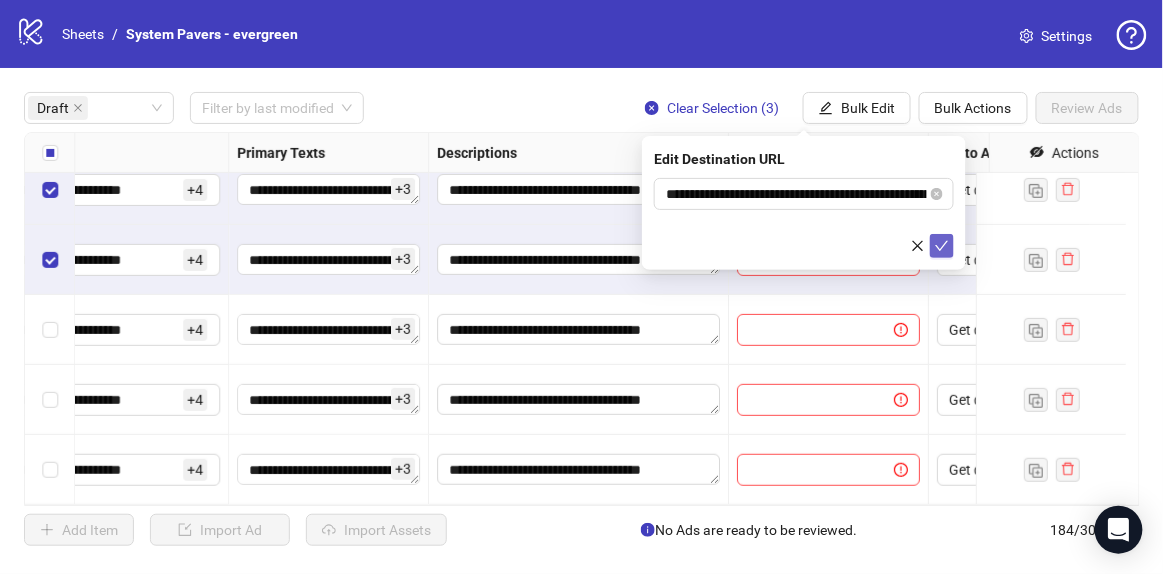click 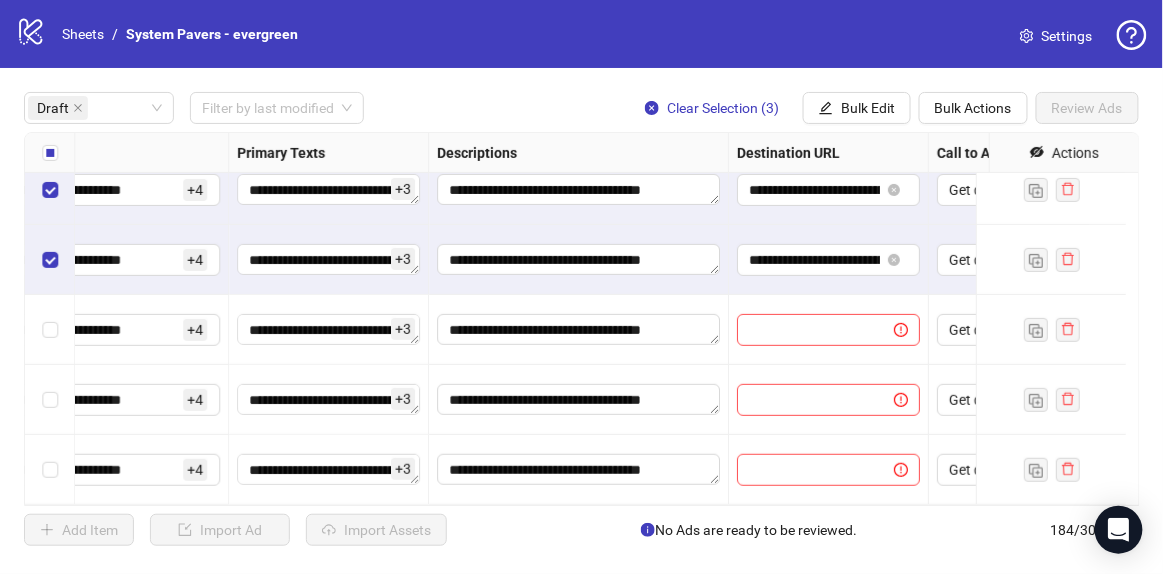 click at bounding box center (50, 153) 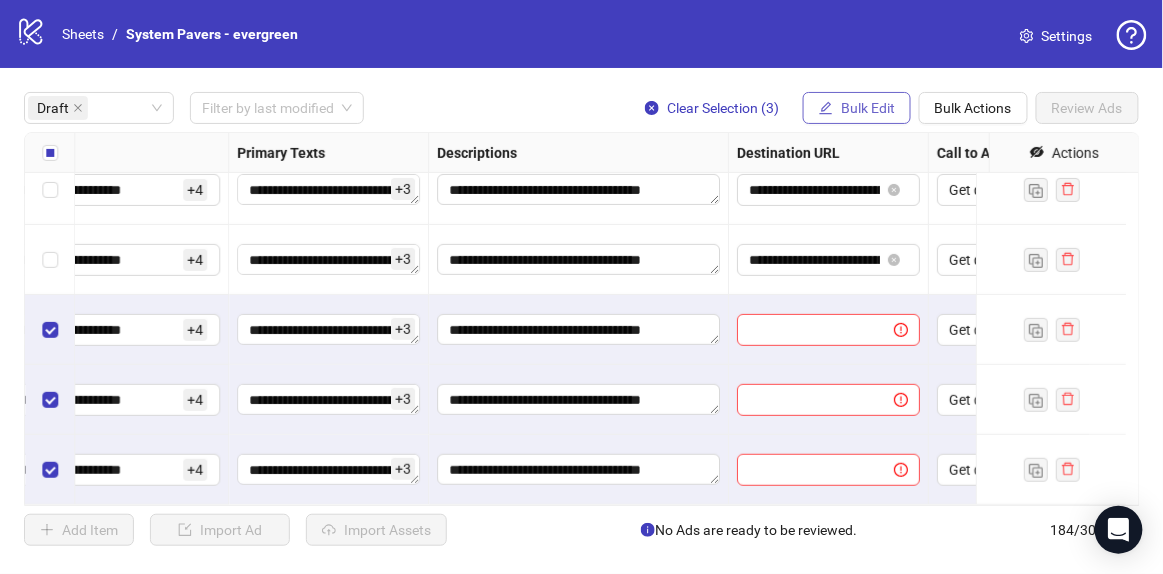 click on "Bulk Edit" at bounding box center (868, 108) 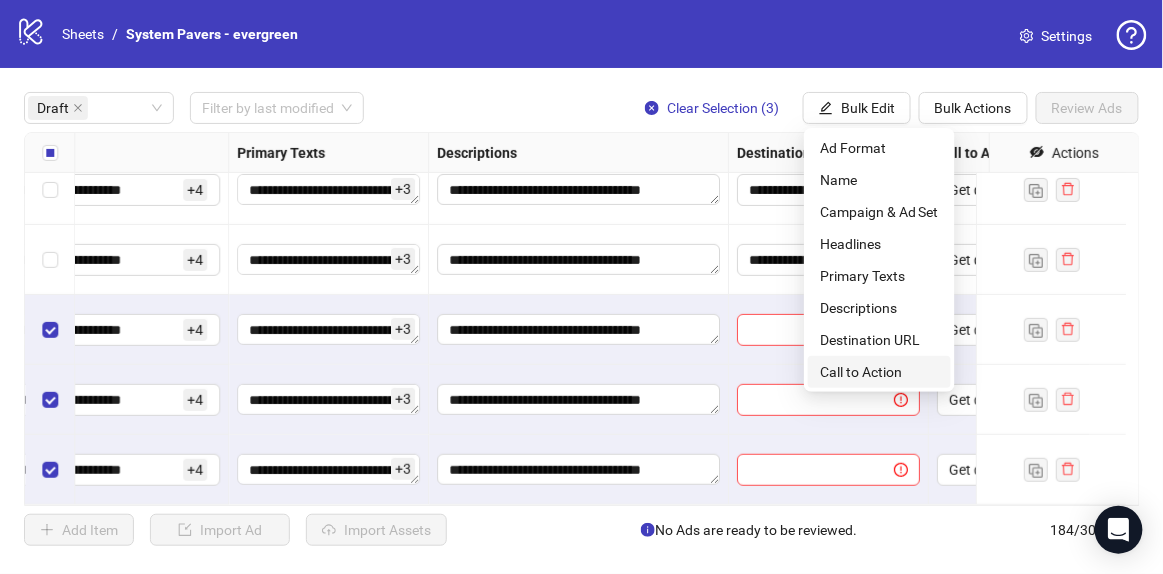 click on "Call to Action" at bounding box center (879, 372) 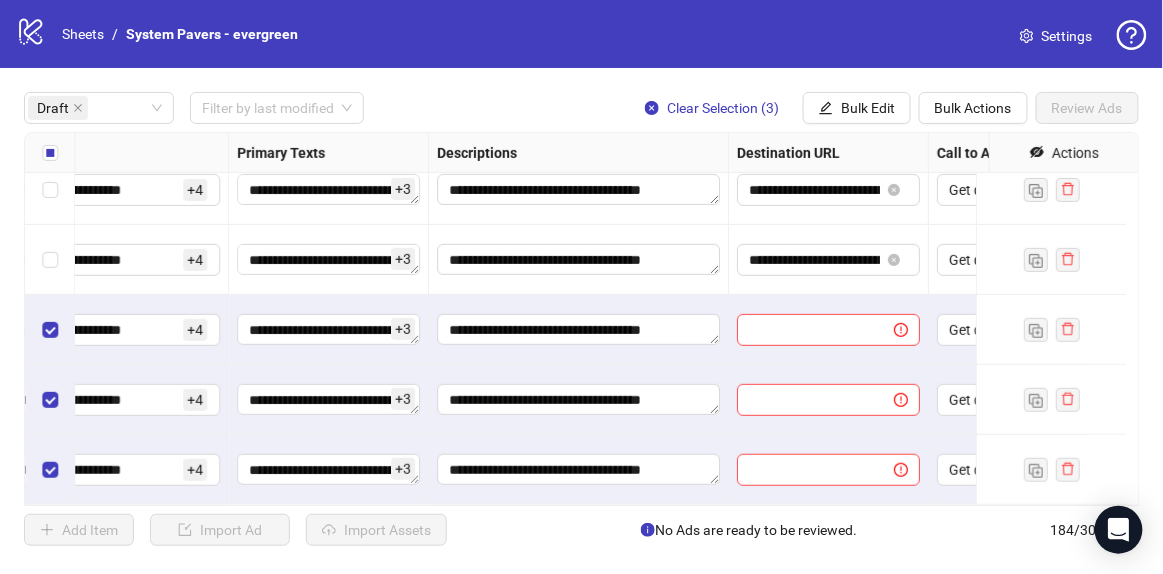 drag, startPoint x: 874, startPoint y: 112, endPoint x: 863, endPoint y: 131, distance: 21.954498 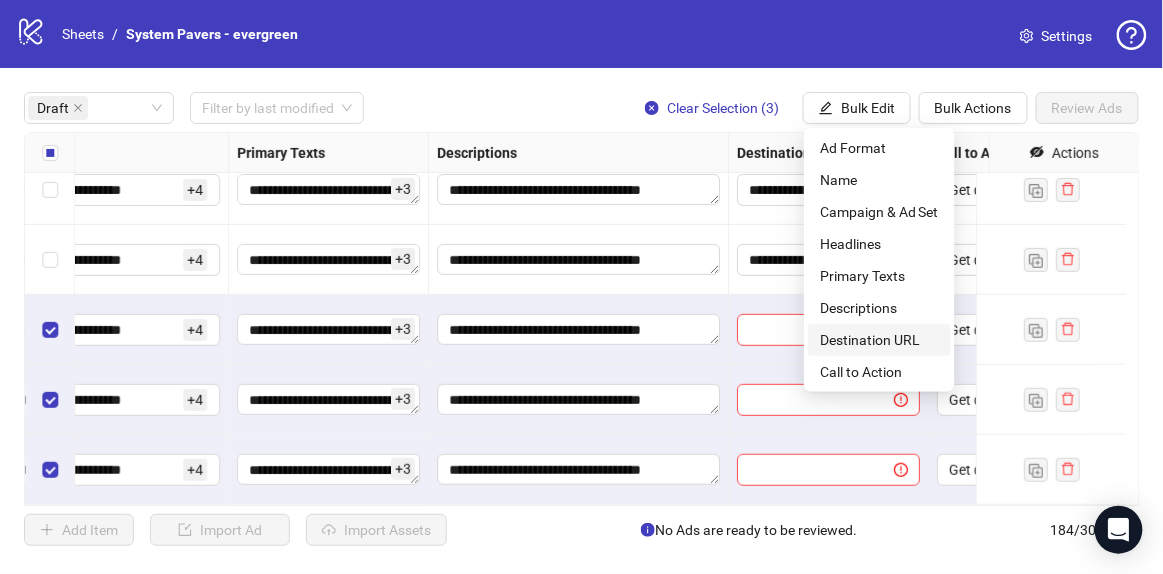 drag, startPoint x: 857, startPoint y: 345, endPoint x: 827, endPoint y: 335, distance: 31.622776 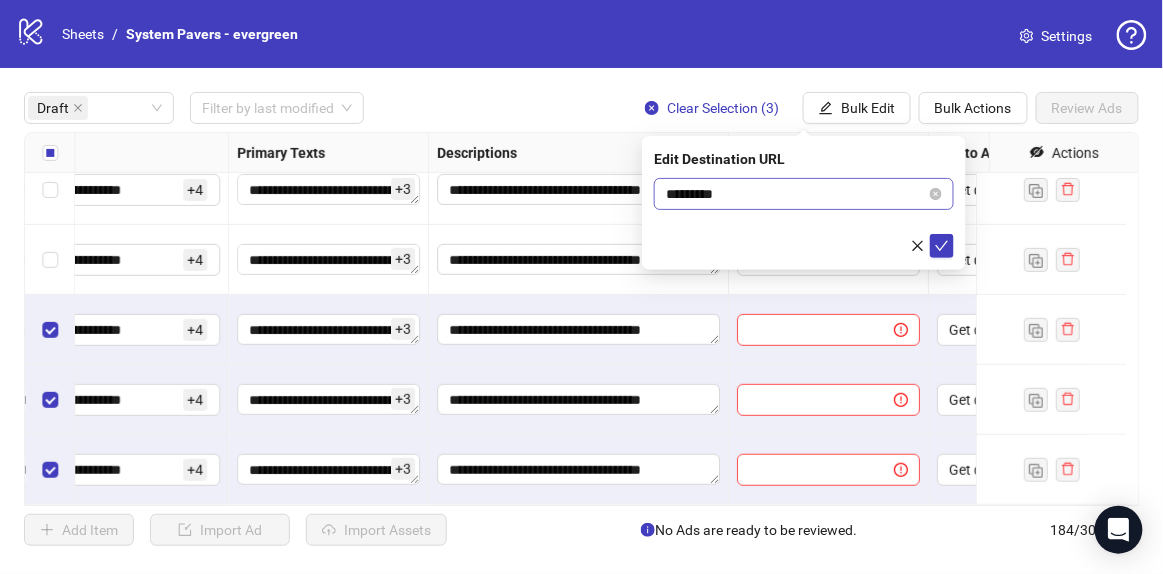 drag, startPoint x: 868, startPoint y: 206, endPoint x: 868, endPoint y: 192, distance: 14 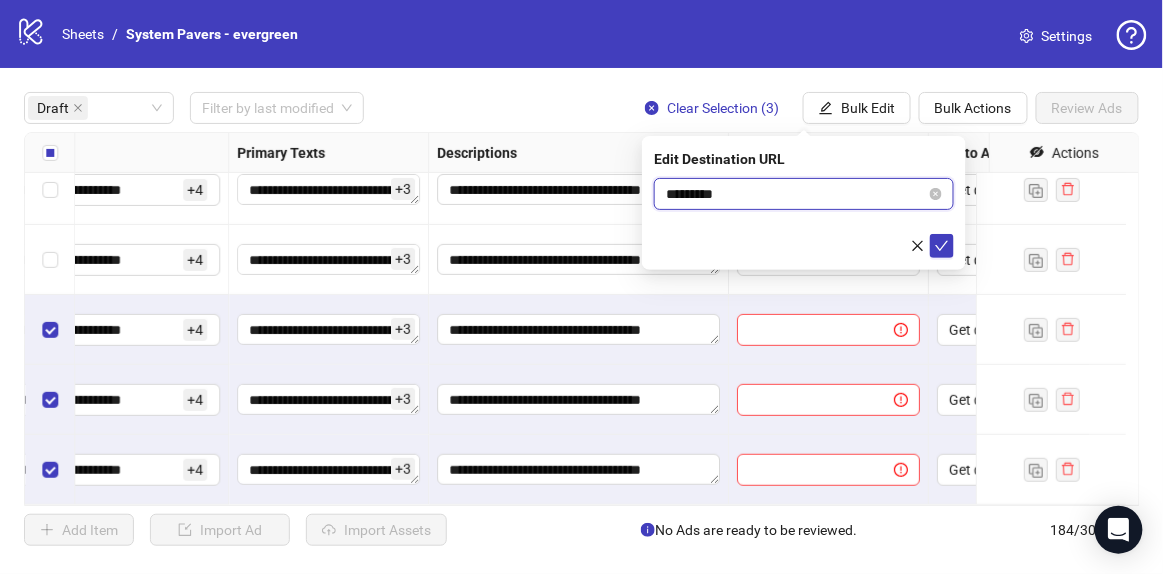 click on "*********" at bounding box center [796, 194] 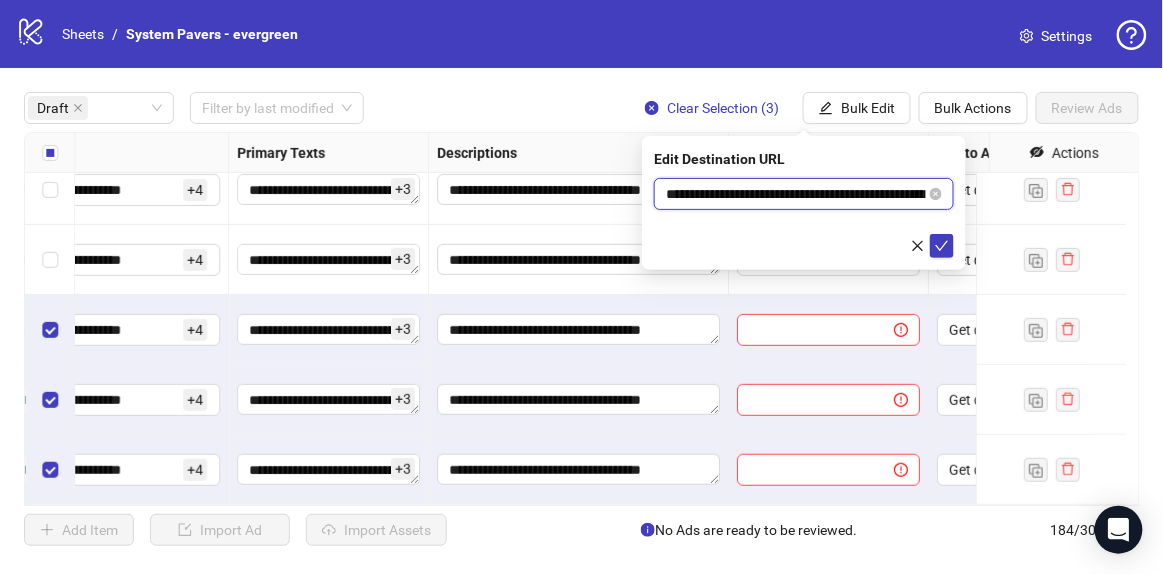 scroll, scrollTop: 0, scrollLeft: 128, axis: horizontal 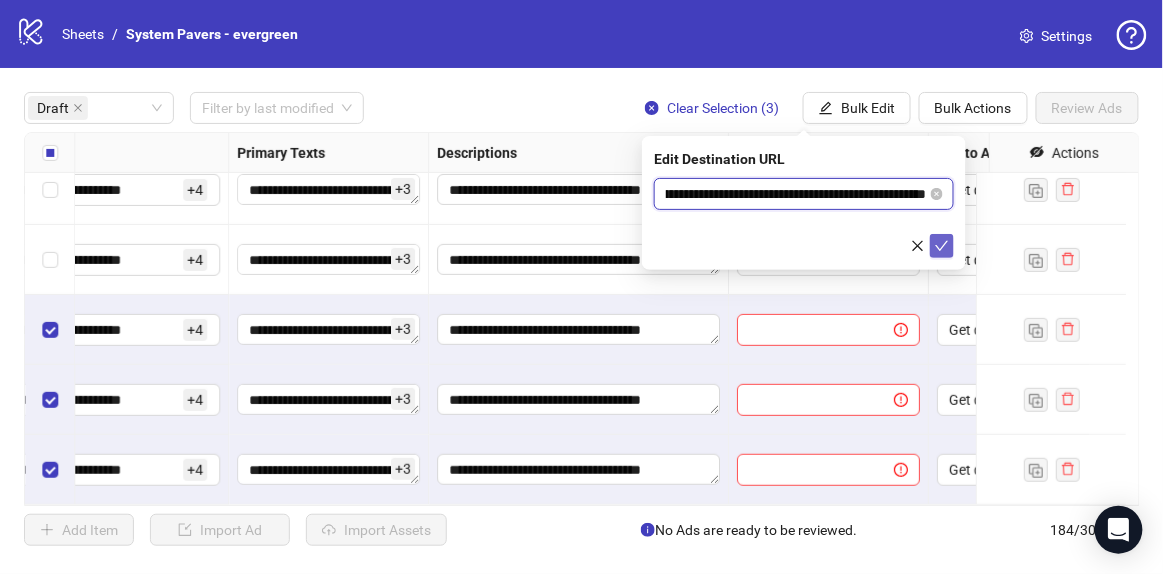 type on "**********" 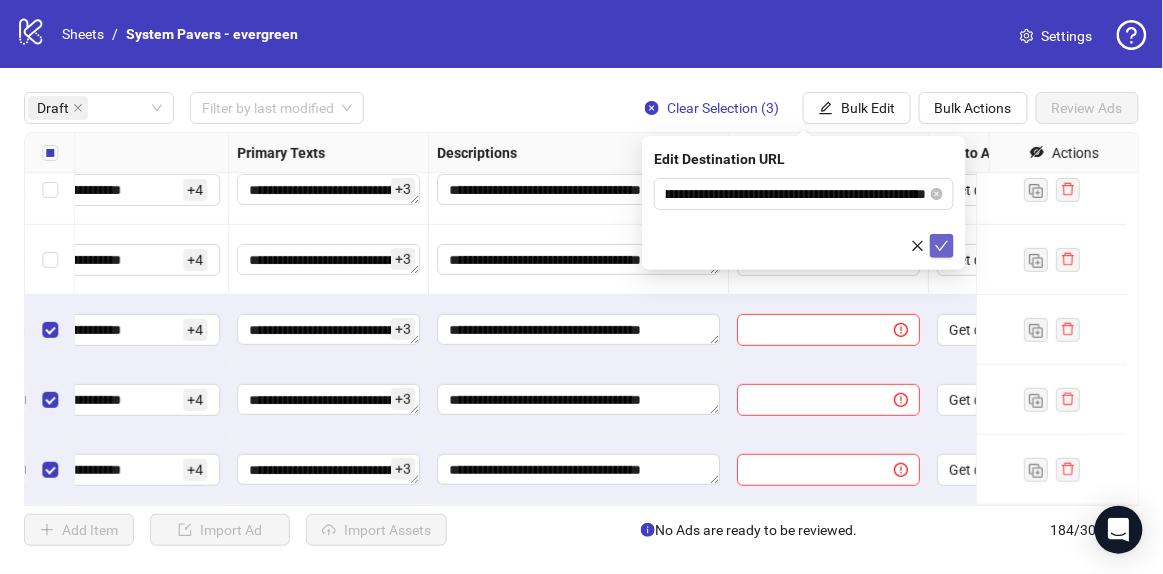 click at bounding box center (942, 246) 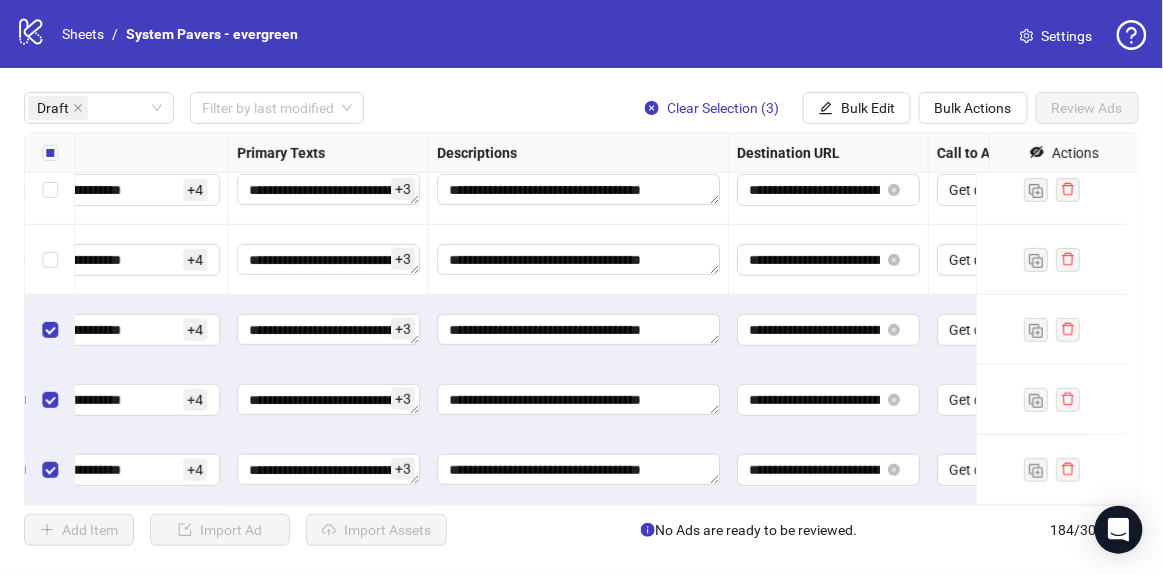 scroll, scrollTop: 171, scrollLeft: 1369, axis: both 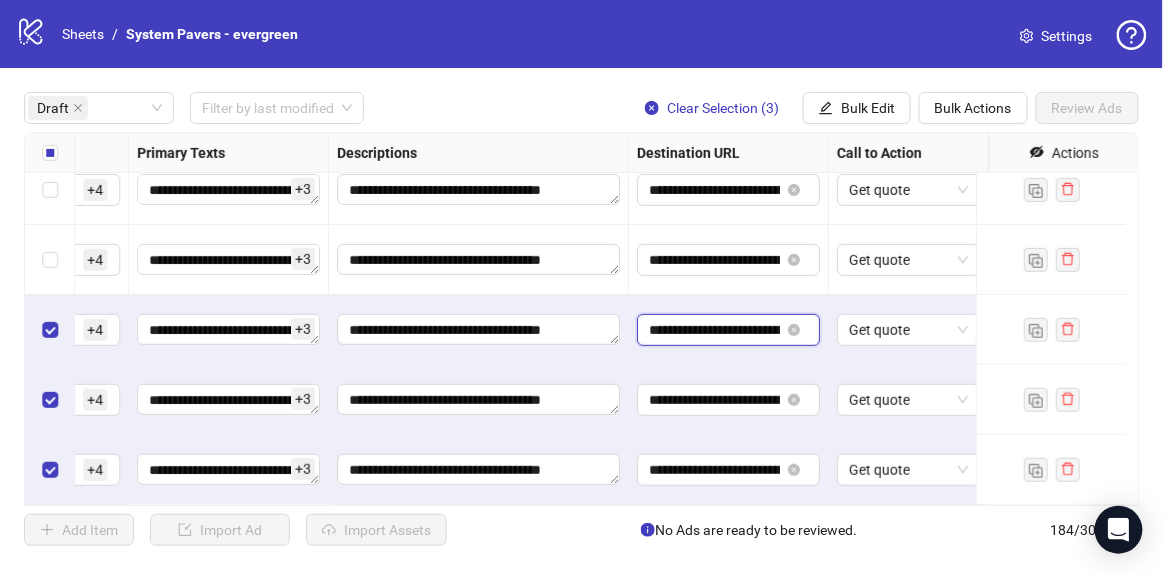 click on "**********" at bounding box center (714, 330) 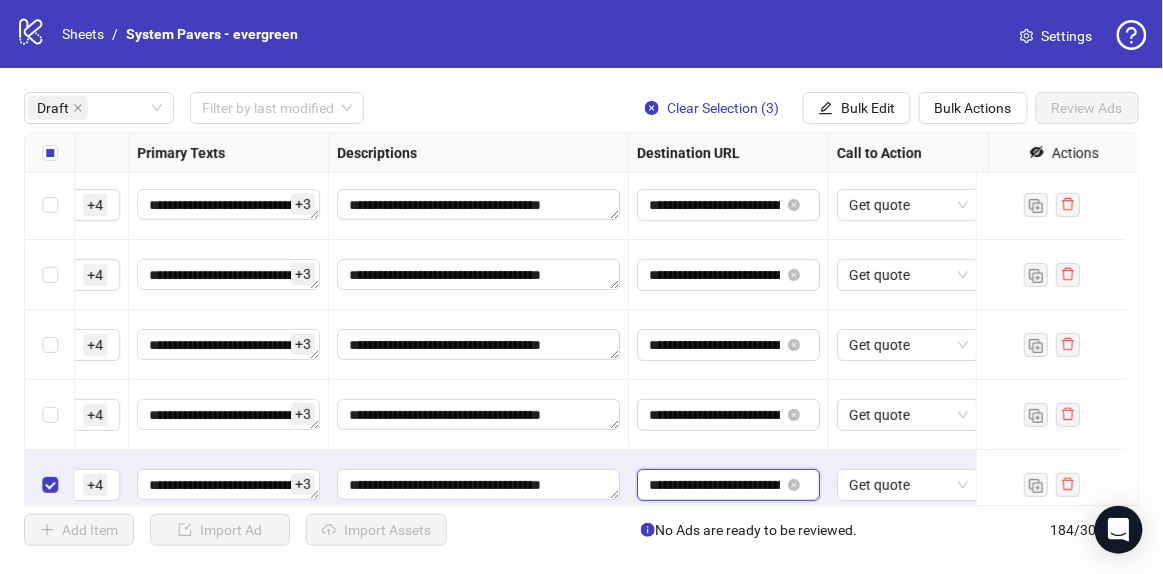 scroll, scrollTop: 0, scrollLeft: 1369, axis: horizontal 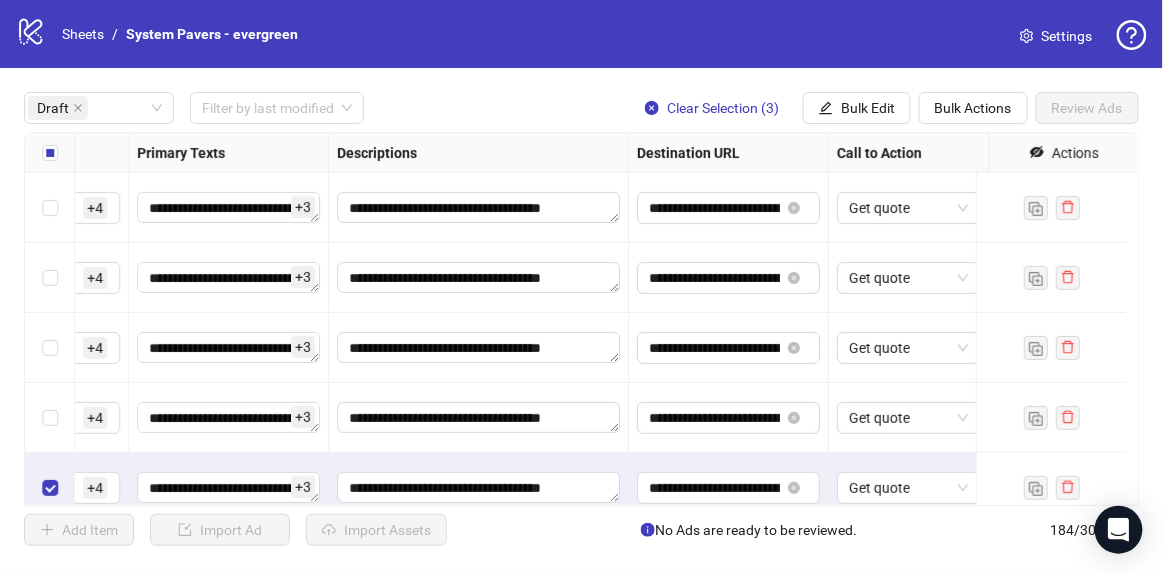click at bounding box center [50, 153] 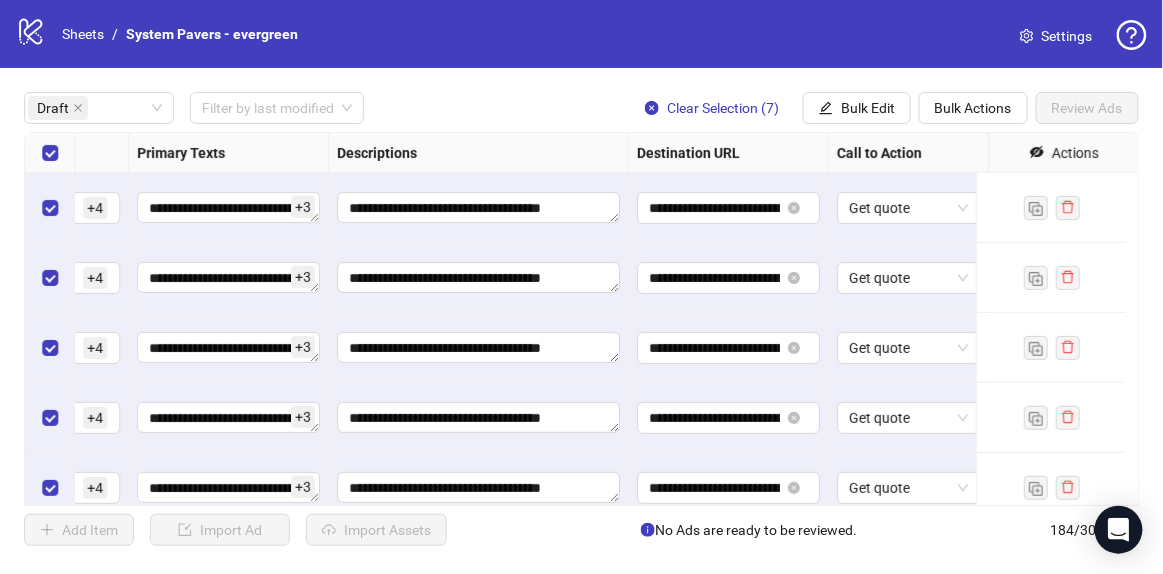 click at bounding box center [50, 208] 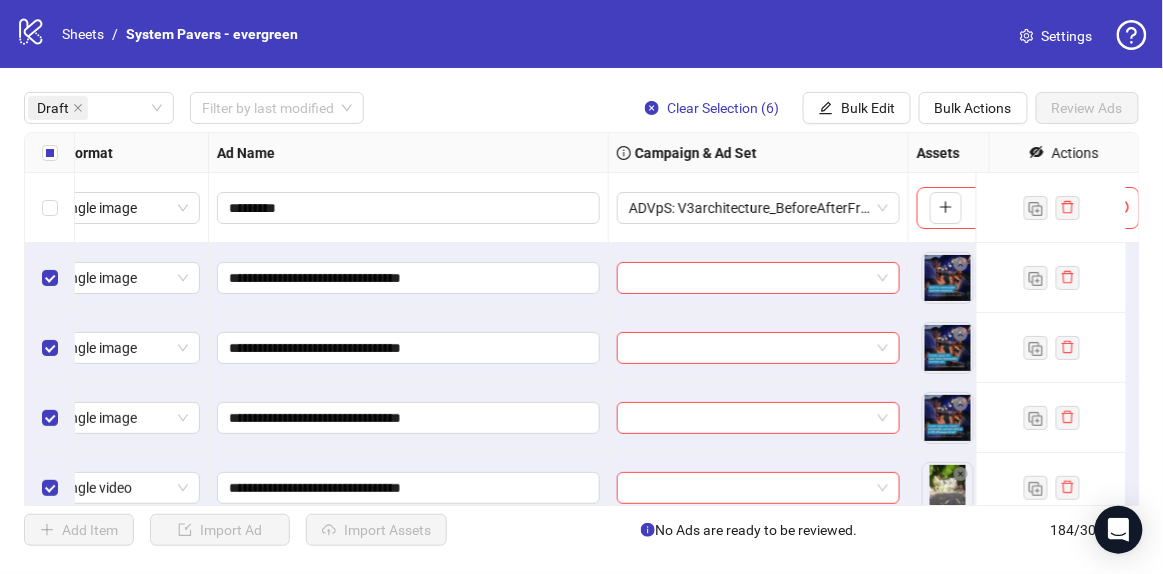 scroll, scrollTop: 0, scrollLeft: 30, axis: horizontal 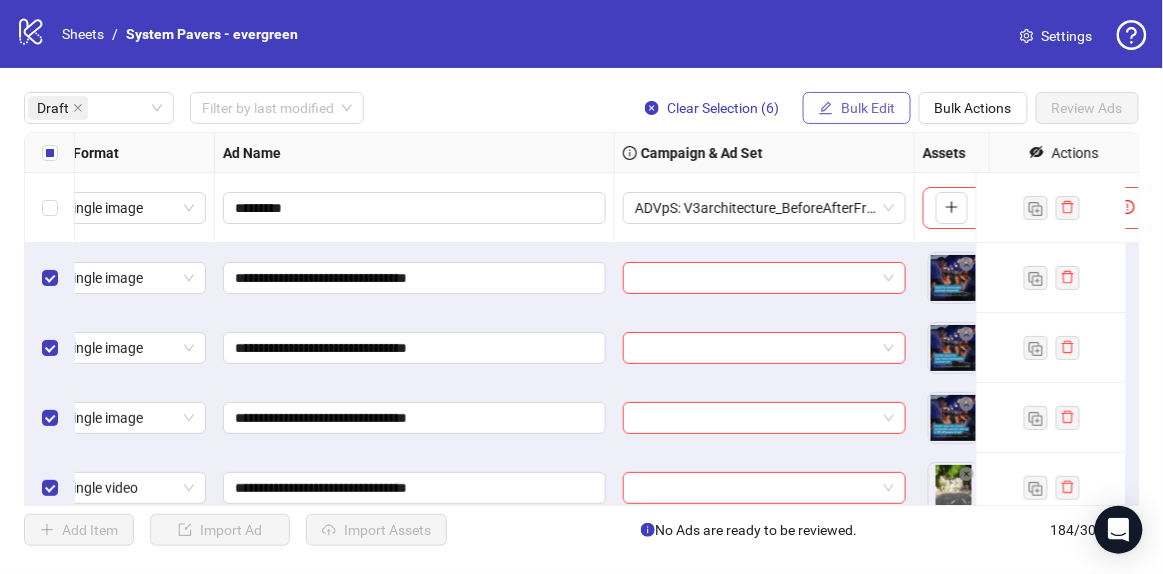 click on "Bulk Edit" at bounding box center (868, 108) 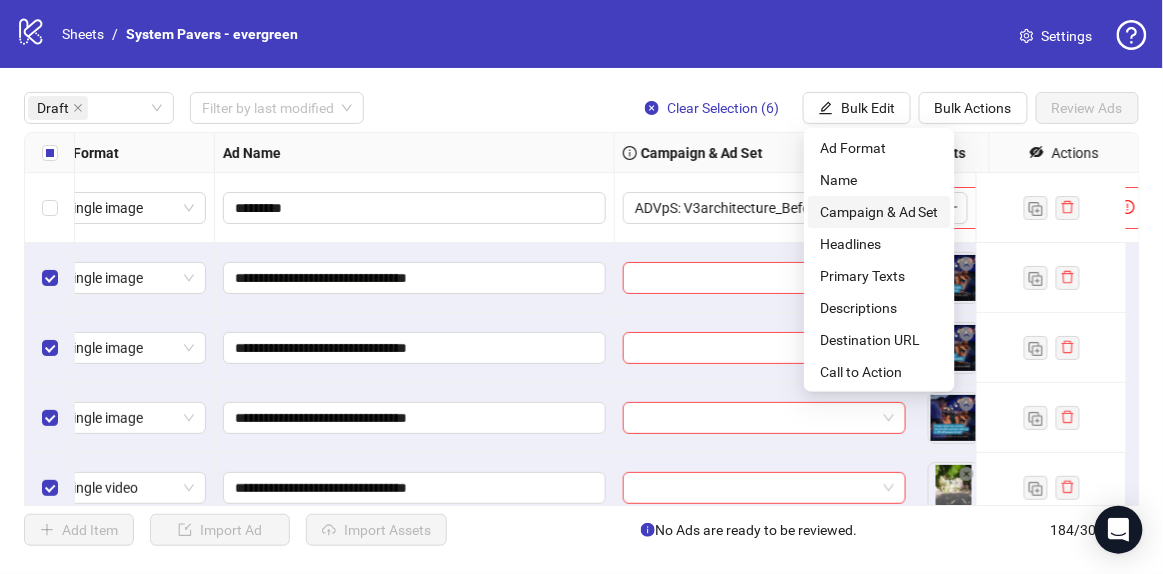 click on "Campaign & Ad Set" at bounding box center [879, 212] 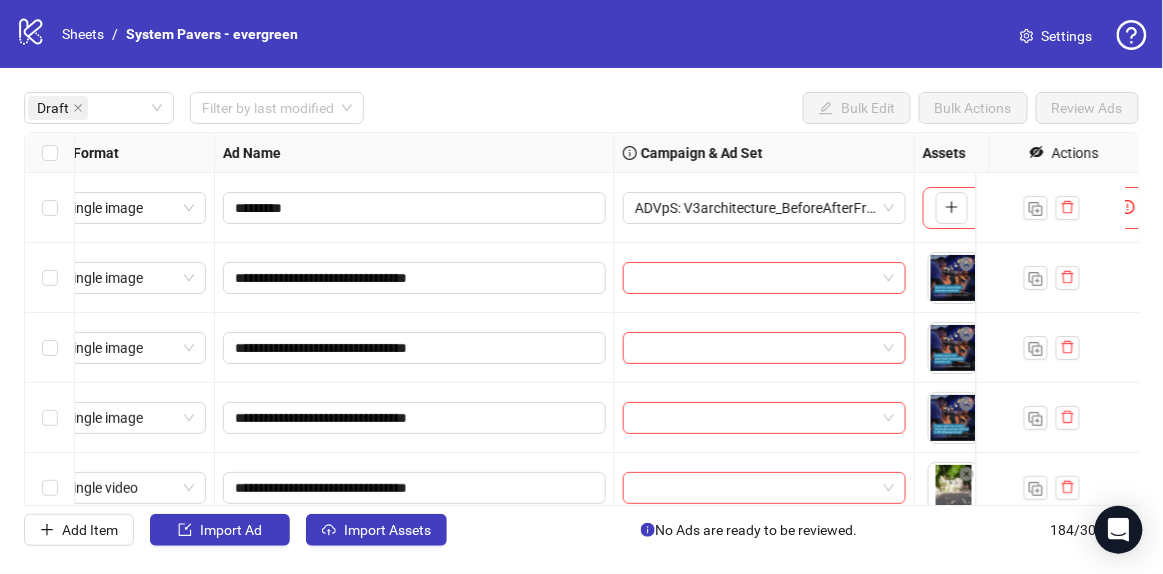 click at bounding box center (50, 278) 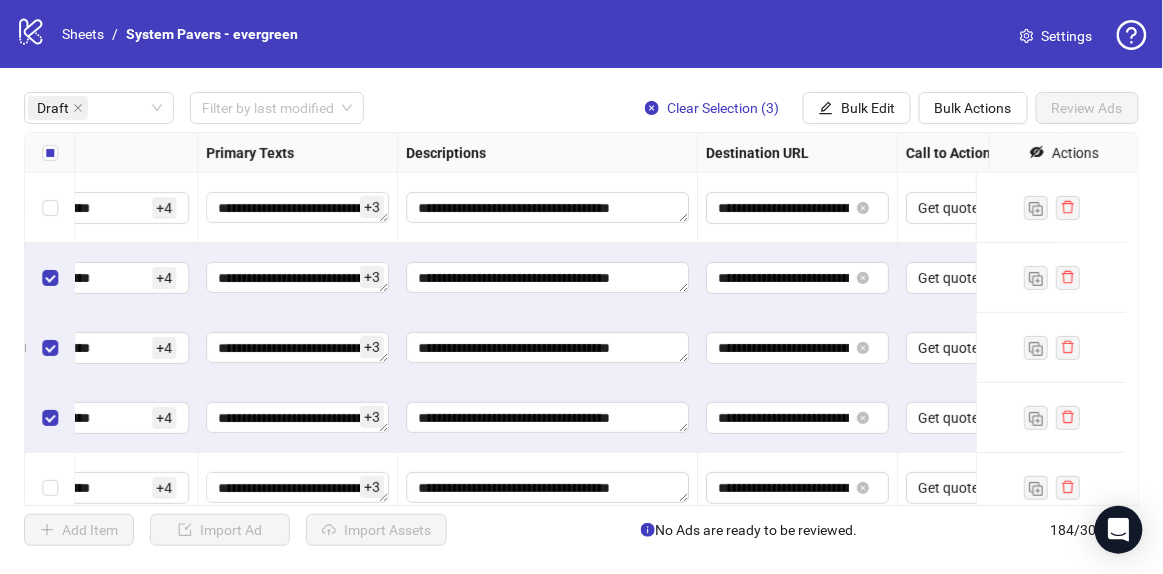scroll, scrollTop: 0, scrollLeft: 1369, axis: horizontal 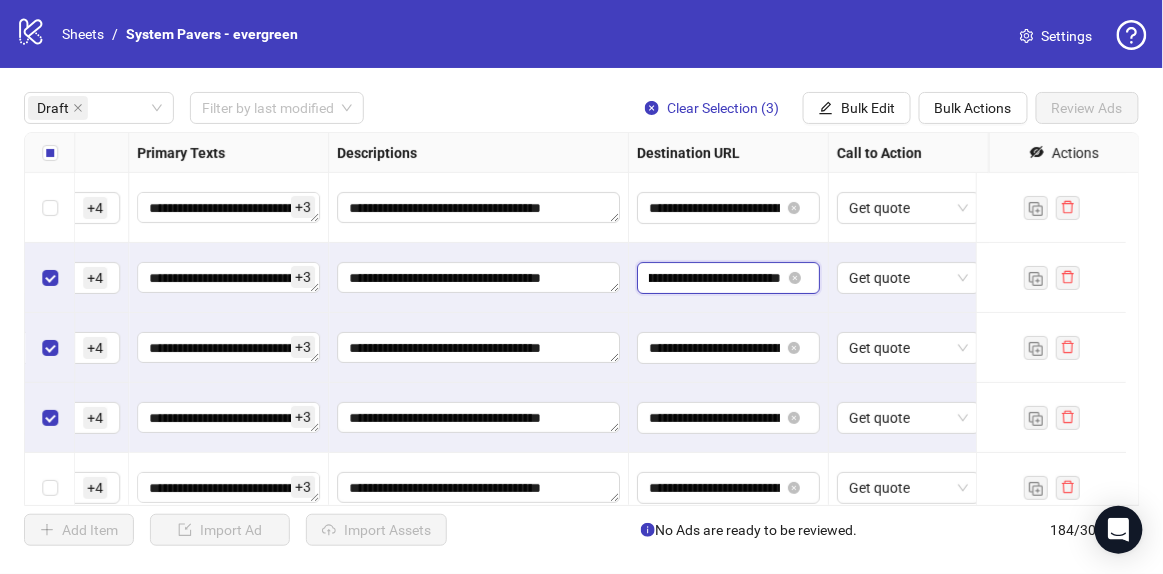 drag, startPoint x: 731, startPoint y: 273, endPoint x: 976, endPoint y: 293, distance: 245.81497 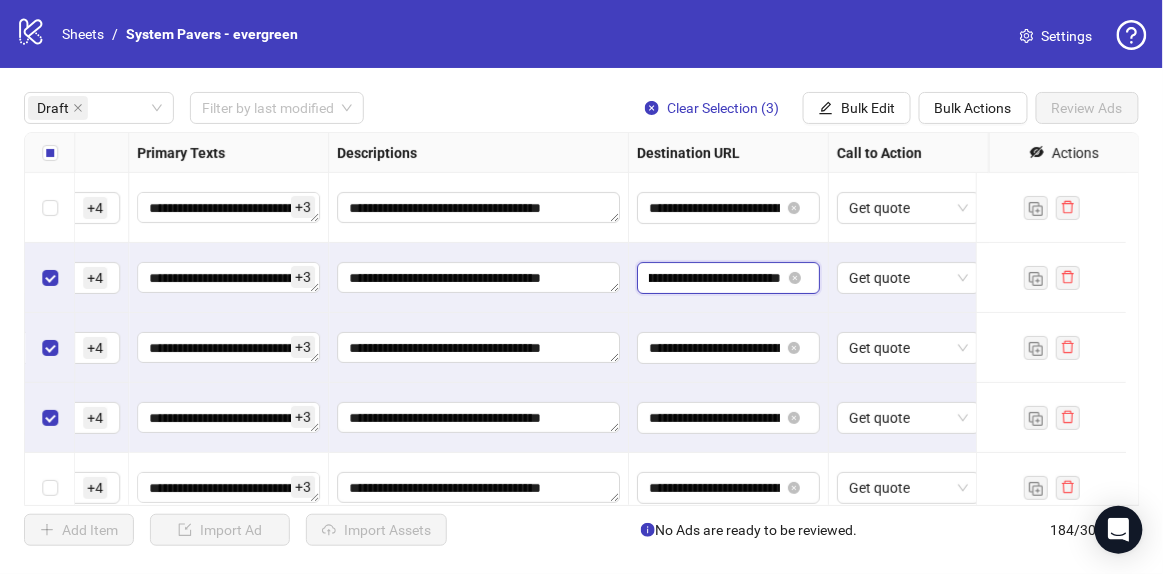 scroll, scrollTop: 0, scrollLeft: 0, axis: both 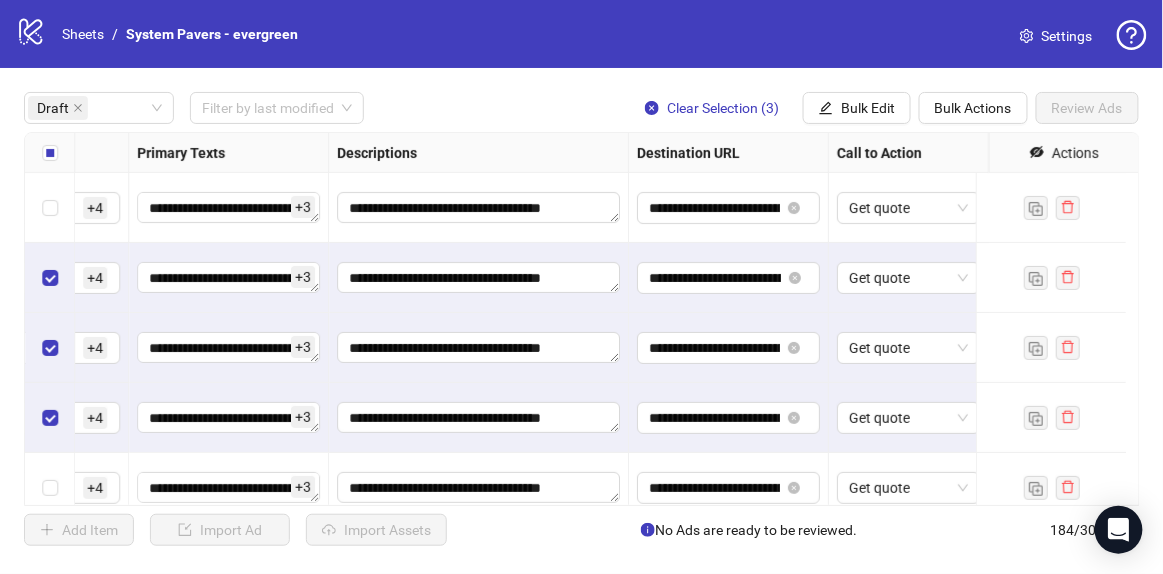 click on "**********" at bounding box center (581, 319) 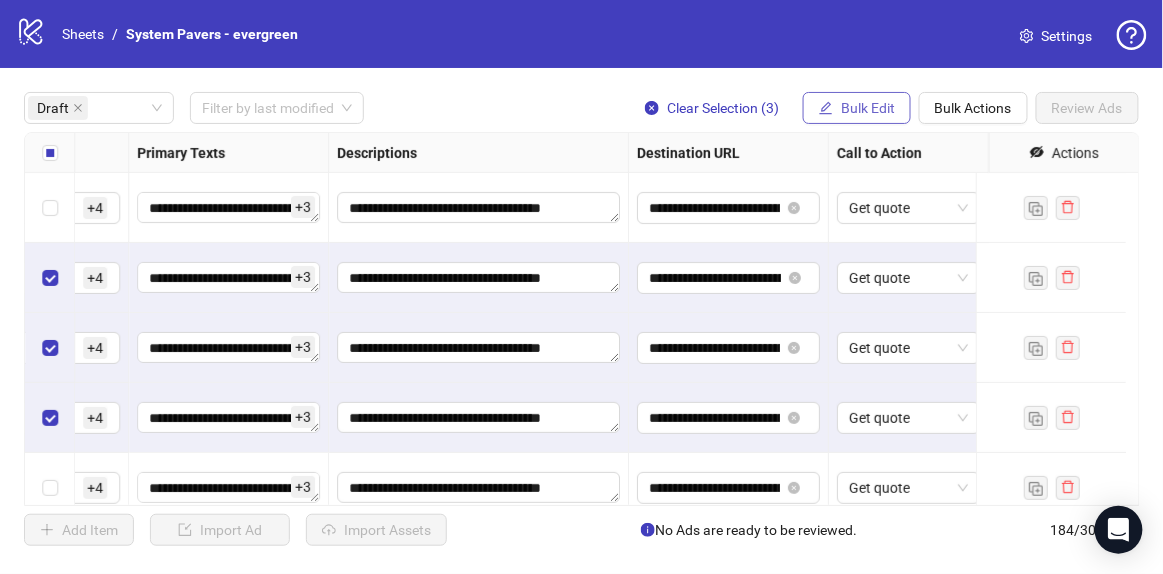 click on "Bulk Edit" at bounding box center (868, 108) 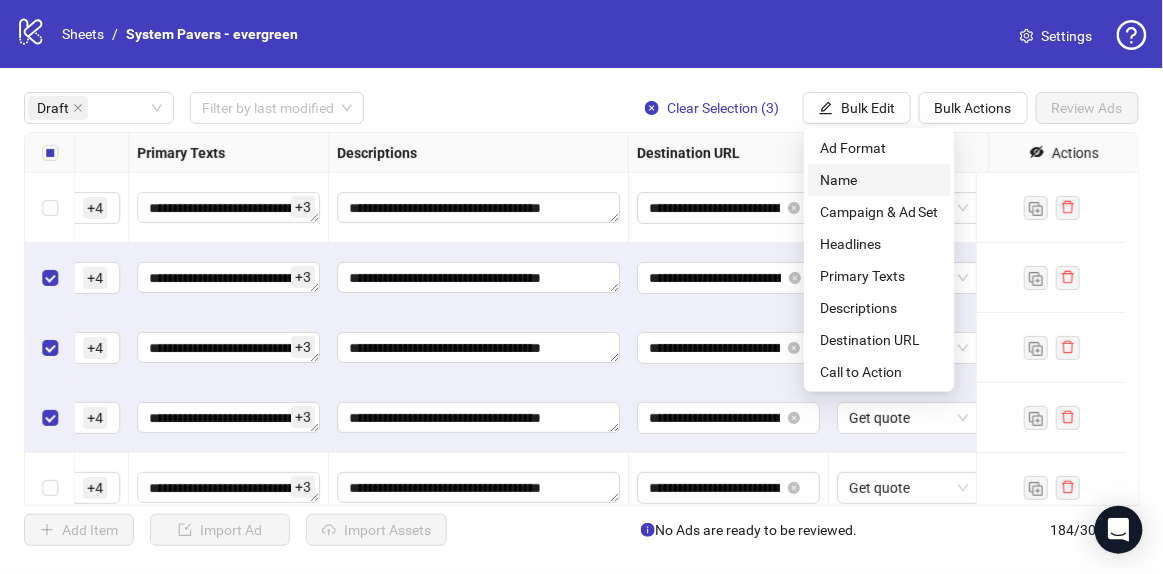 click on "Name" at bounding box center (879, 180) 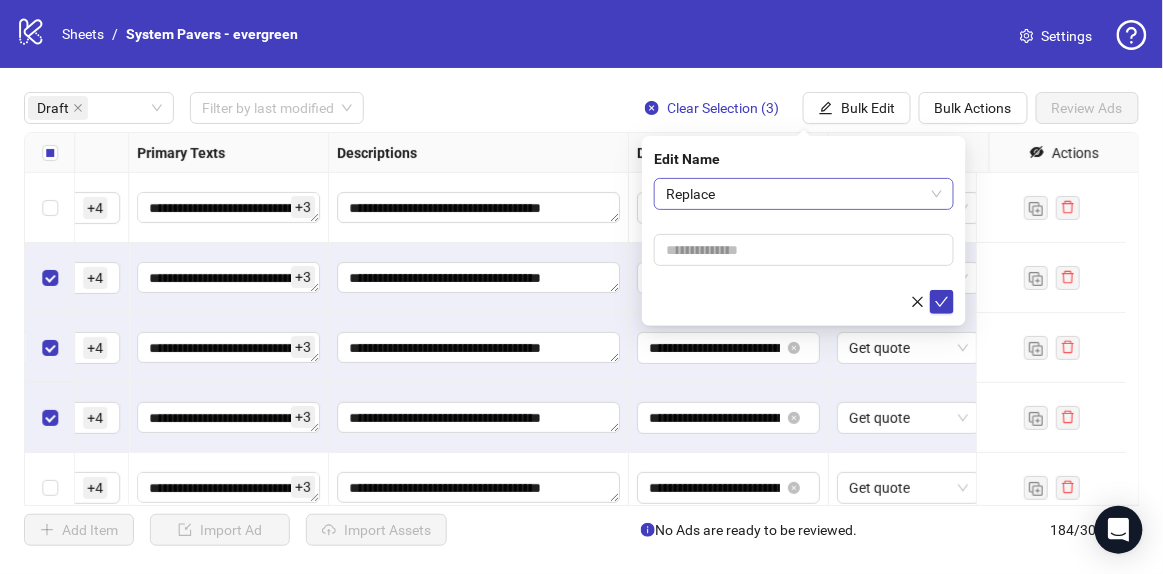 drag, startPoint x: 746, startPoint y: 191, endPoint x: 747, endPoint y: 207, distance: 16.03122 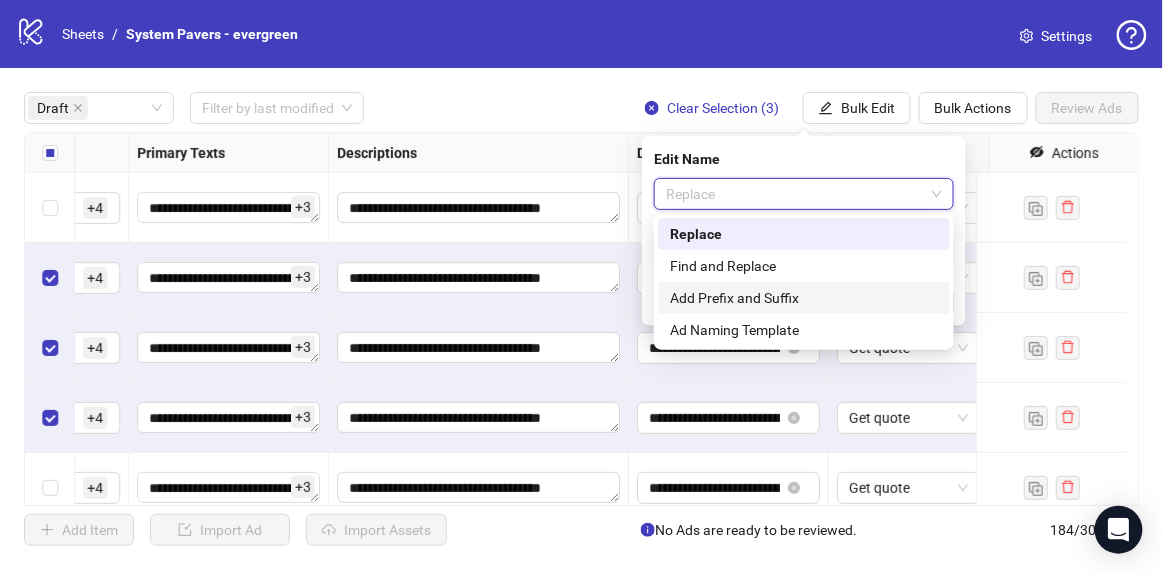 click on "Add Prefix and Suffix" at bounding box center (804, 298) 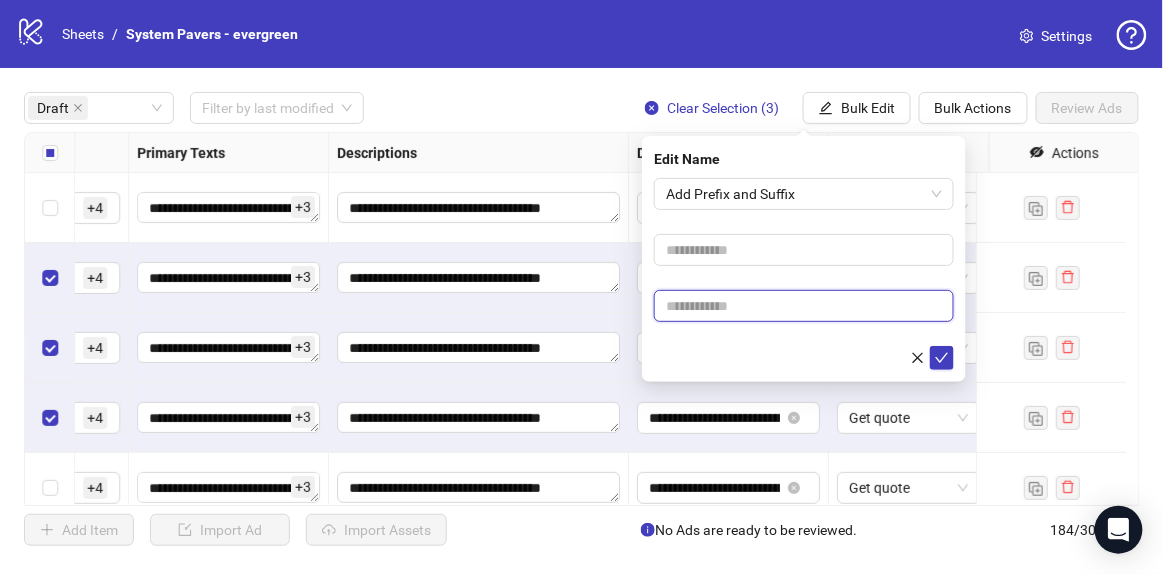 click at bounding box center [804, 306] 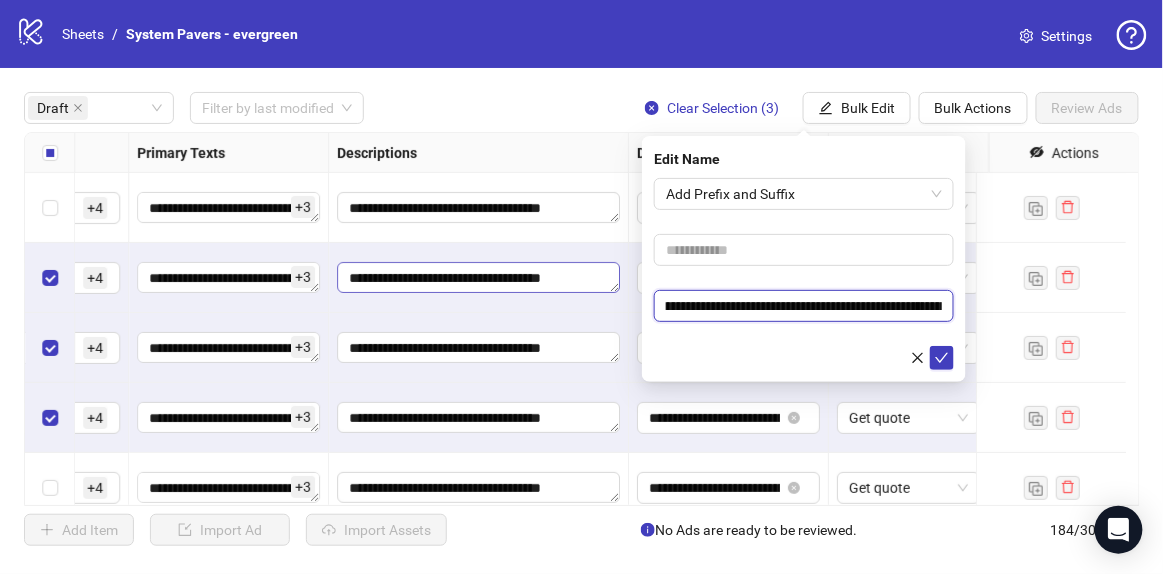 scroll, scrollTop: 0, scrollLeft: 0, axis: both 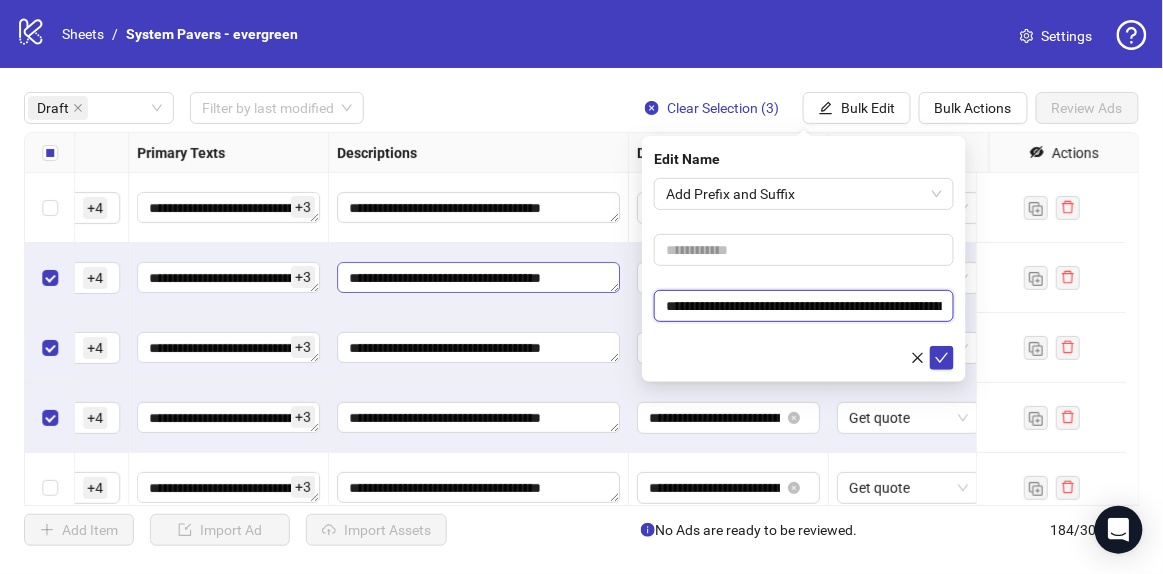 drag, startPoint x: 721, startPoint y: 303, endPoint x: 569, endPoint y: 292, distance: 152.3975 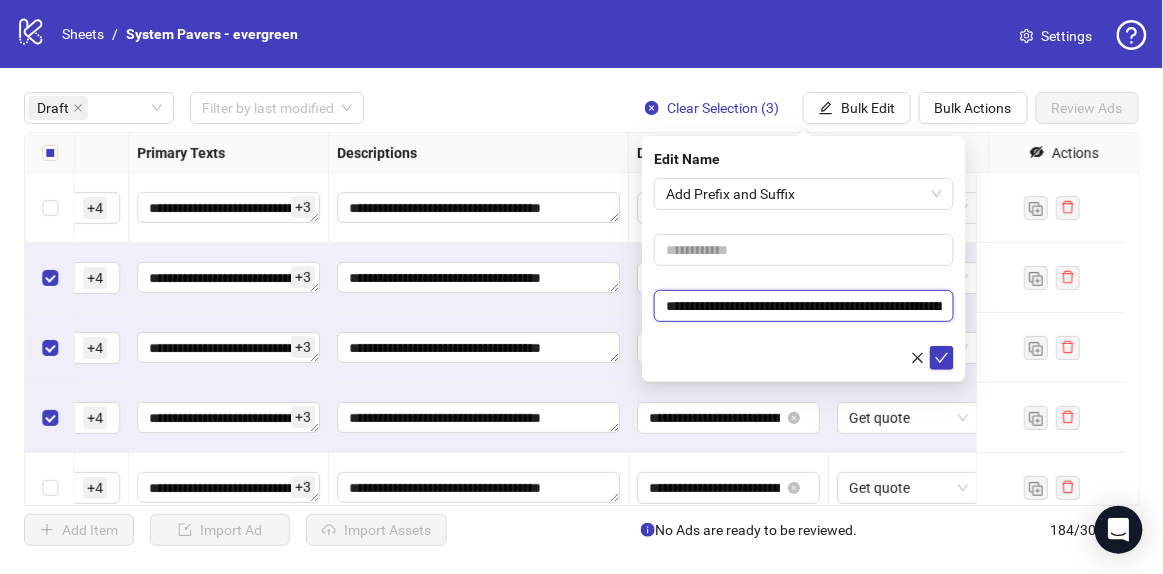 click on "**********" at bounding box center (804, 305) 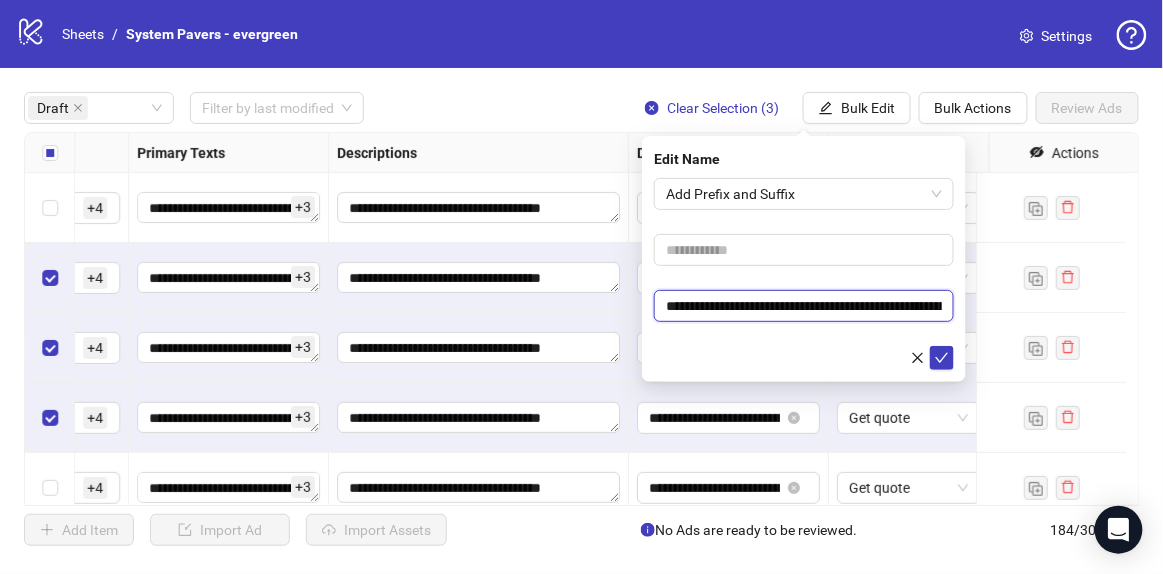 drag, startPoint x: 660, startPoint y: 300, endPoint x: 669, endPoint y: 308, distance: 12.0415945 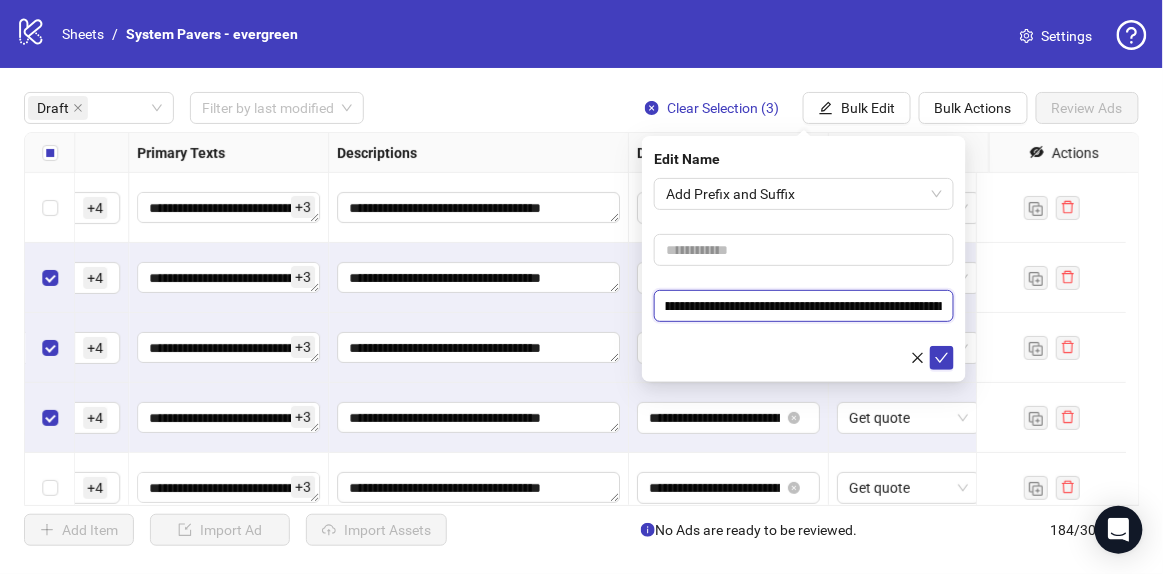 scroll, scrollTop: 0, scrollLeft: 456, axis: horizontal 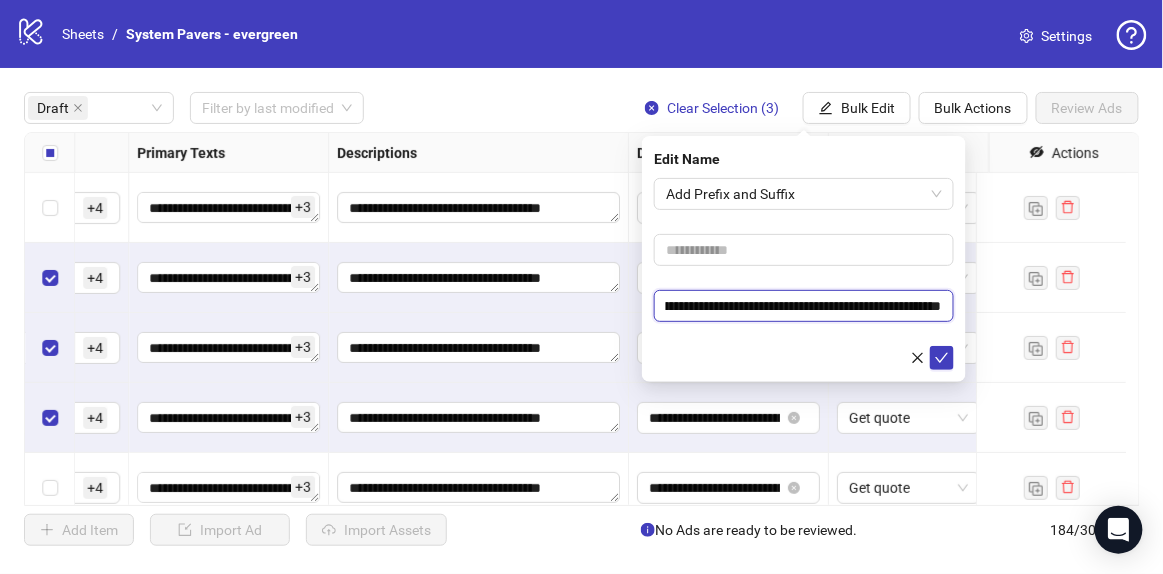 drag, startPoint x: 782, startPoint y: 323, endPoint x: 986, endPoint y: 353, distance: 206.19408 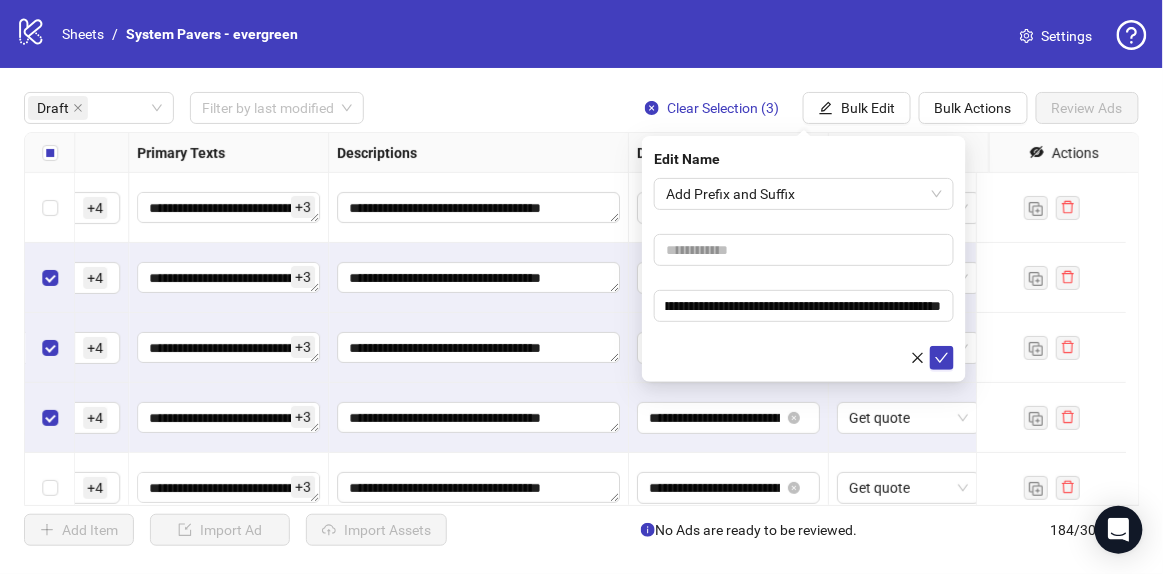 click on "**********" at bounding box center (804, 274) 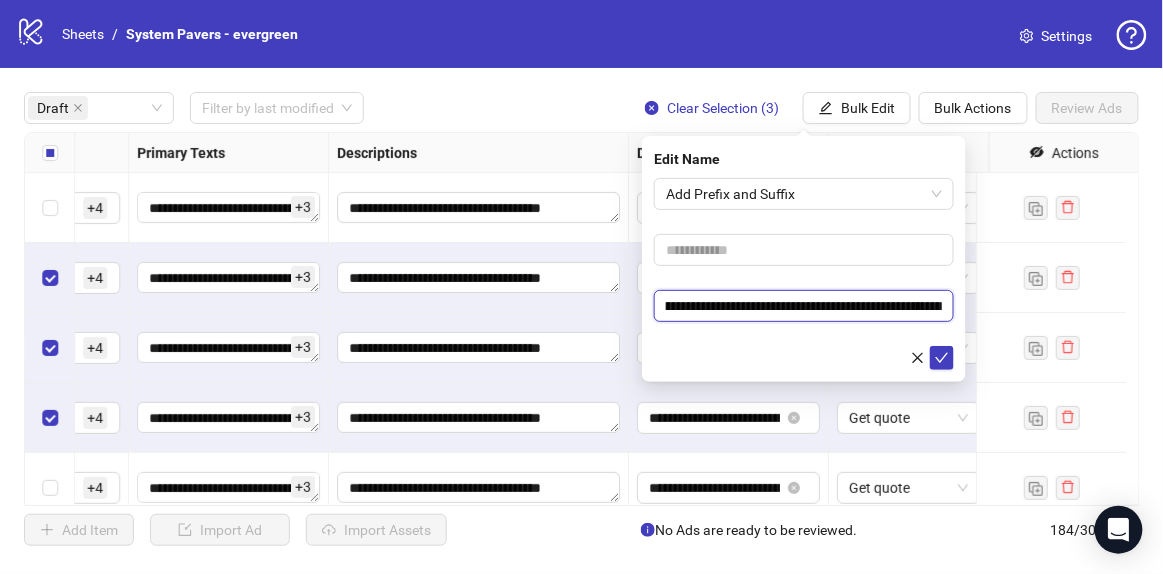 scroll, scrollTop: 0, scrollLeft: 408, axis: horizontal 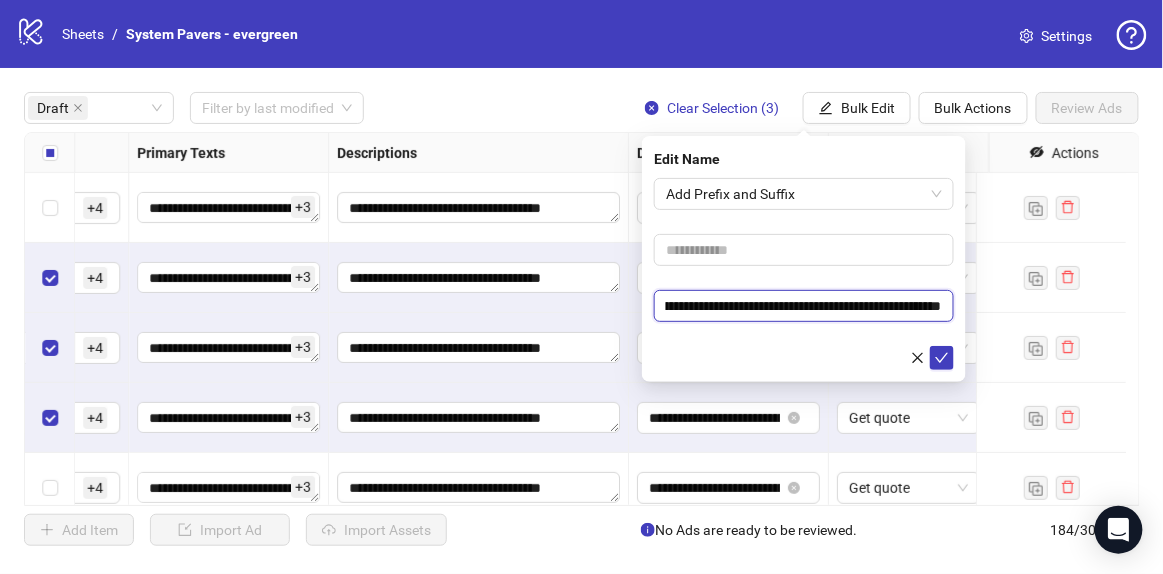 drag, startPoint x: 809, startPoint y: 302, endPoint x: 941, endPoint y: 337, distance: 136.56134 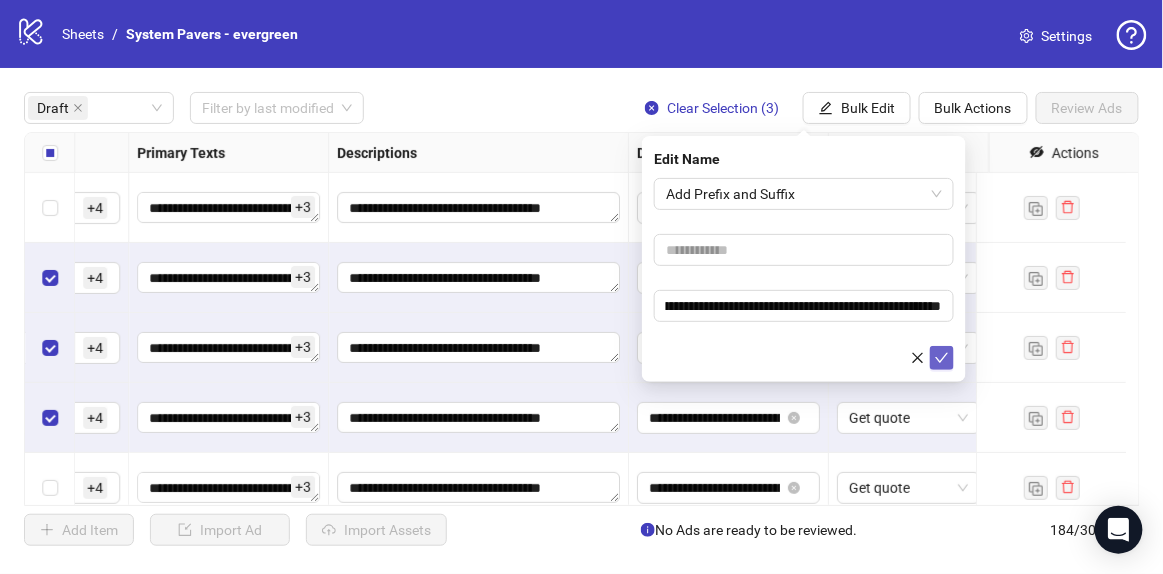 click 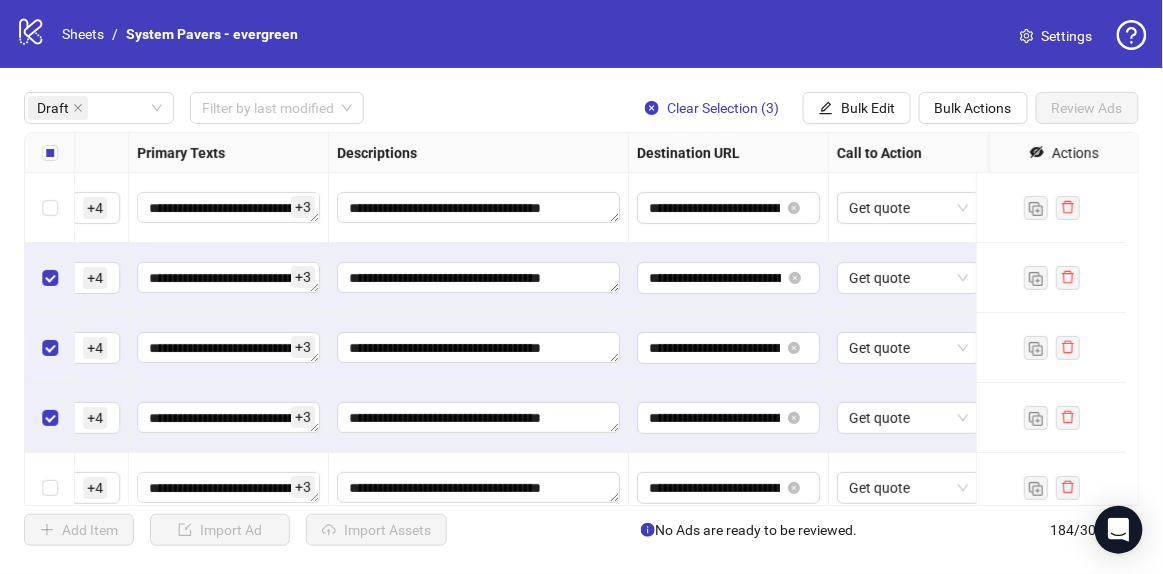 click at bounding box center (50, 153) 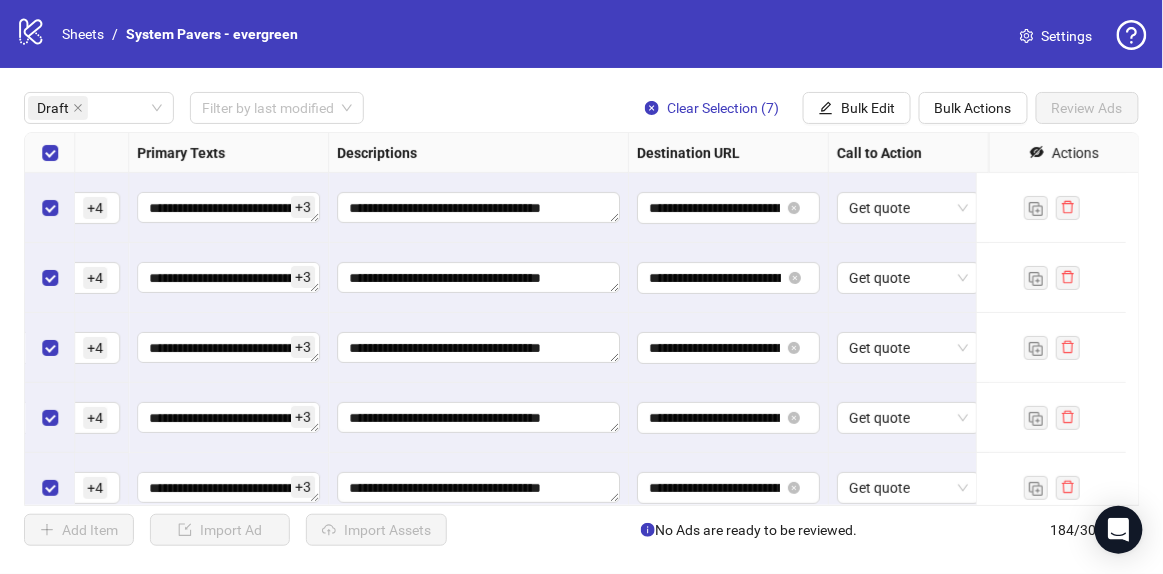 click at bounding box center (50, 153) 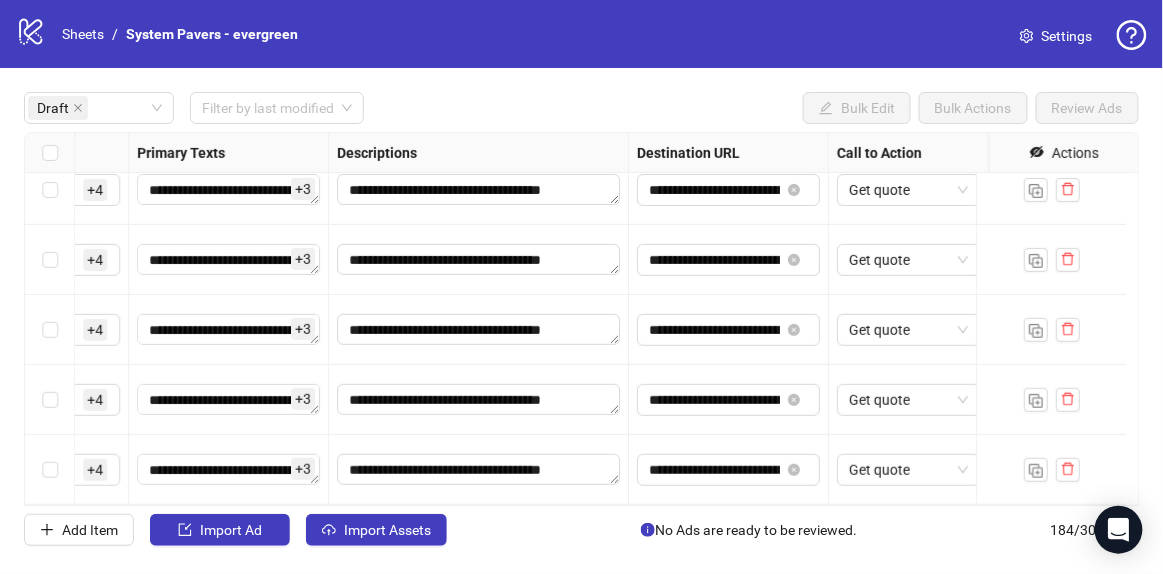 scroll, scrollTop: 171, scrollLeft: 1369, axis: both 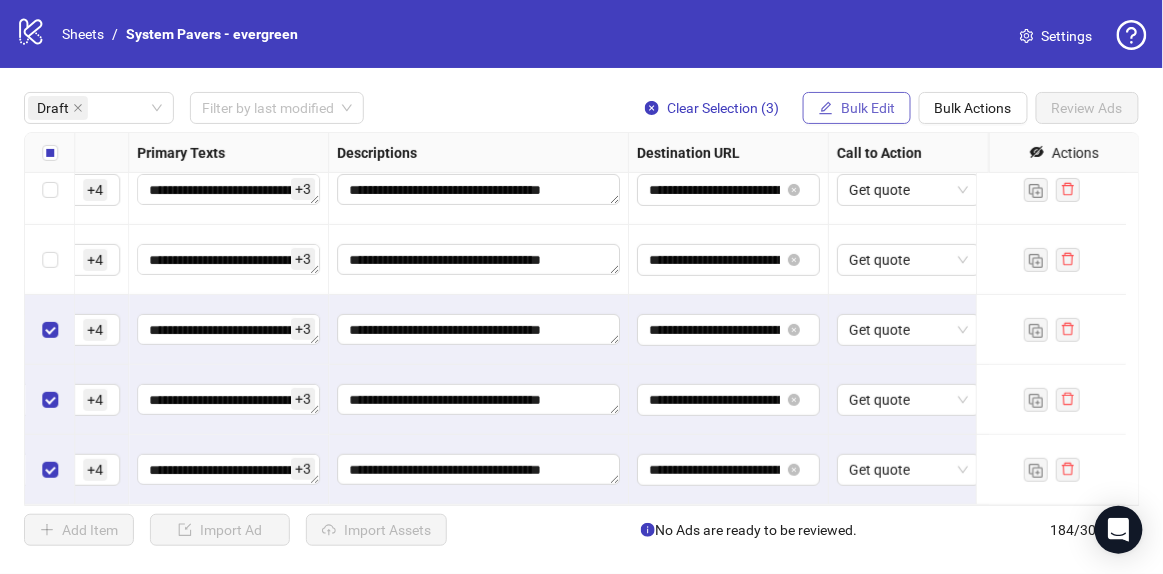 click on "Bulk Edit" at bounding box center [857, 108] 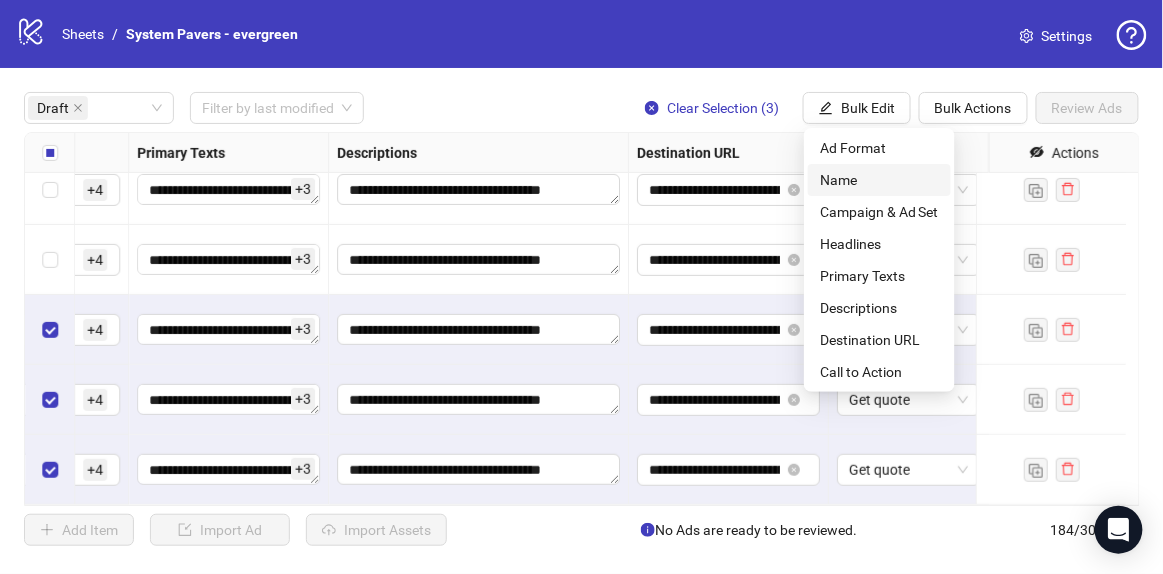 click on "Name" at bounding box center [879, 180] 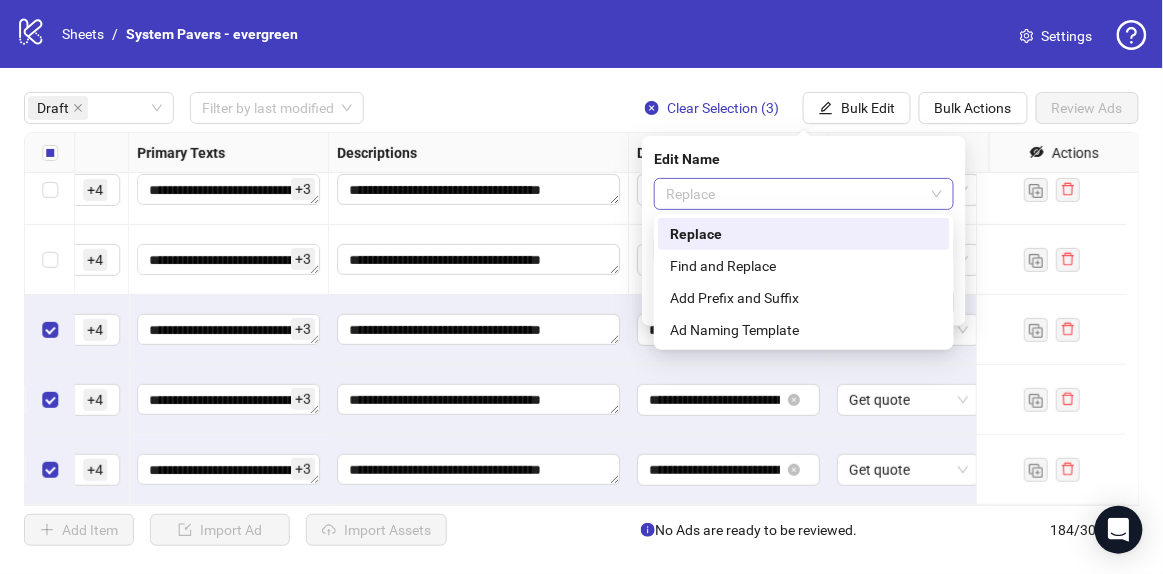 drag, startPoint x: 756, startPoint y: 186, endPoint x: 768, endPoint y: 245, distance: 60.207973 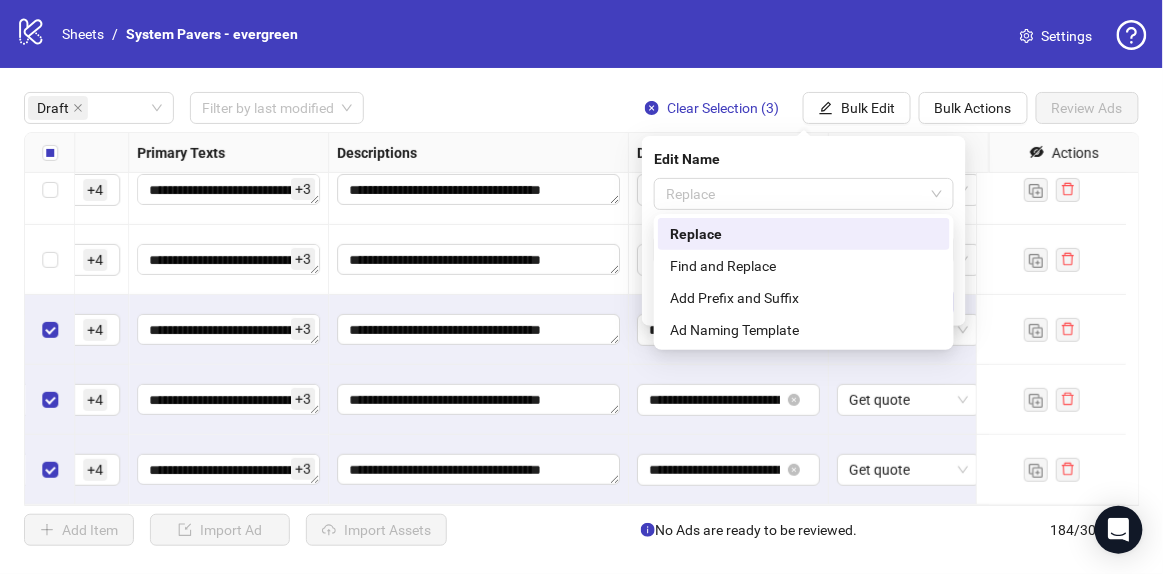 click on "Replace" at bounding box center [804, 194] 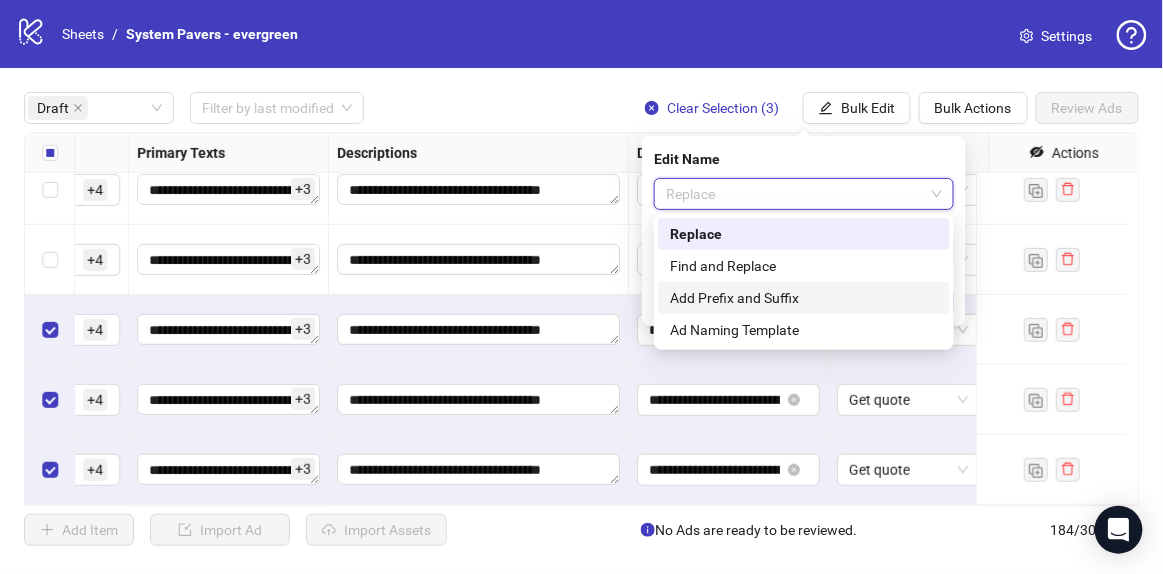 click on "Add Prefix and Suffix" at bounding box center [804, 298] 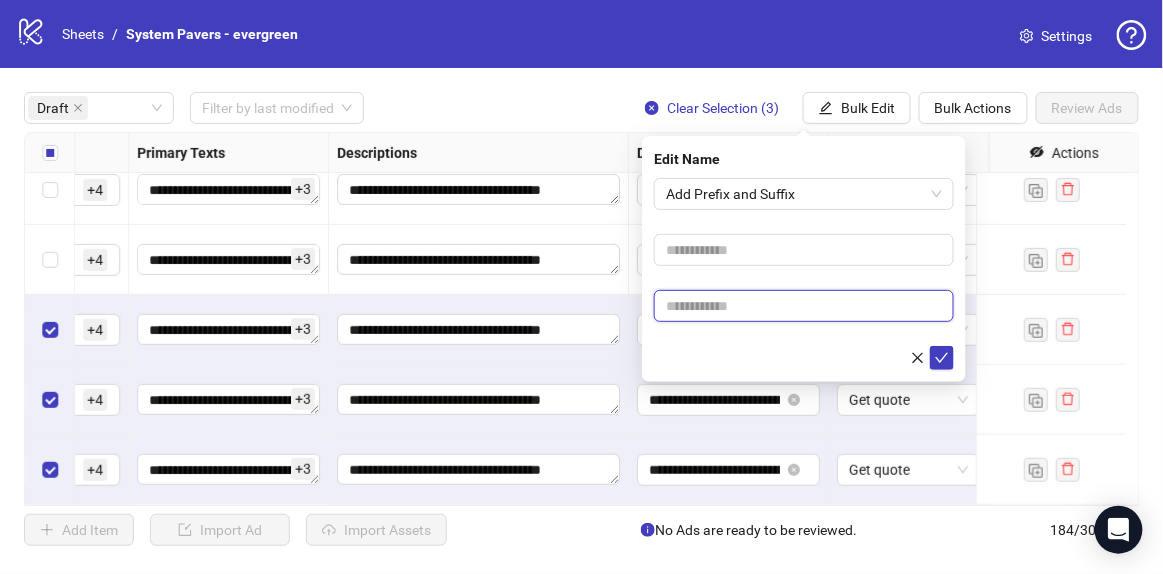 click at bounding box center [804, 306] 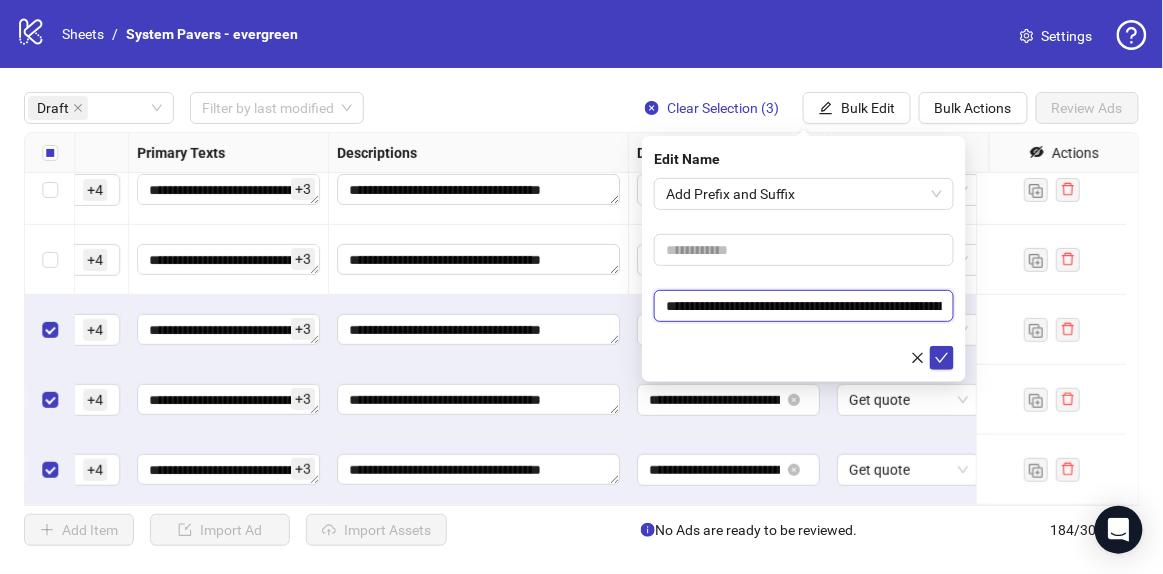 scroll, scrollTop: 0, scrollLeft: 316, axis: horizontal 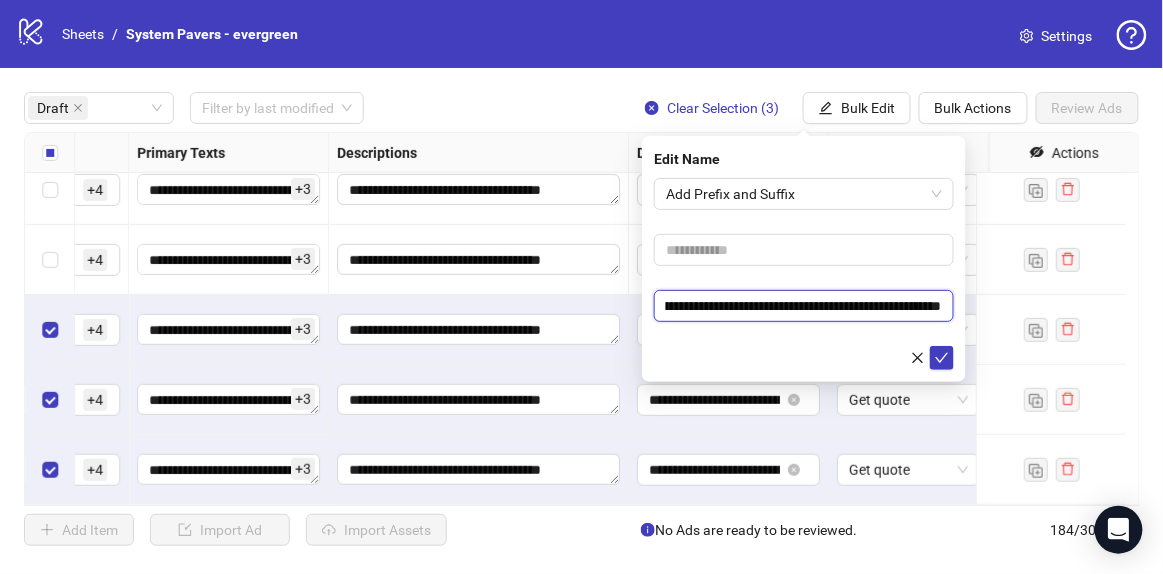 type on "**********" 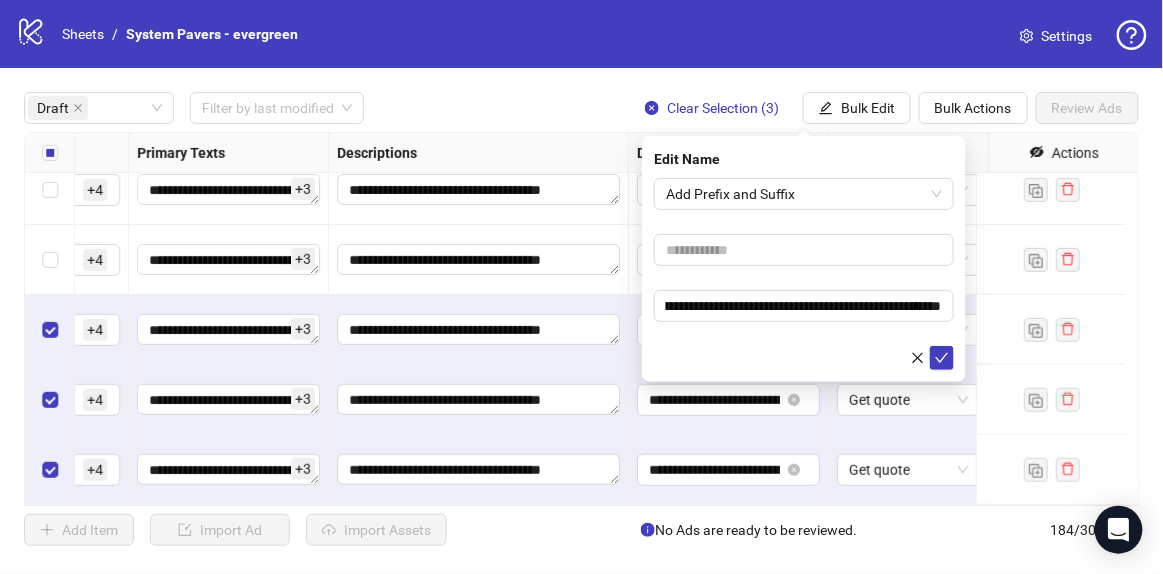 click on "**********" at bounding box center [804, 274] 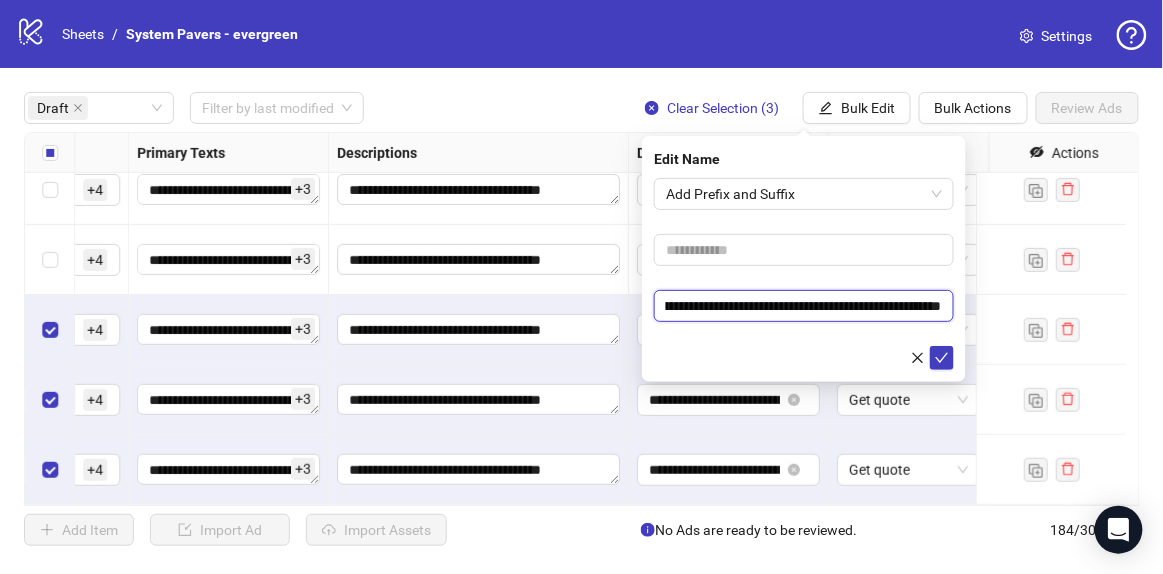 scroll, scrollTop: 0, scrollLeft: 316, axis: horizontal 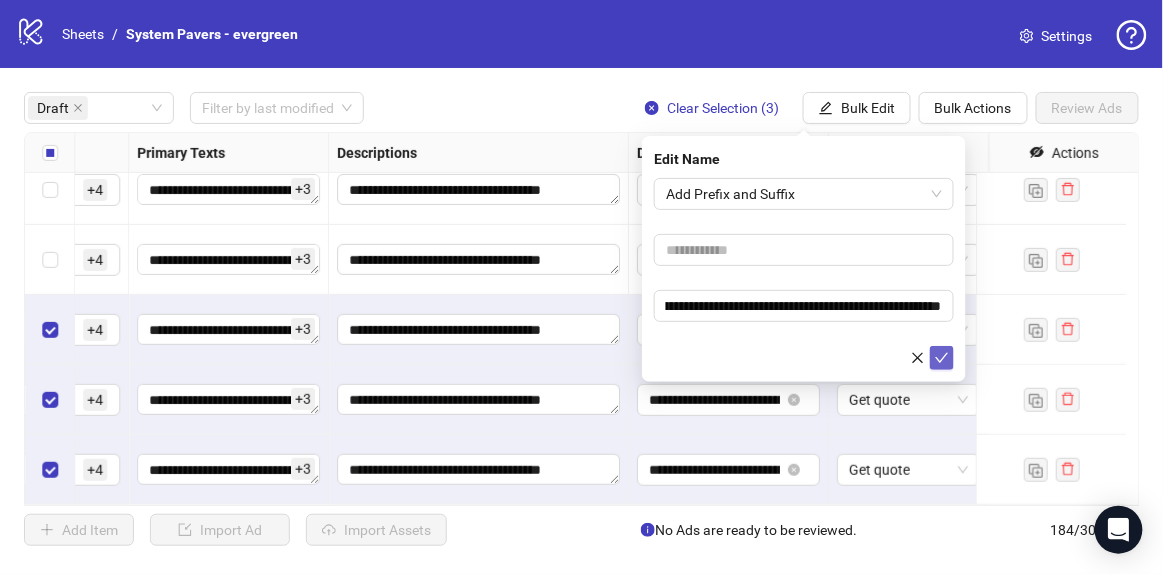 click at bounding box center (942, 358) 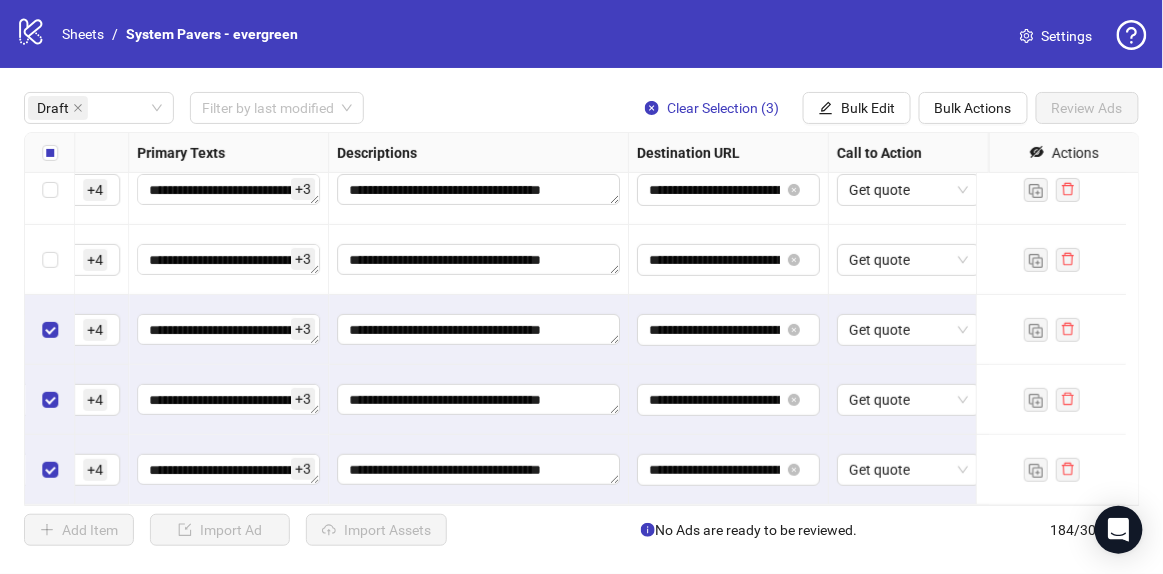 click at bounding box center [50, 153] 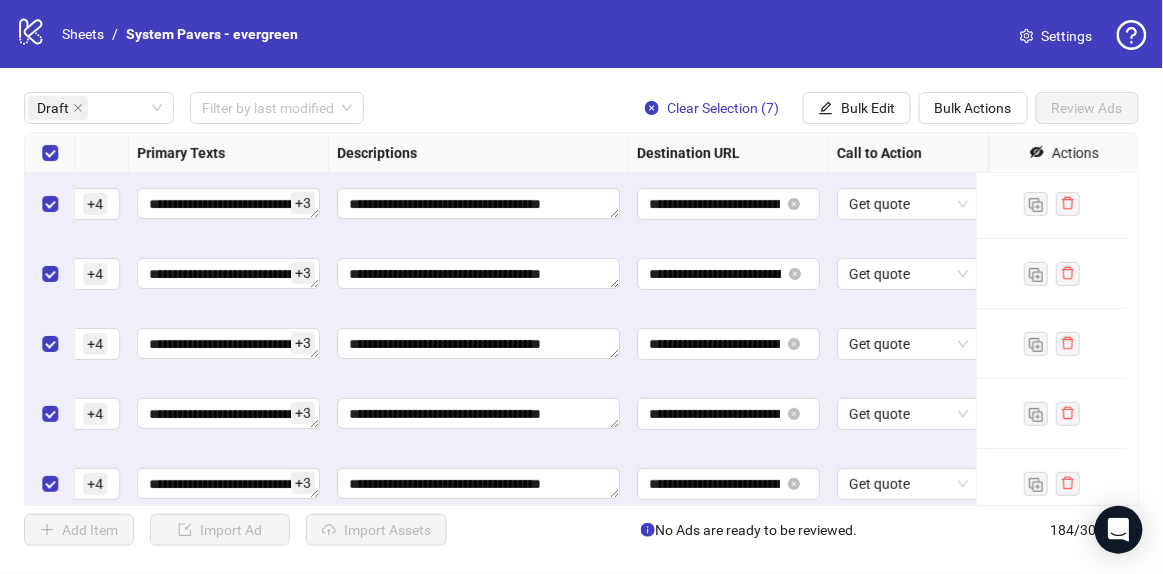 scroll, scrollTop: 0, scrollLeft: 1369, axis: horizontal 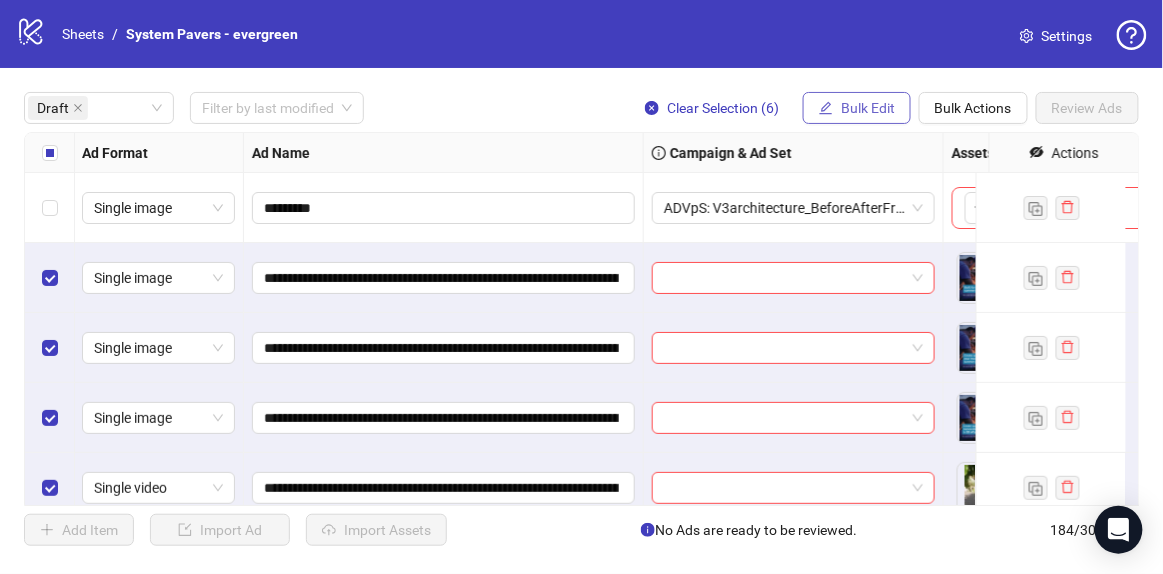 click on "Bulk Edit" at bounding box center [868, 108] 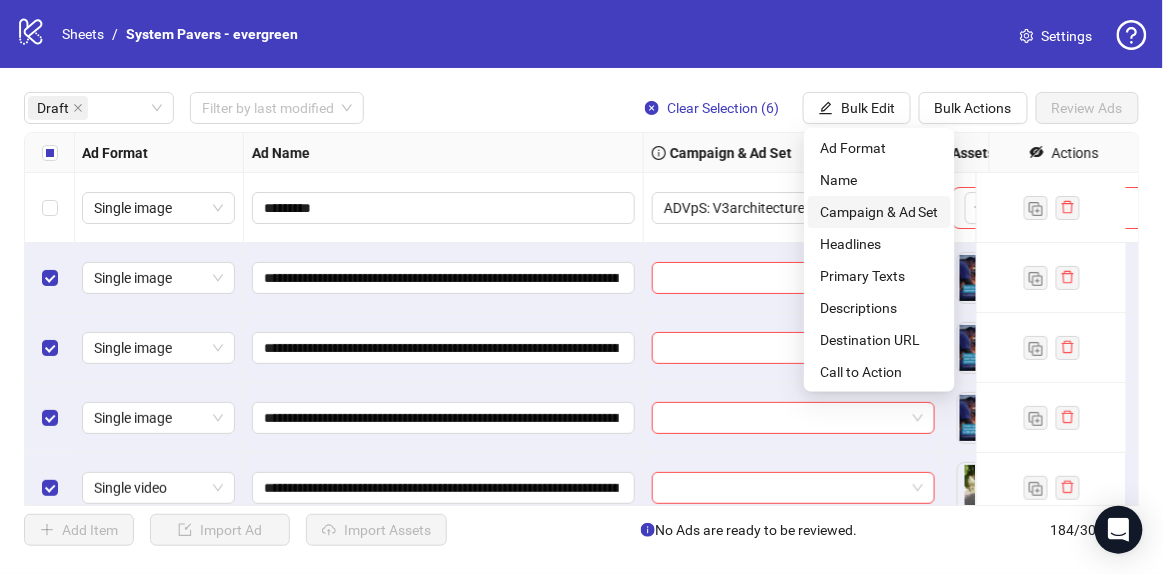click on "Campaign & Ad Set" at bounding box center [879, 212] 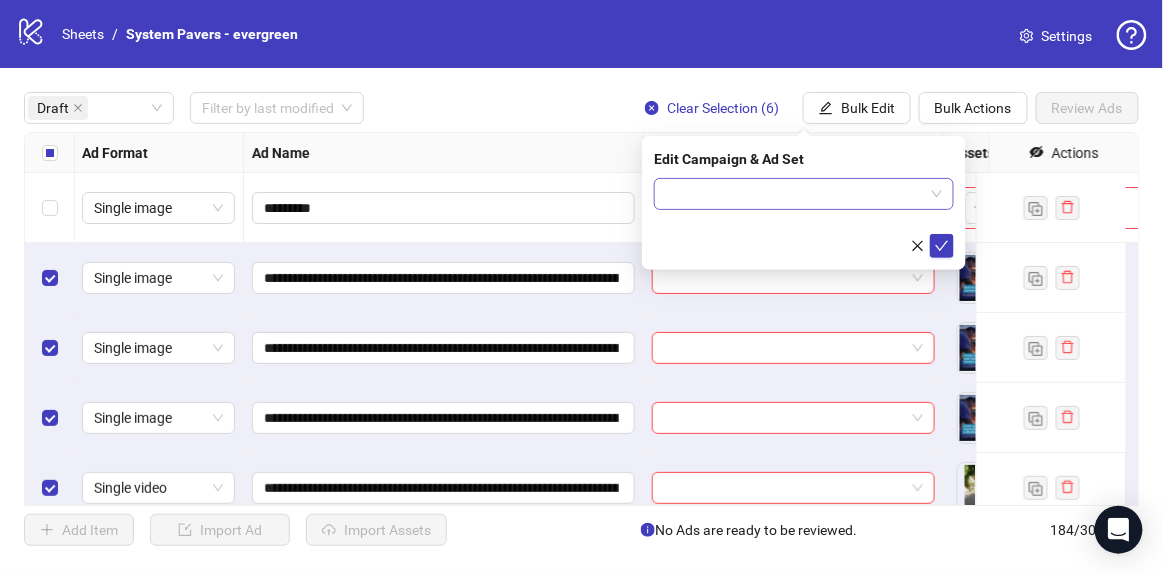 click at bounding box center (795, 194) 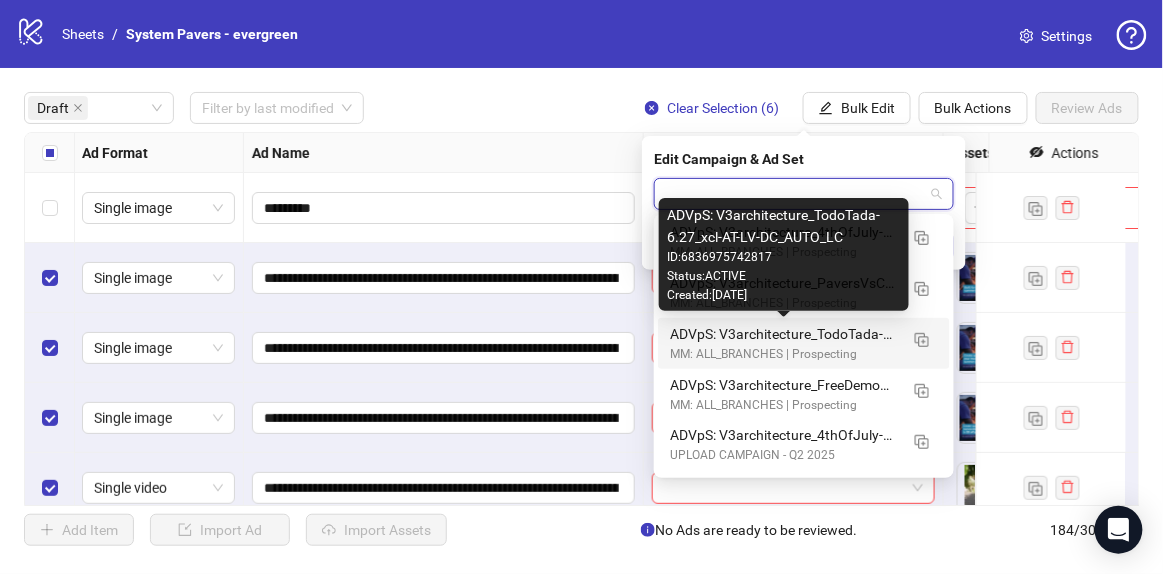 scroll, scrollTop: 909, scrollLeft: 0, axis: vertical 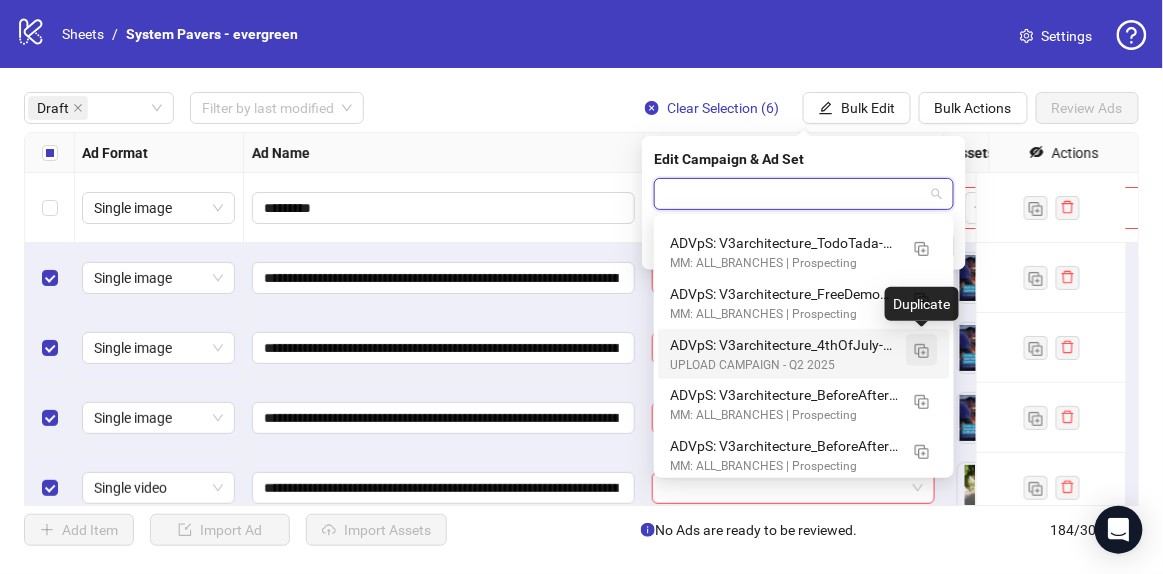 click at bounding box center [922, 351] 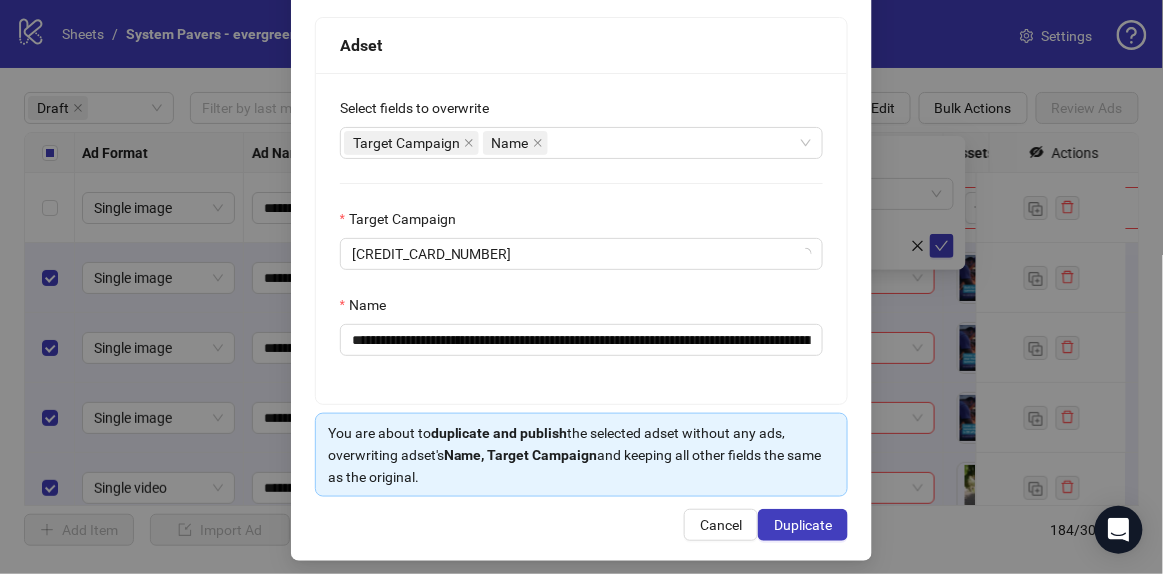 scroll, scrollTop: 321, scrollLeft: 0, axis: vertical 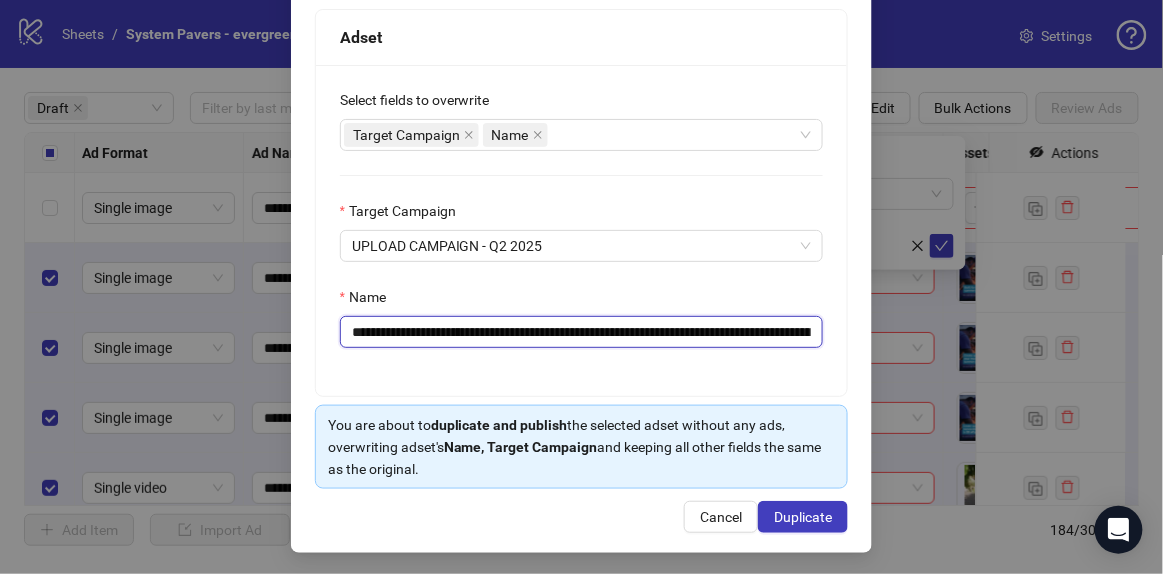 drag, startPoint x: 497, startPoint y: 330, endPoint x: 577, endPoint y: 342, distance: 80.895 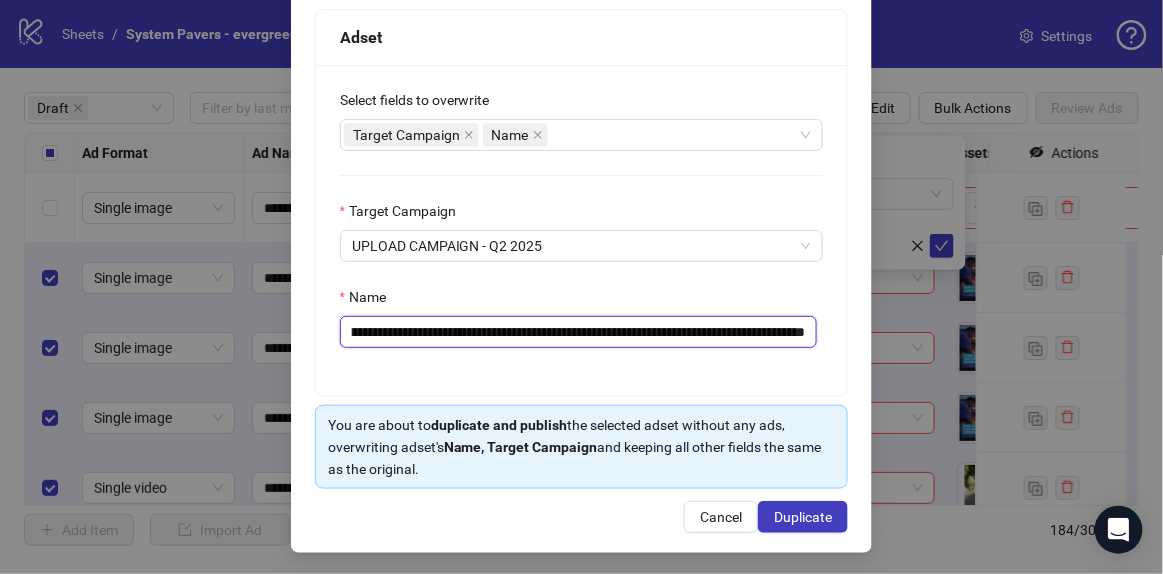 scroll, scrollTop: 0, scrollLeft: 435, axis: horizontal 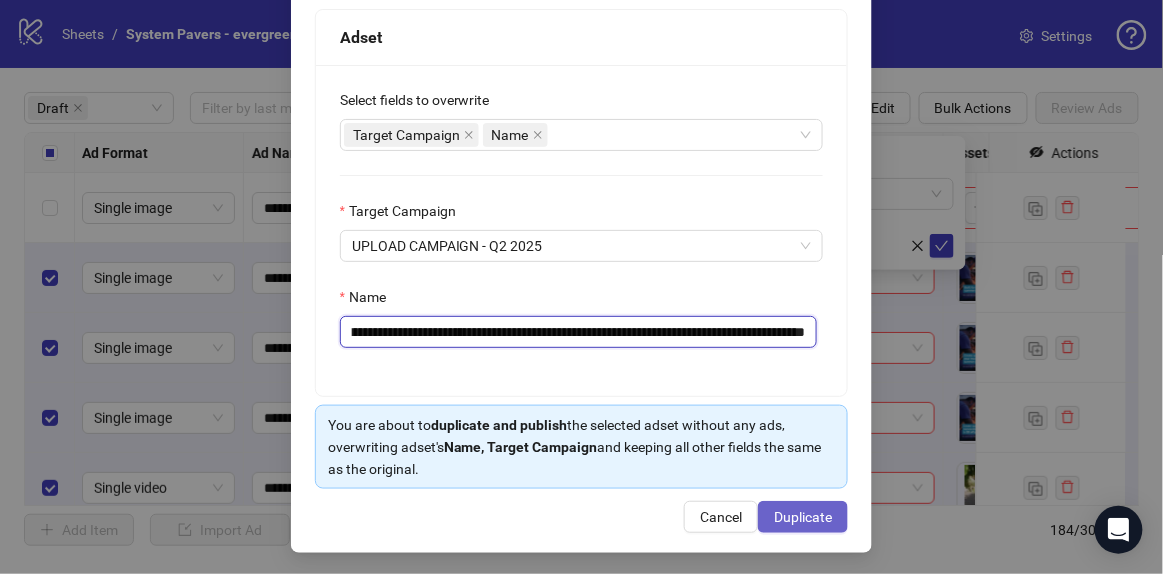 type on "**********" 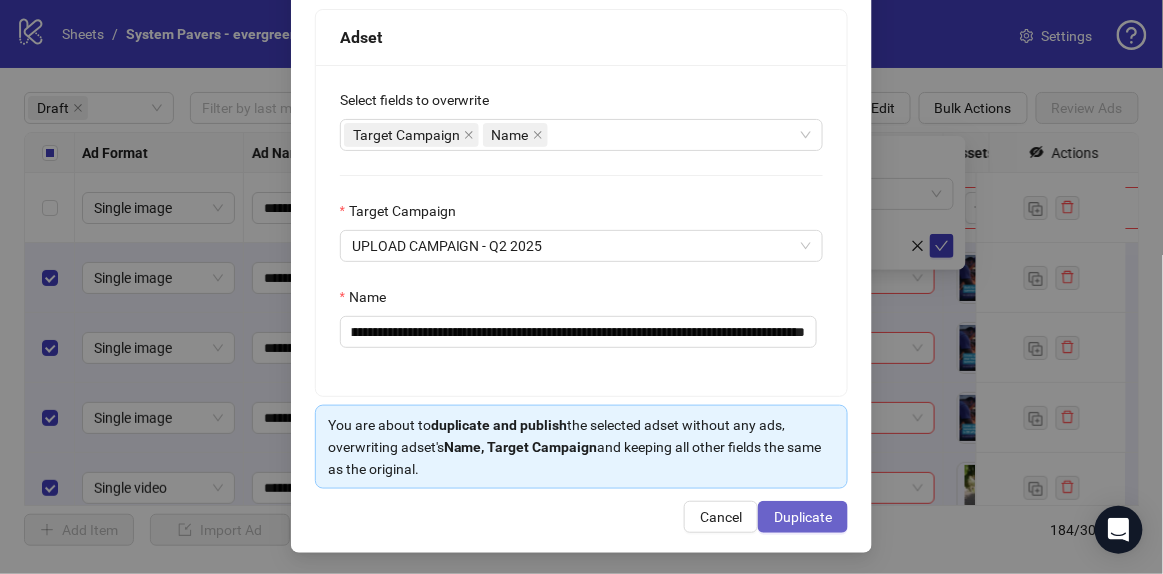 click on "Duplicate" at bounding box center (803, 517) 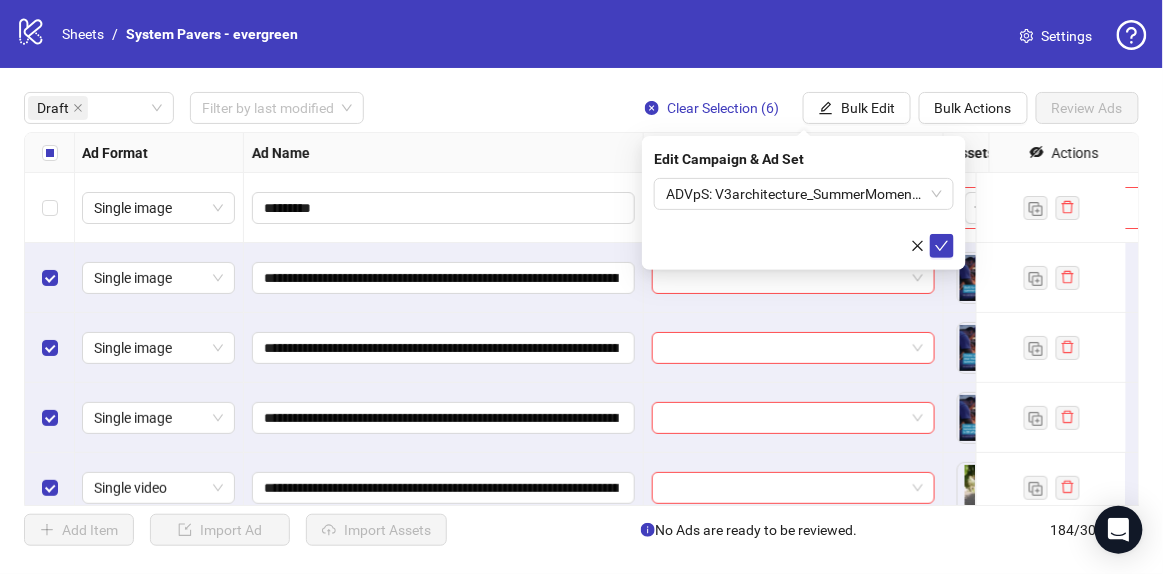 click at bounding box center (50, 278) 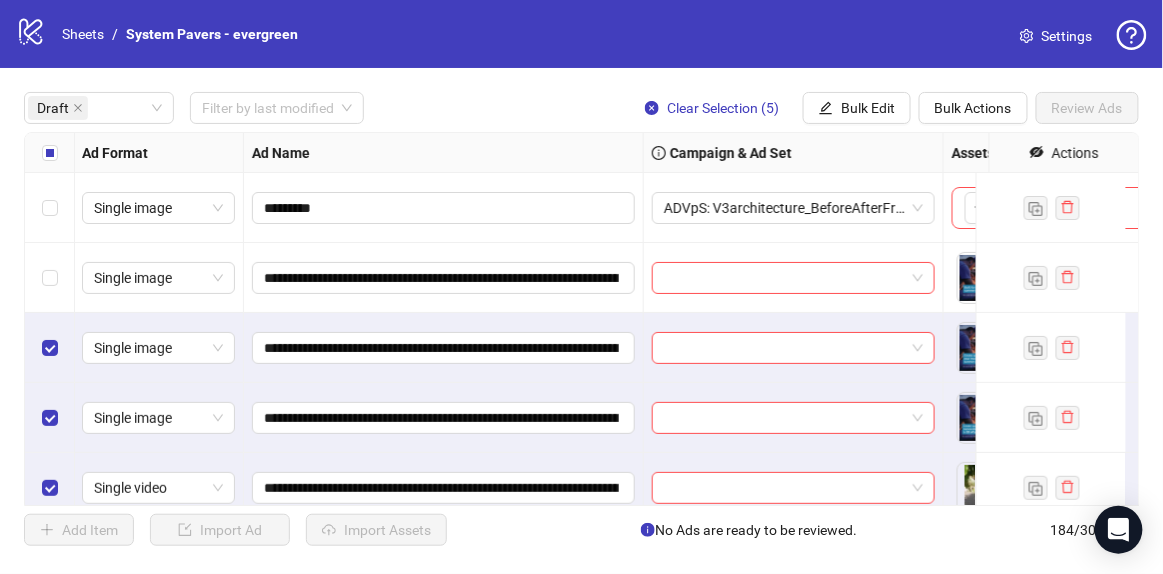 drag, startPoint x: 66, startPoint y: 329, endPoint x: 63, endPoint y: 349, distance: 20.22375 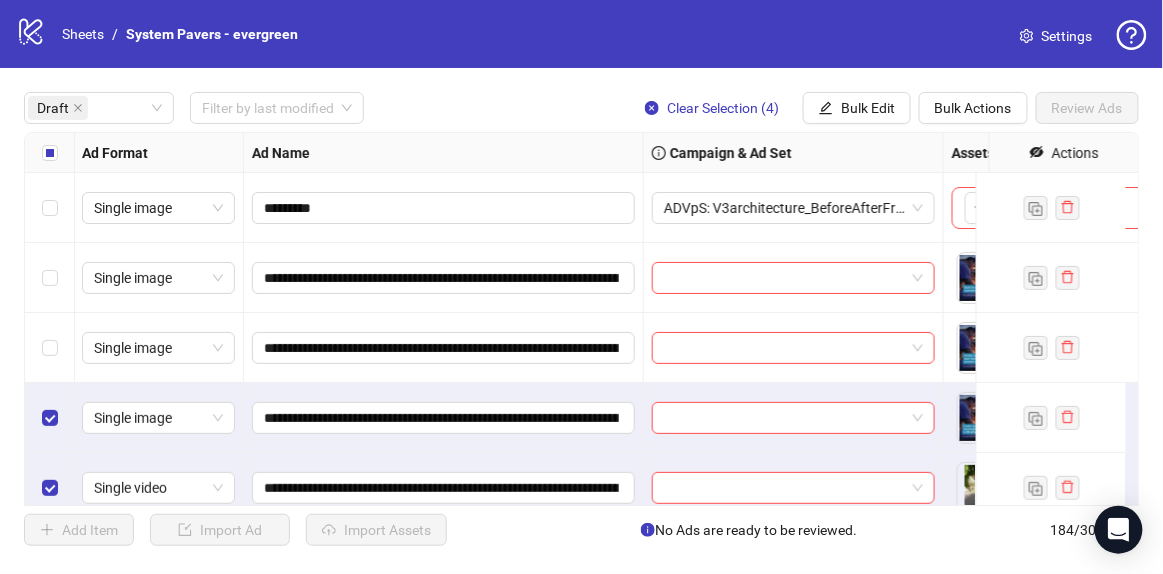 drag, startPoint x: 59, startPoint y: 429, endPoint x: 273, endPoint y: 380, distance: 219.53815 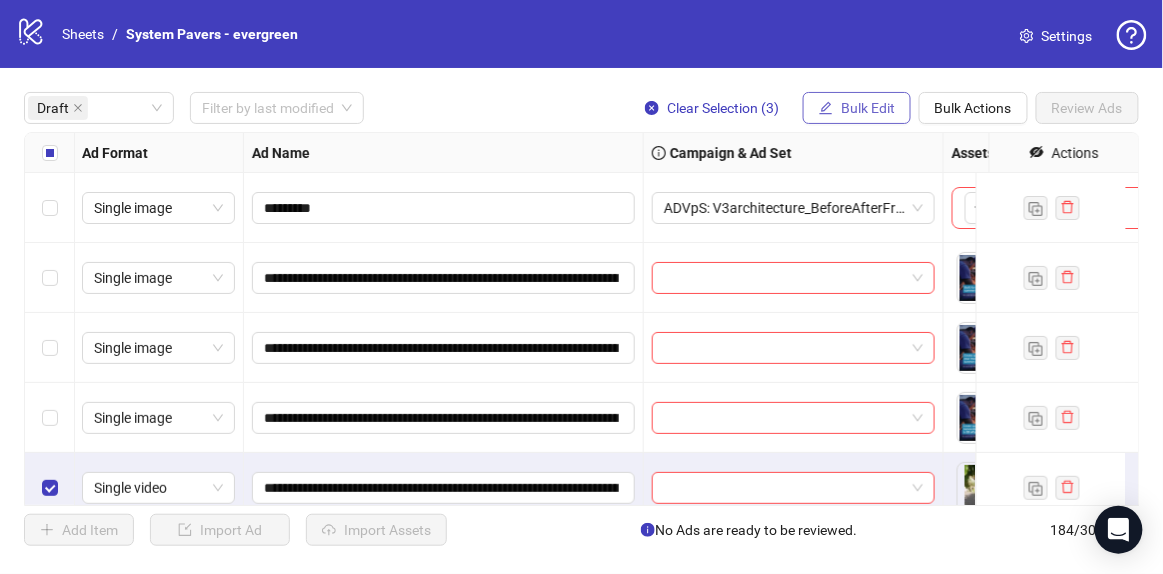 click on "Bulk Edit" at bounding box center (857, 108) 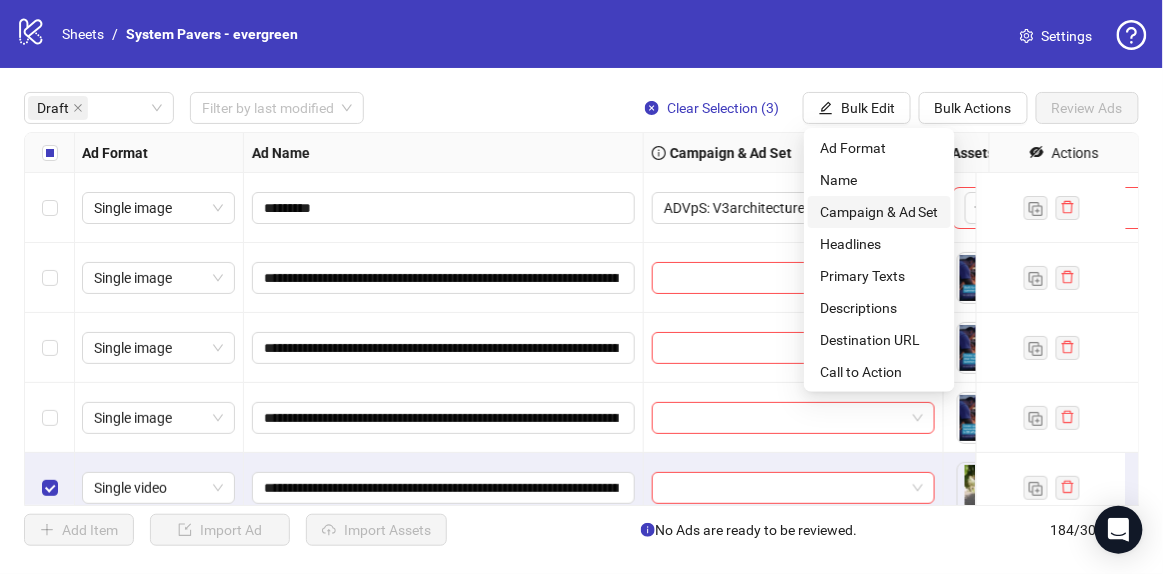 click on "Campaign & Ad Set" at bounding box center (879, 212) 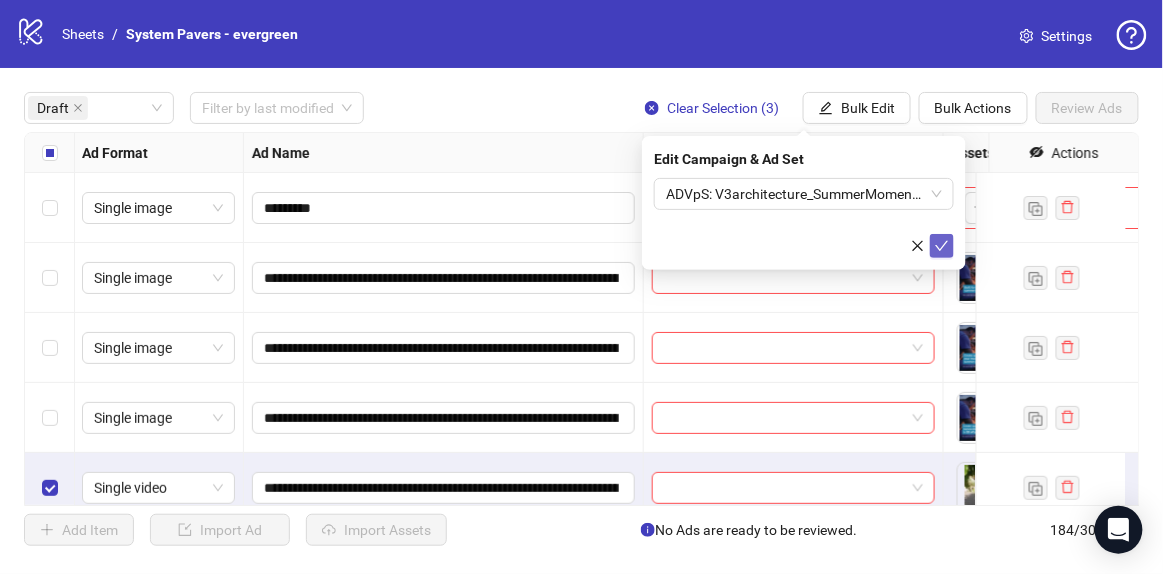 click at bounding box center (942, 246) 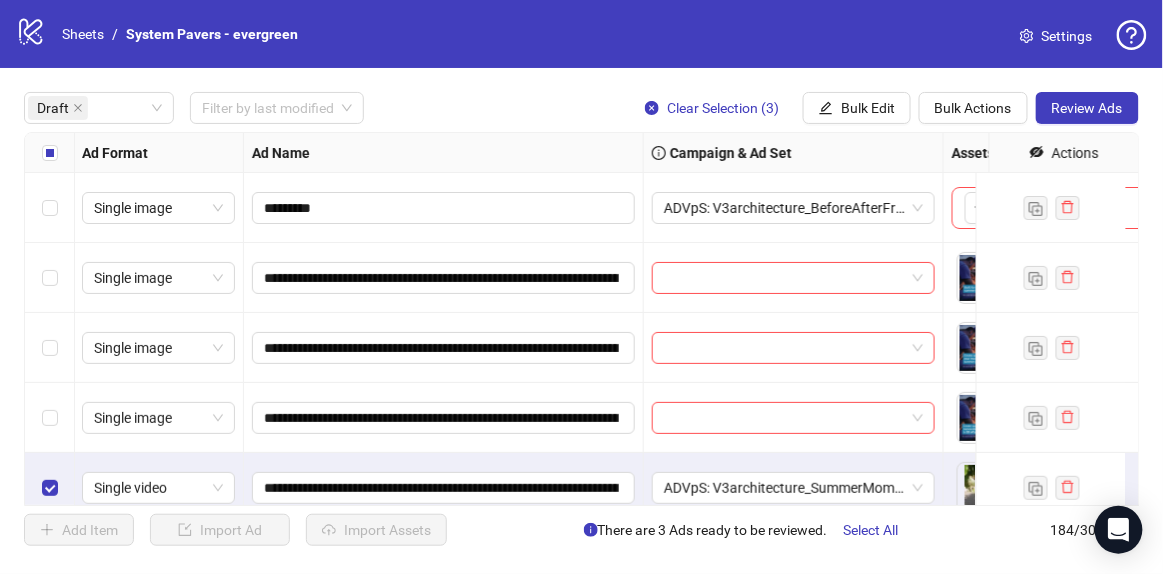 click at bounding box center (50, 153) 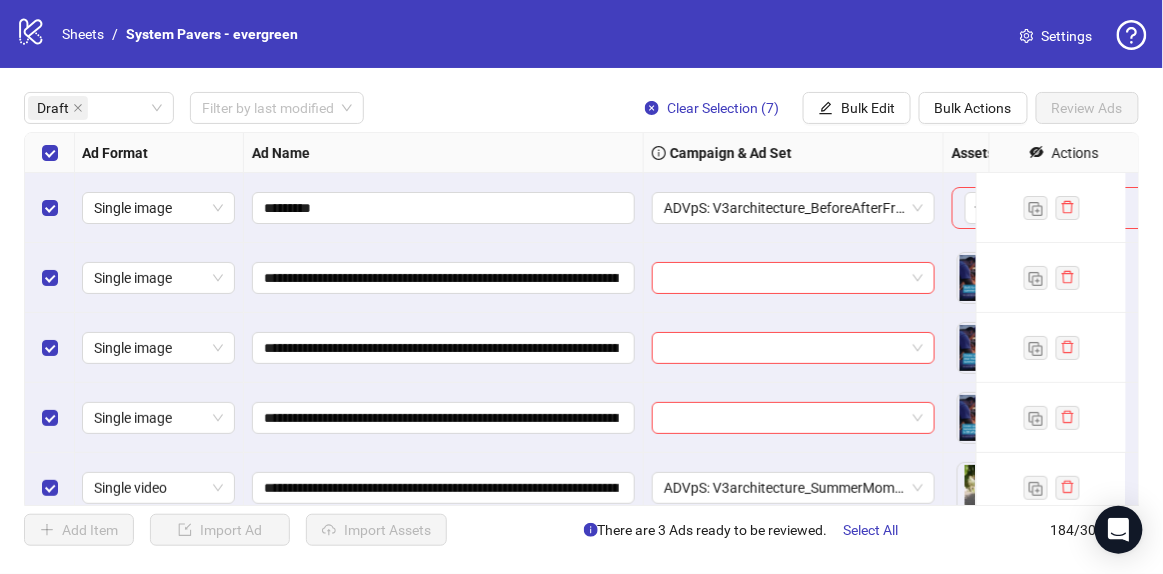 click at bounding box center [50, 153] 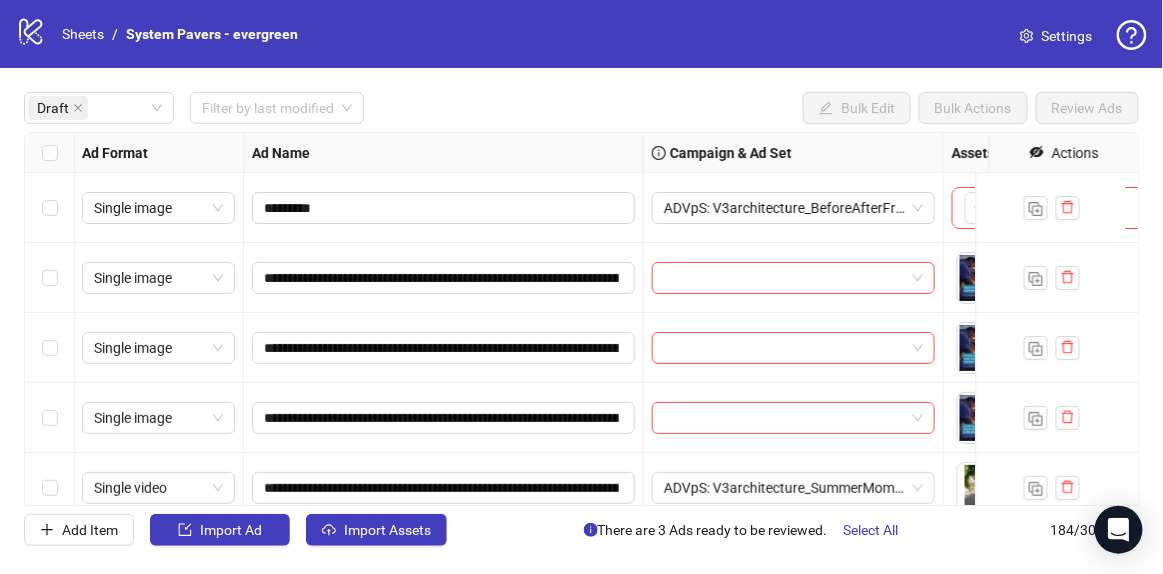 click at bounding box center [50, 278] 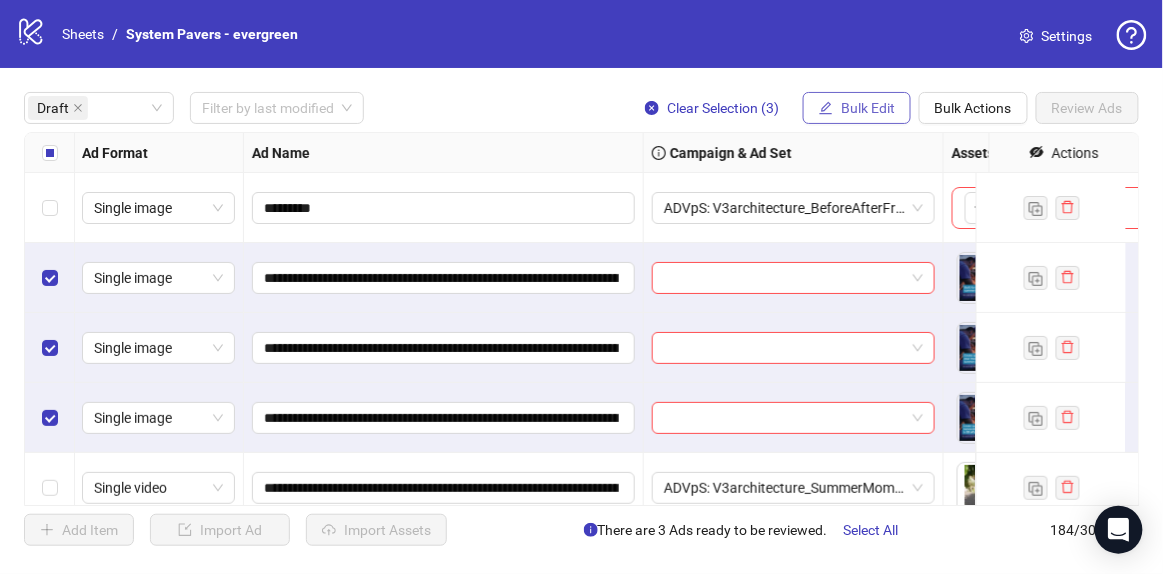 click on "Bulk Edit" at bounding box center [868, 108] 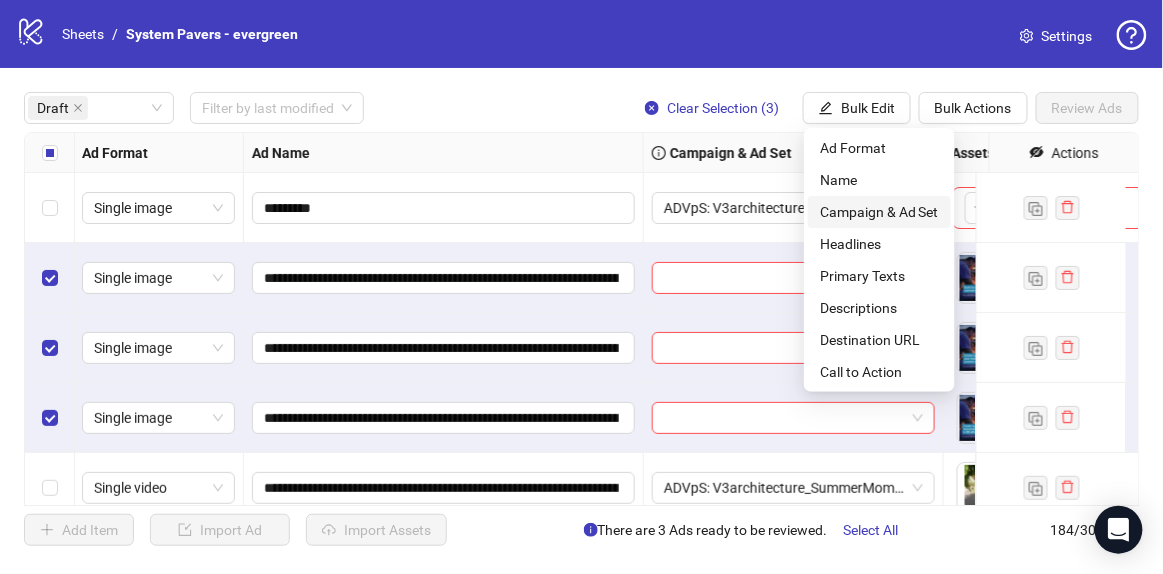 click on "Campaign & Ad Set" at bounding box center [879, 212] 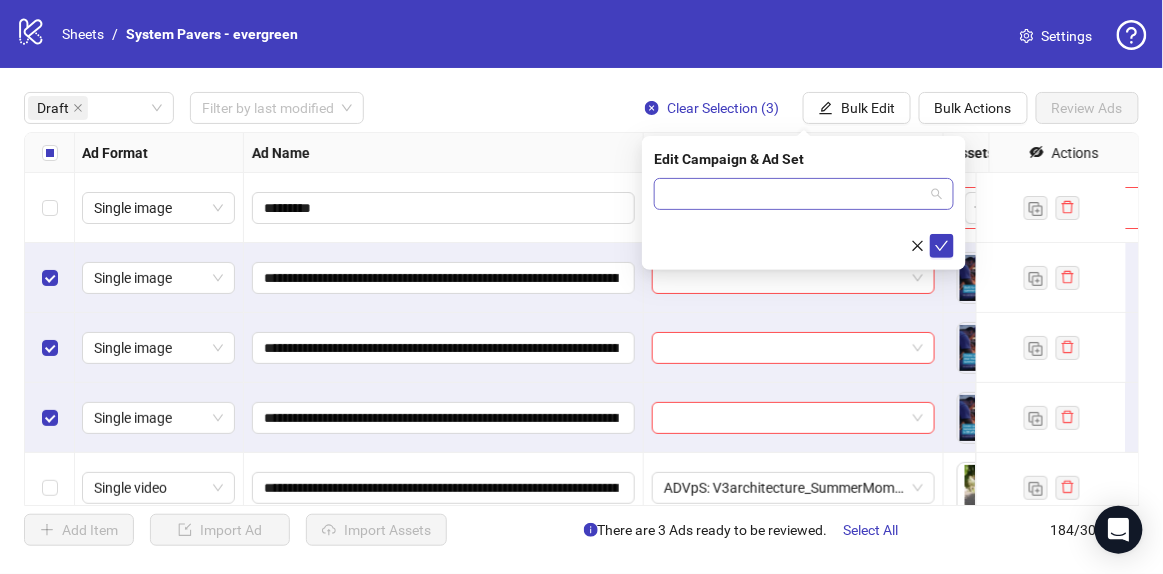 drag, startPoint x: 909, startPoint y: 185, endPoint x: 918, endPoint y: 199, distance: 16.643316 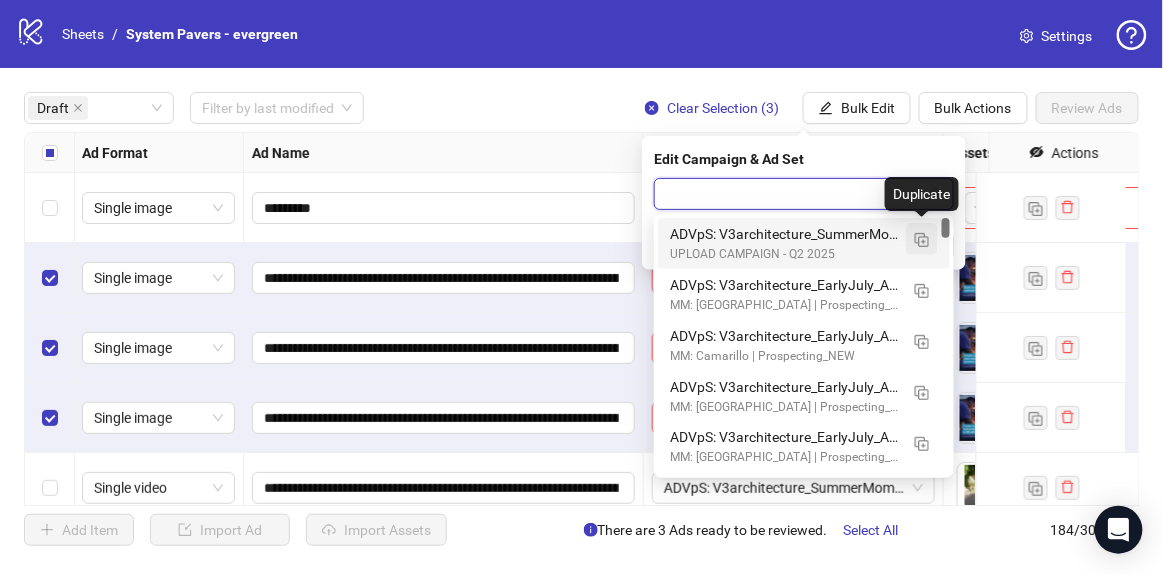 click at bounding box center [922, 240] 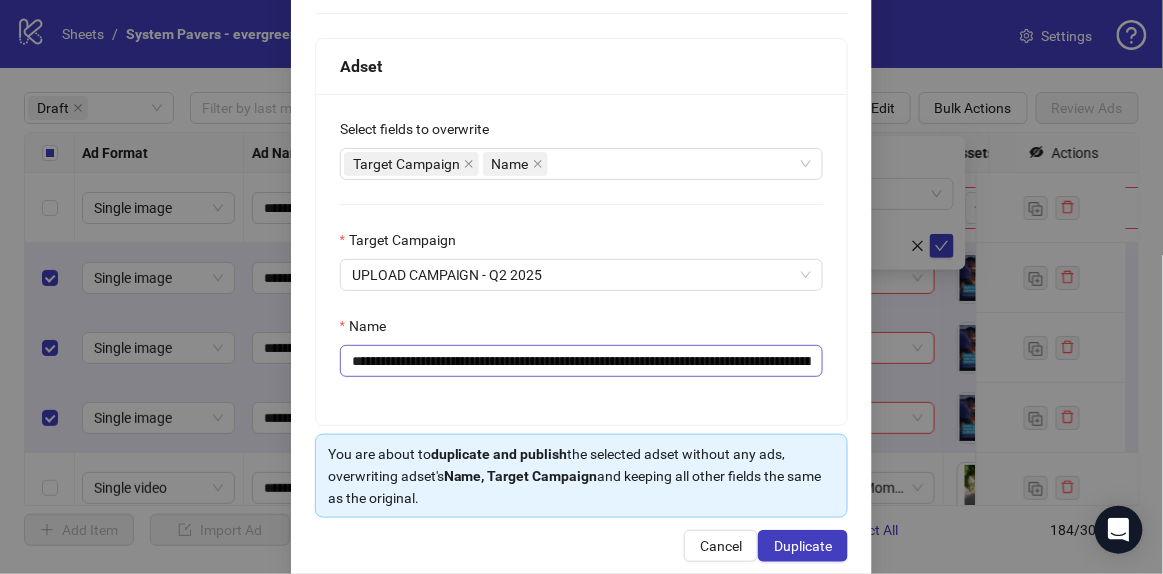 scroll, scrollTop: 321, scrollLeft: 0, axis: vertical 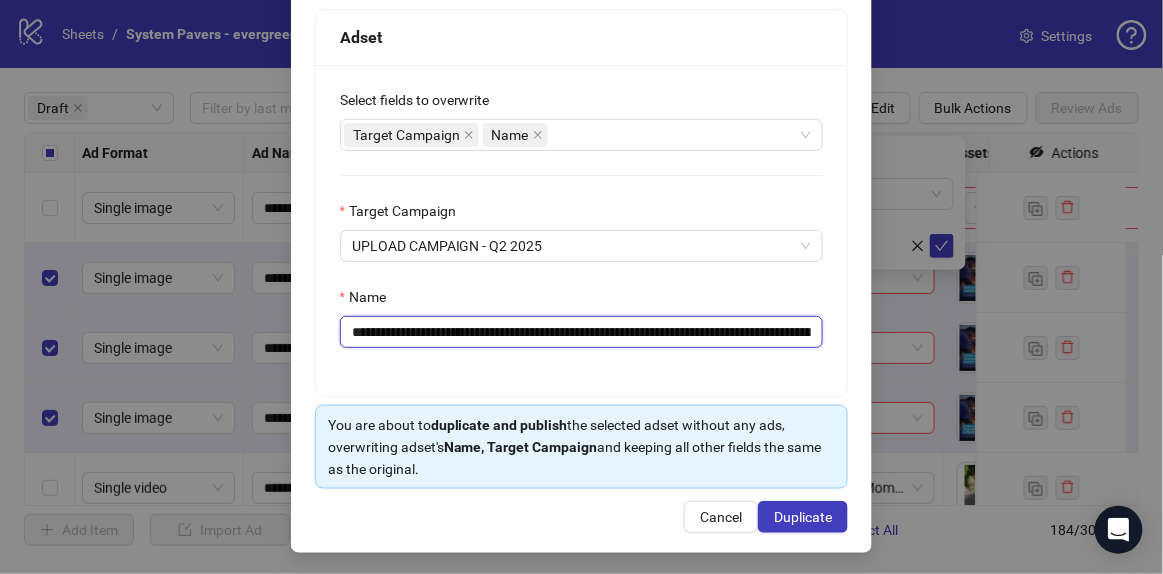 click on "**********" at bounding box center (582, 332) 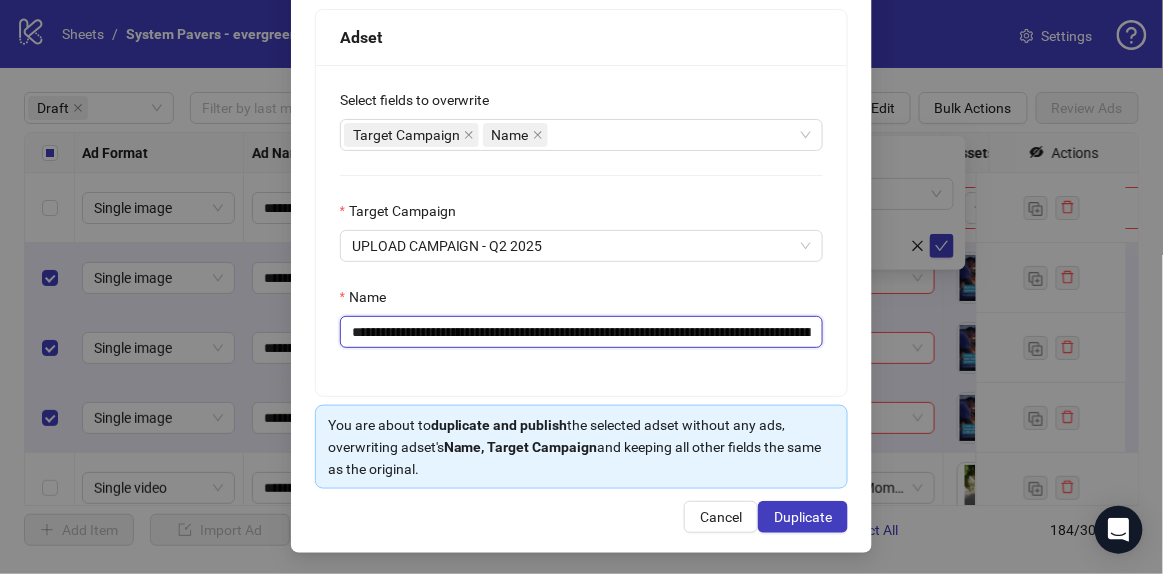 drag, startPoint x: 609, startPoint y: 326, endPoint x: 646, endPoint y: 342, distance: 40.311287 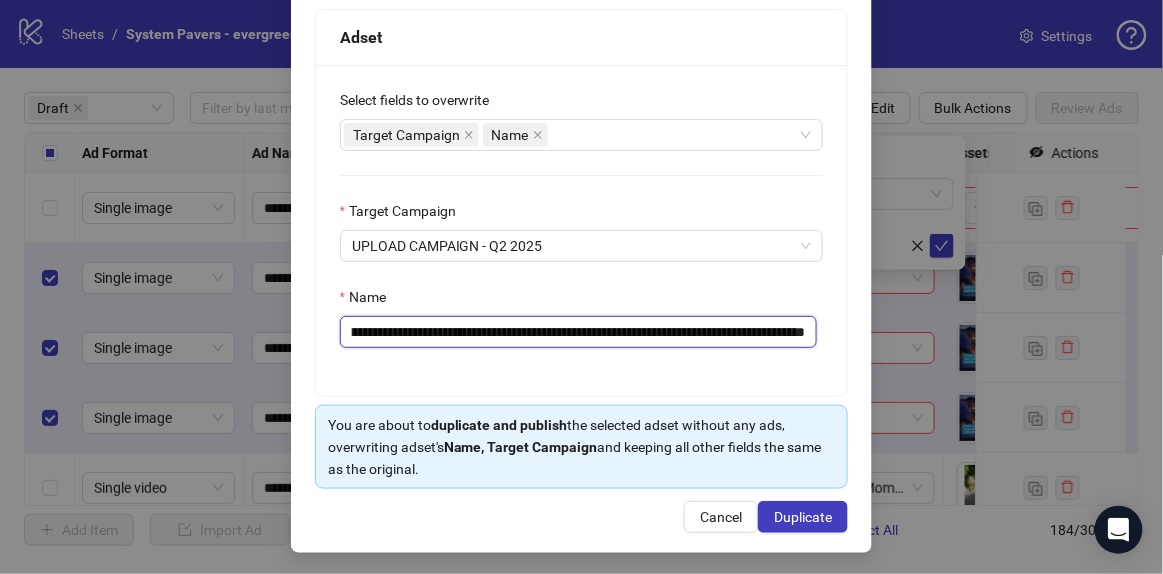 scroll, scrollTop: 0, scrollLeft: 332, axis: horizontal 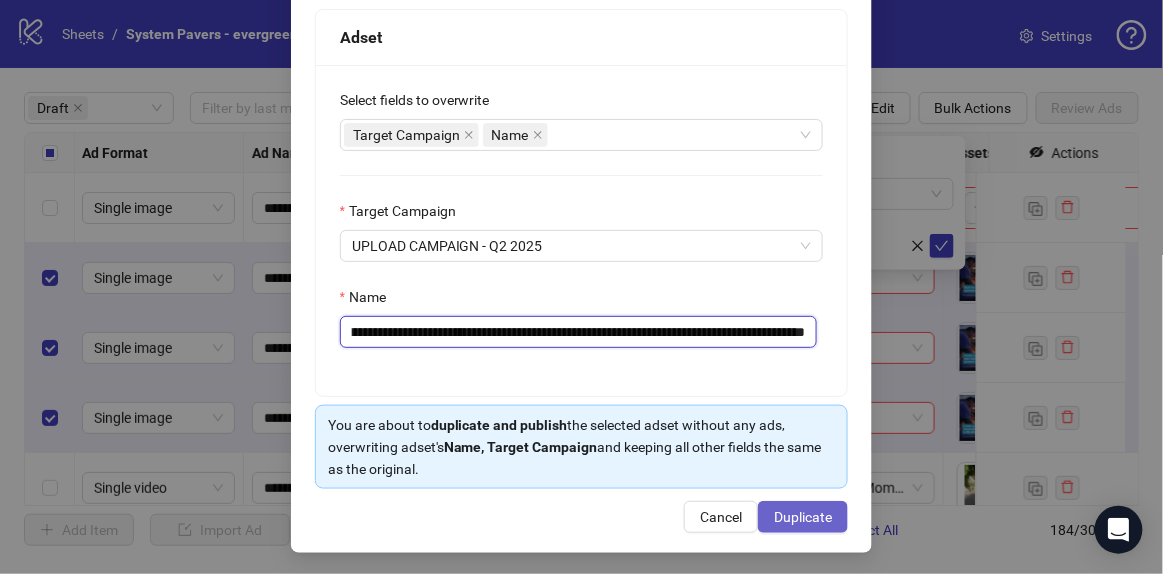 type on "**********" 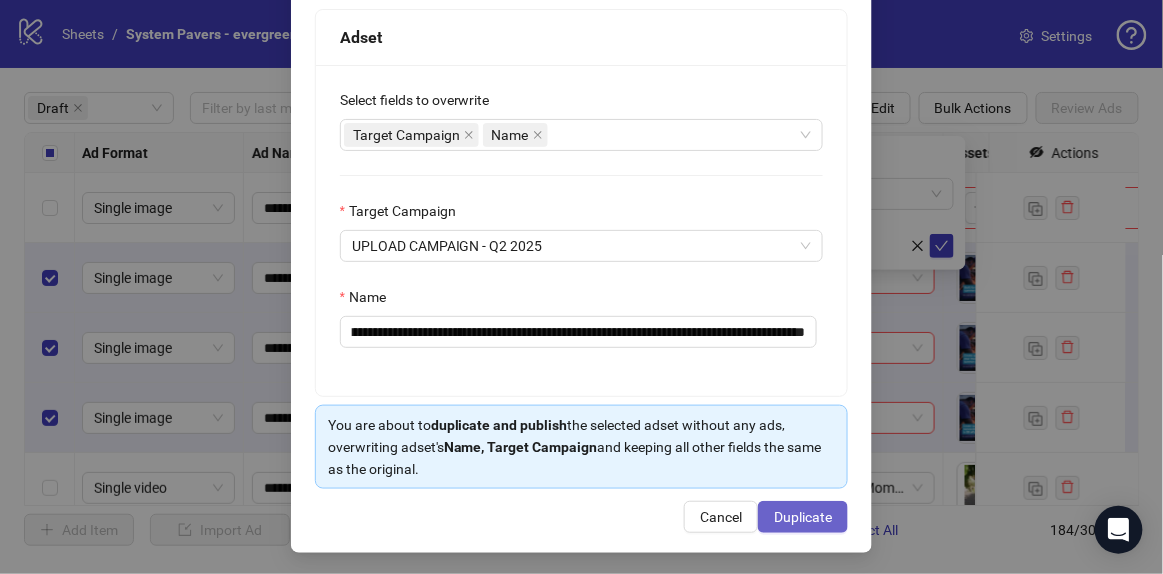 click on "Duplicate" at bounding box center (803, 517) 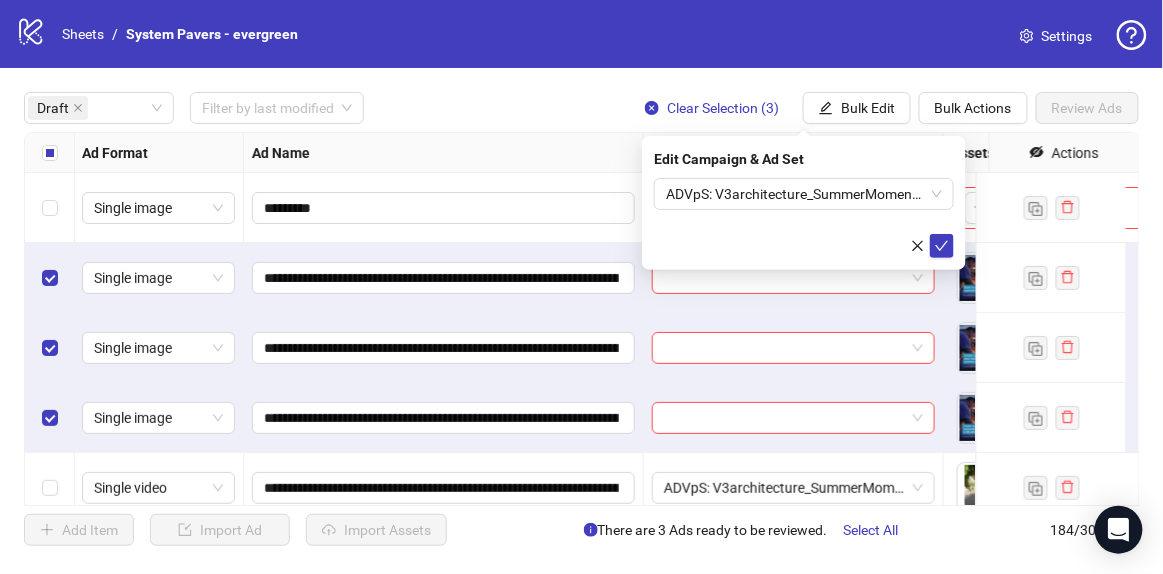 click on "**********" at bounding box center (581, 319) 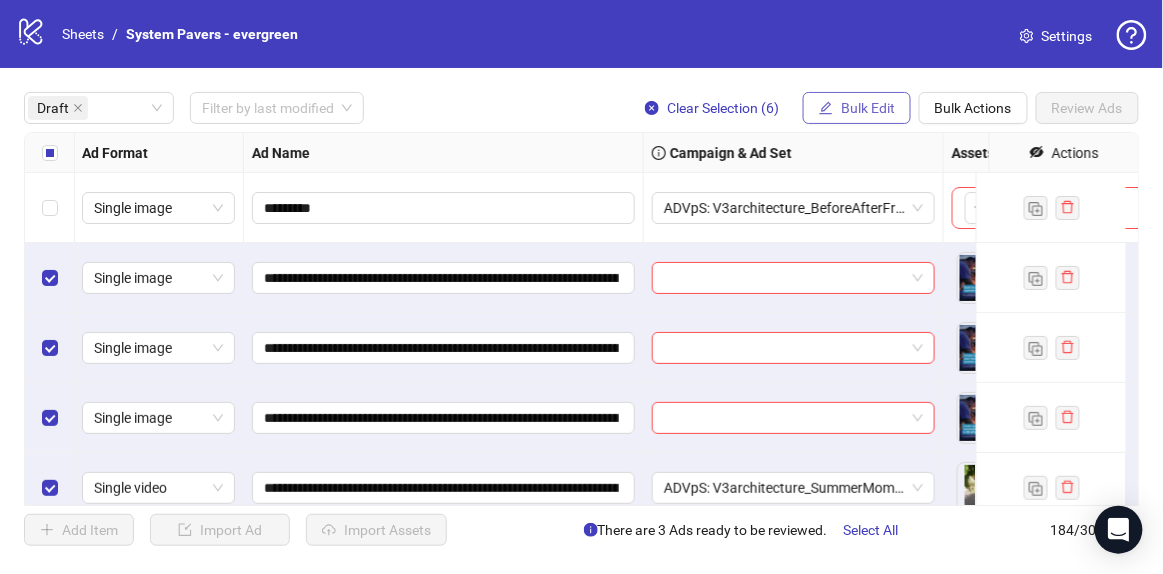 click on "Bulk Edit" at bounding box center [857, 108] 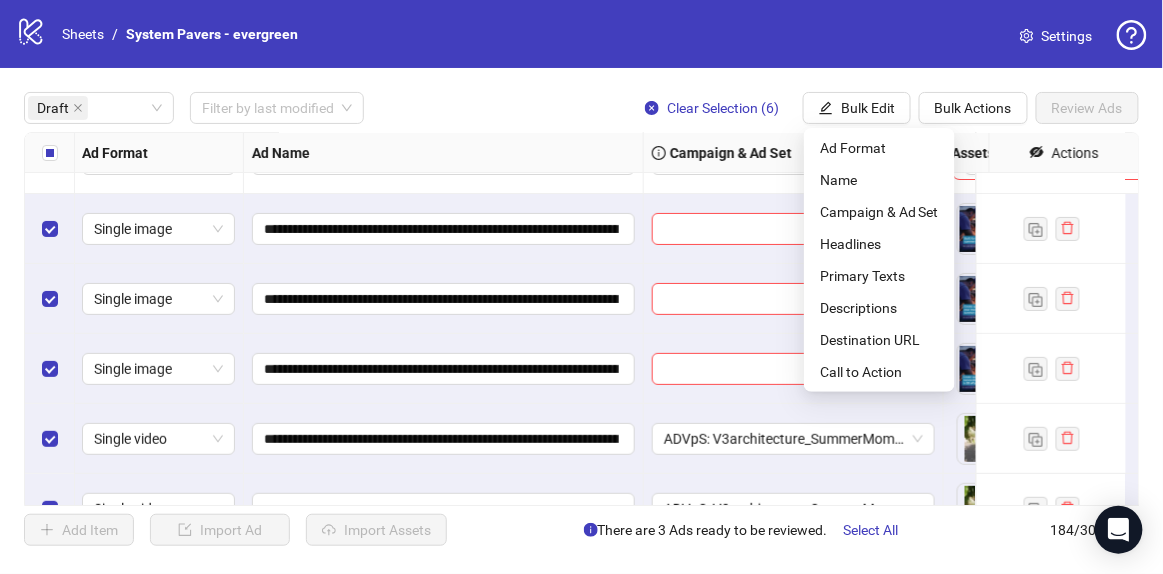 scroll, scrollTop: 0, scrollLeft: 1, axis: horizontal 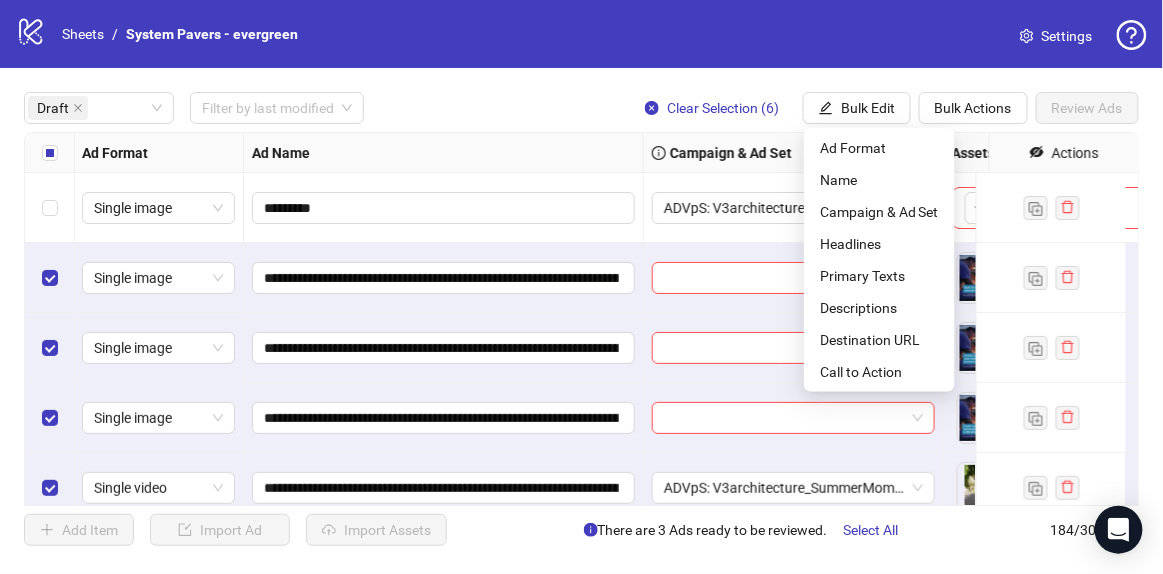click at bounding box center (50, 153) 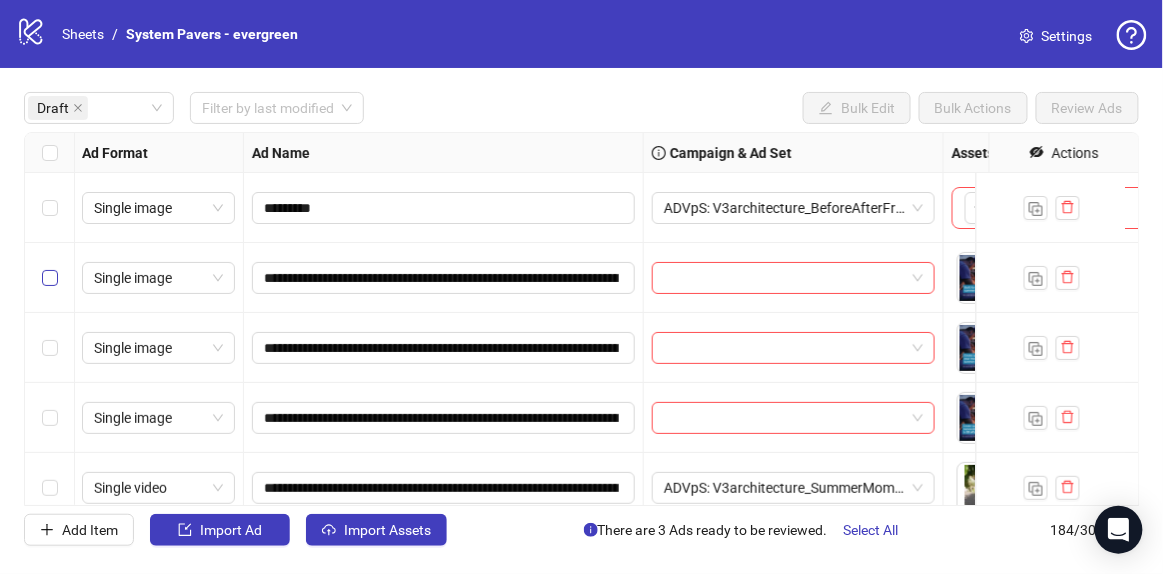 click at bounding box center (50, 278) 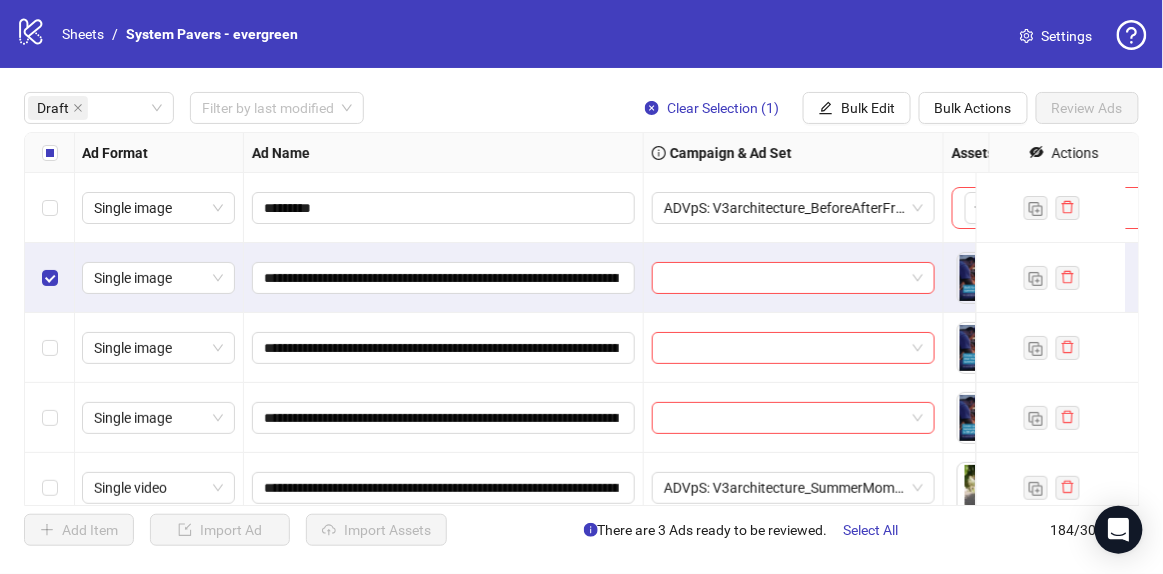 click at bounding box center [50, 418] 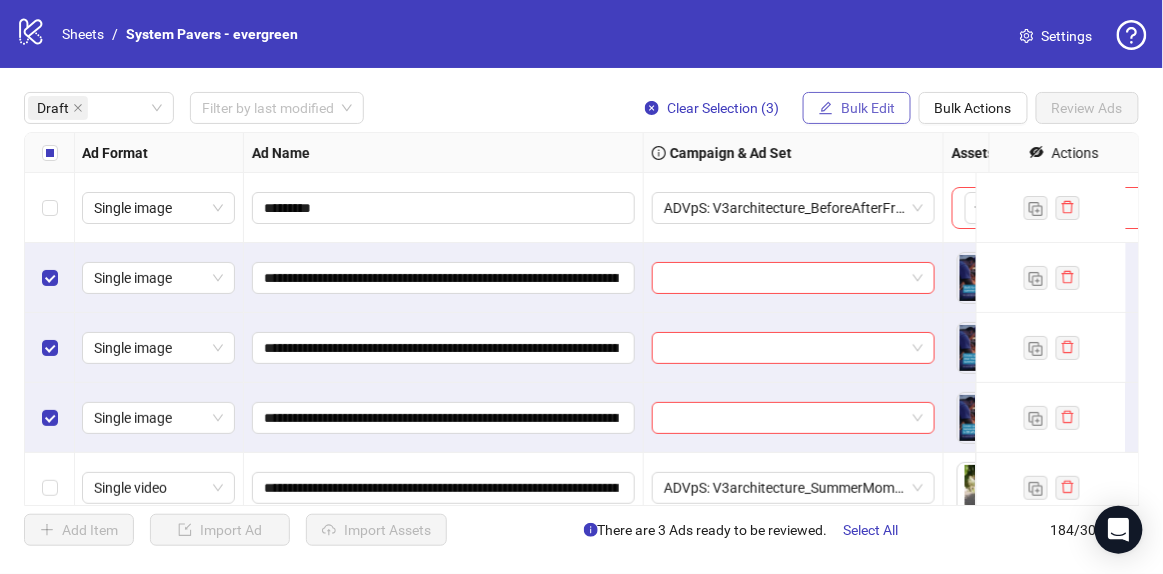 click at bounding box center (826, 108) 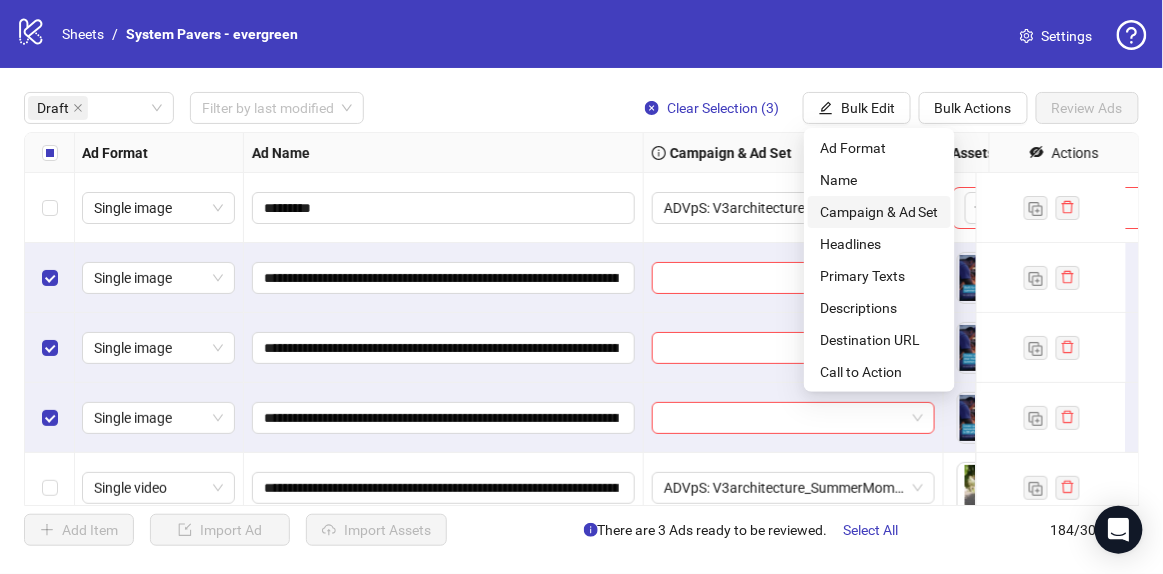 click on "Campaign & Ad Set" at bounding box center (879, 212) 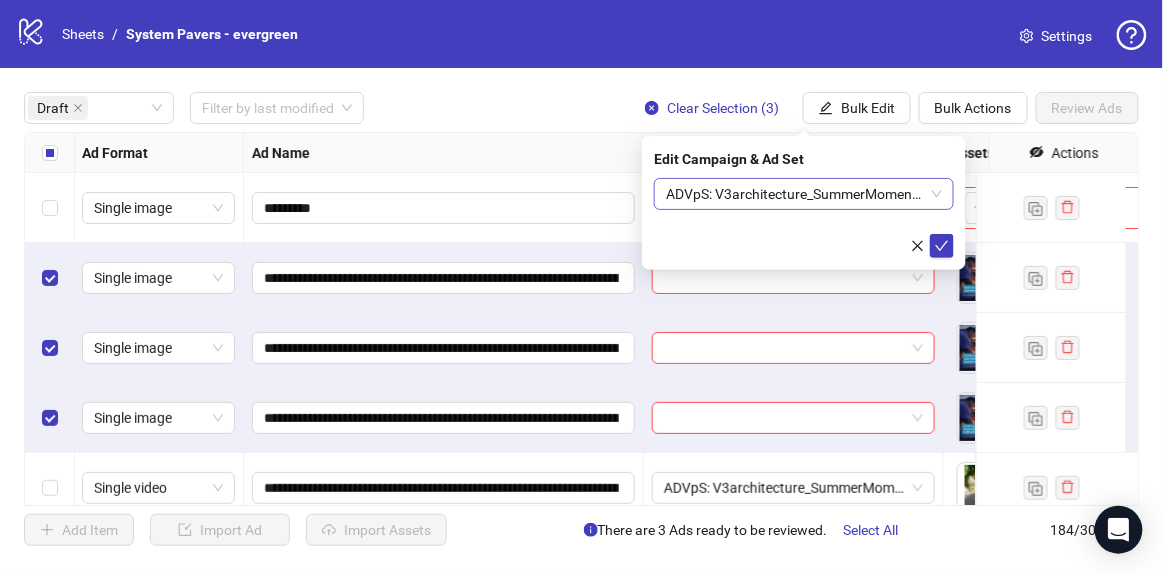 click on "ADVpS: V3architecture_SummerMomentsStatics-7.3_xcl-AT-AU-CA-DA-DV-IE-LV-LA-OC-SAC-SA-SD-SEA-SB-DC_AUTO_LC" at bounding box center [804, 194] 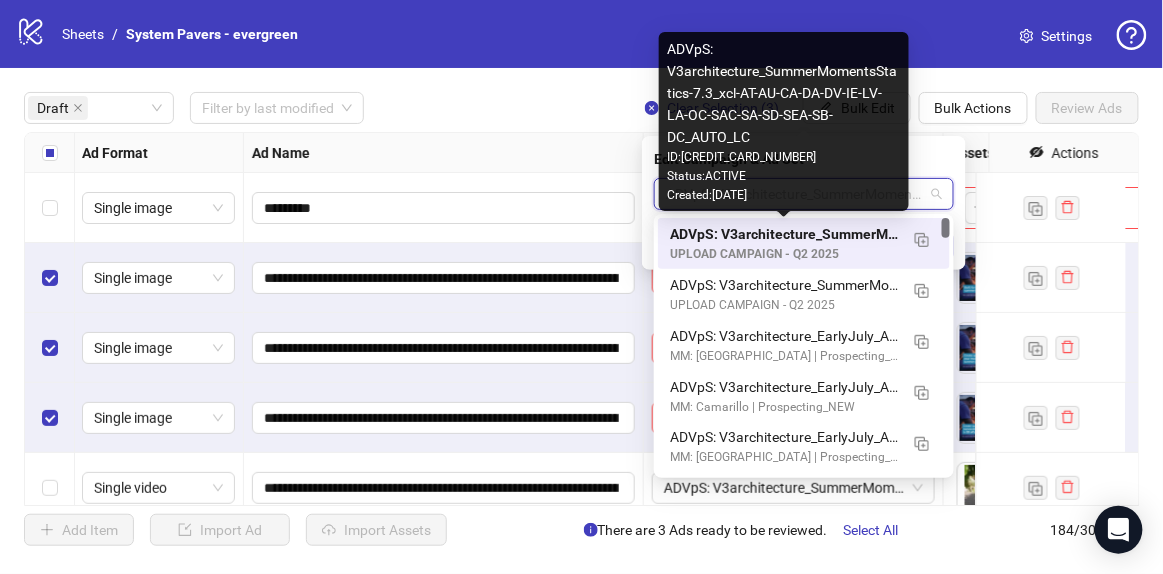 click on "ADVpS: V3architecture_SummerMomentsStatics-7.3_xcl-AT-AU-CA-DA-DV-IE-LV-LA-OC-SAC-SA-SD-SEA-SB-DC_AUTO_LC" at bounding box center (784, 234) 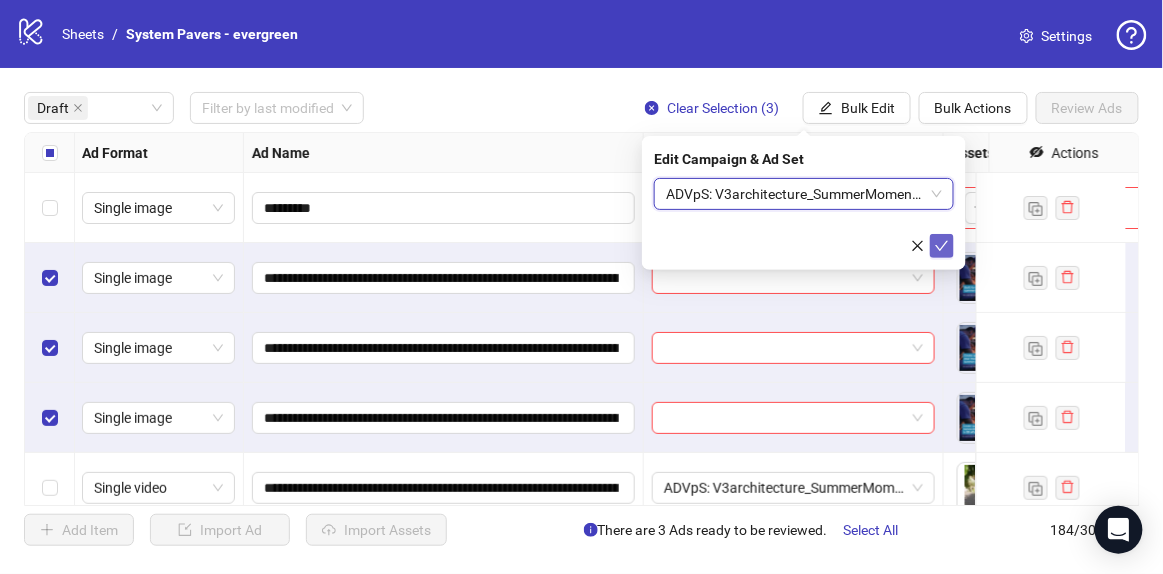 click 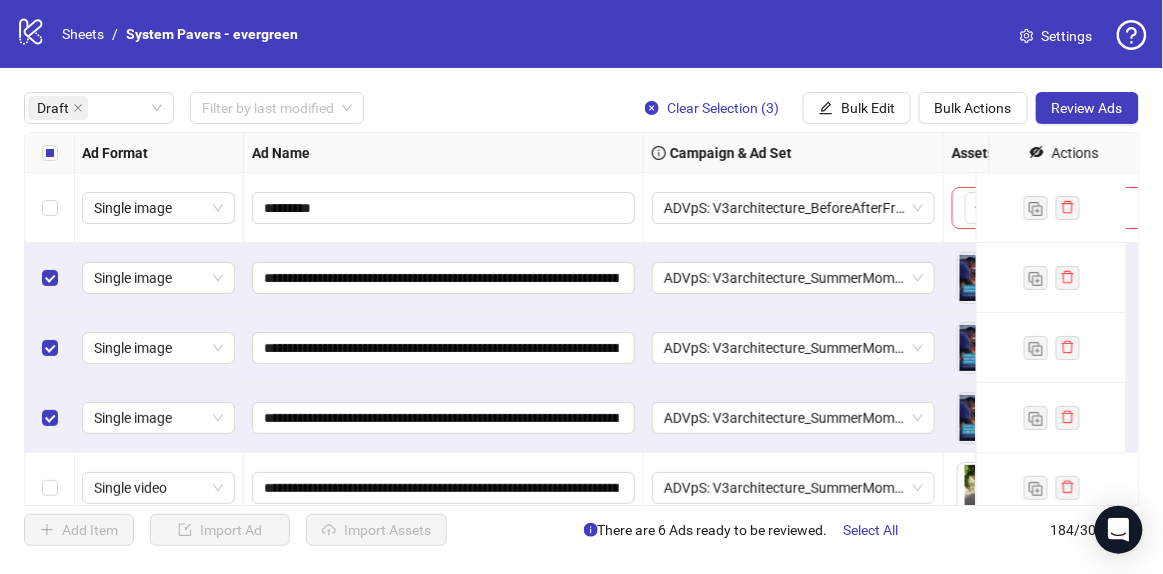 click at bounding box center (50, 153) 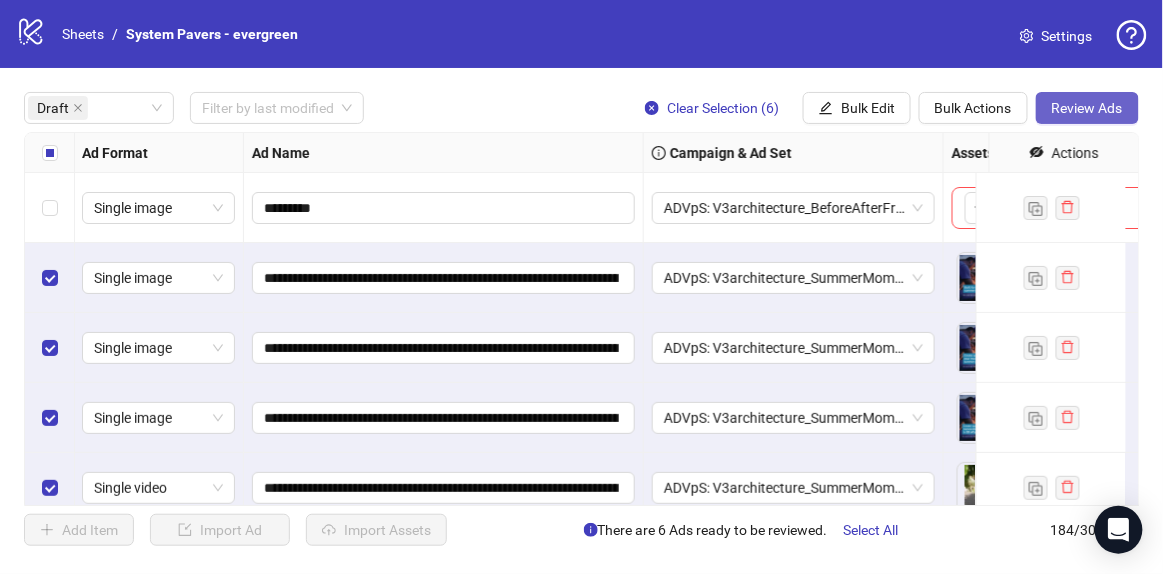 click on "Review Ads" at bounding box center (1087, 108) 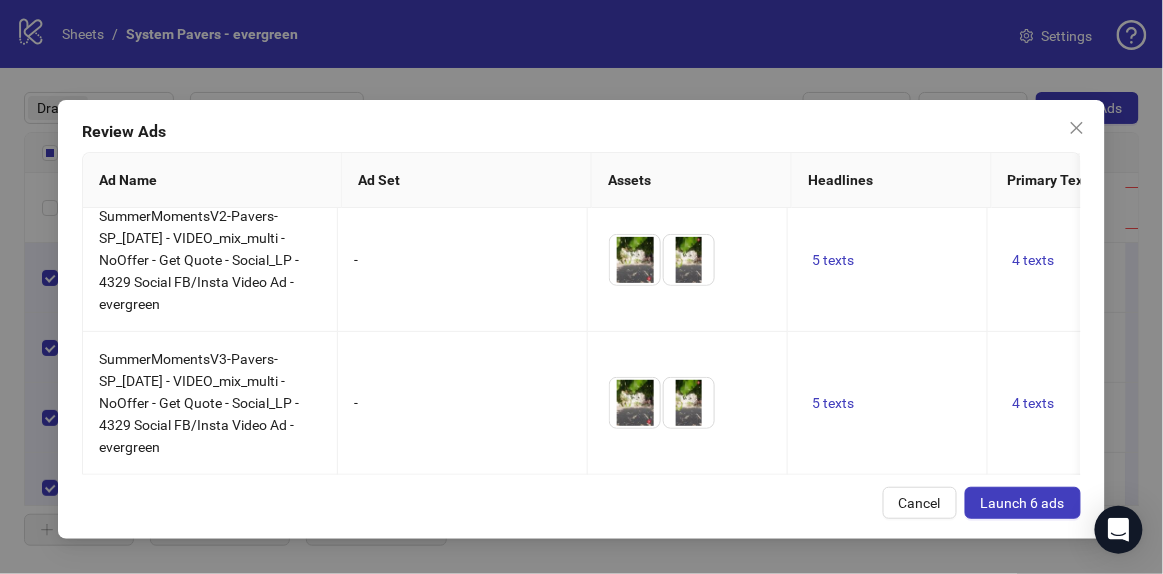 scroll, scrollTop: 668, scrollLeft: 0, axis: vertical 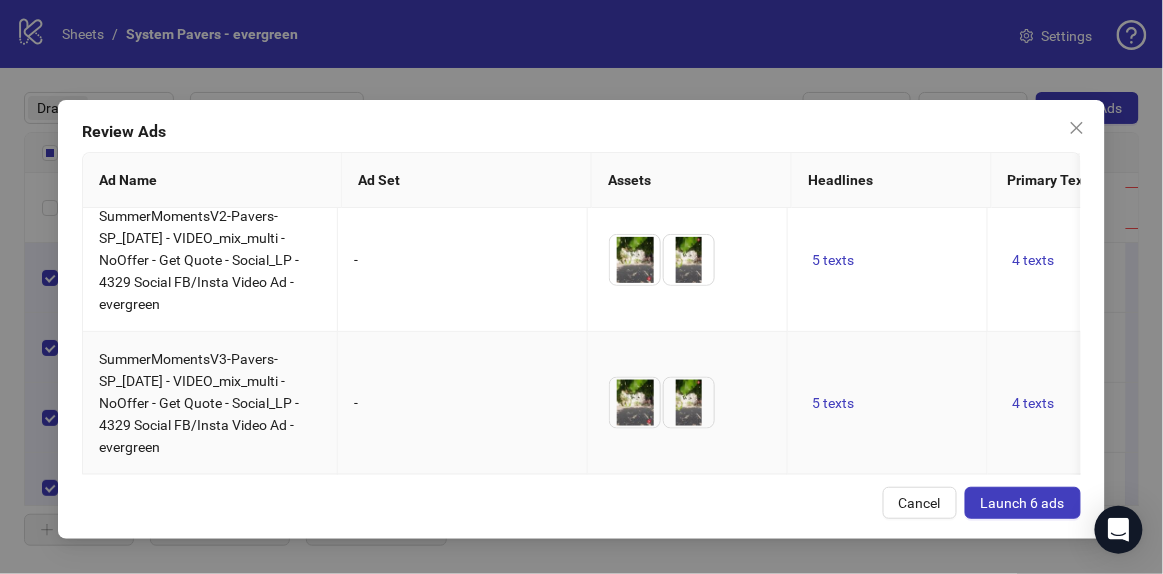 drag, startPoint x: 622, startPoint y: 485, endPoint x: 1000, endPoint y: 233, distance: 454.29947 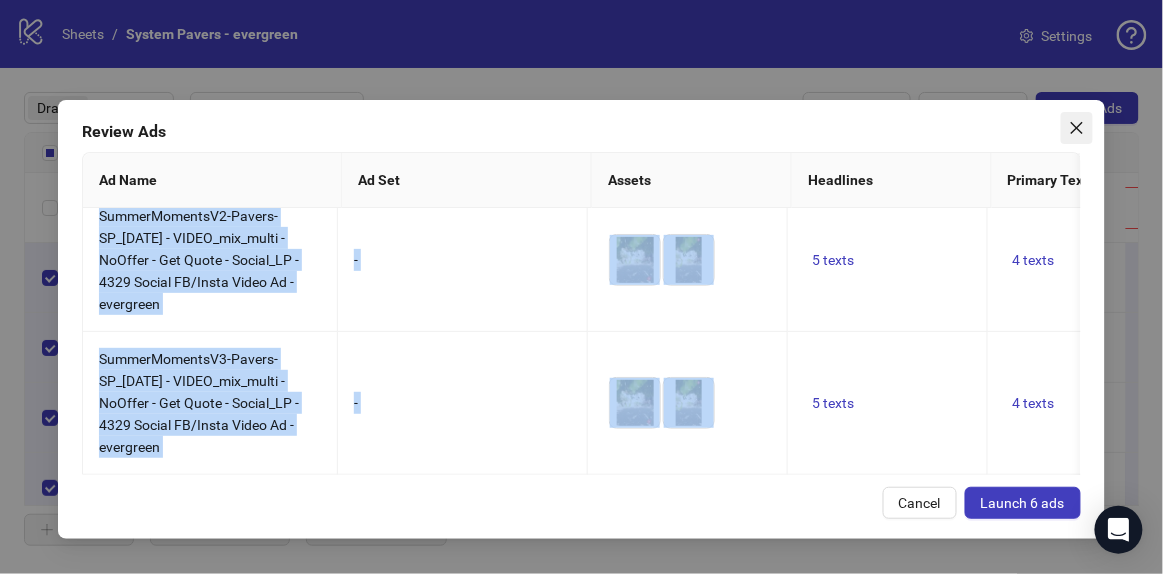 click at bounding box center [1077, 128] 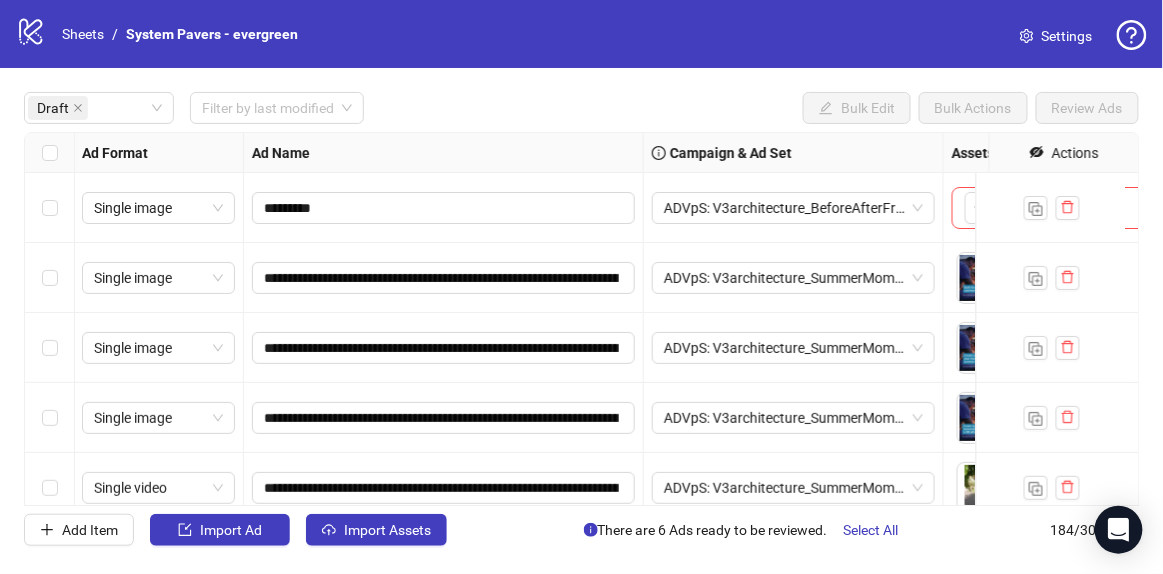click on "Settings" at bounding box center (1067, 36) 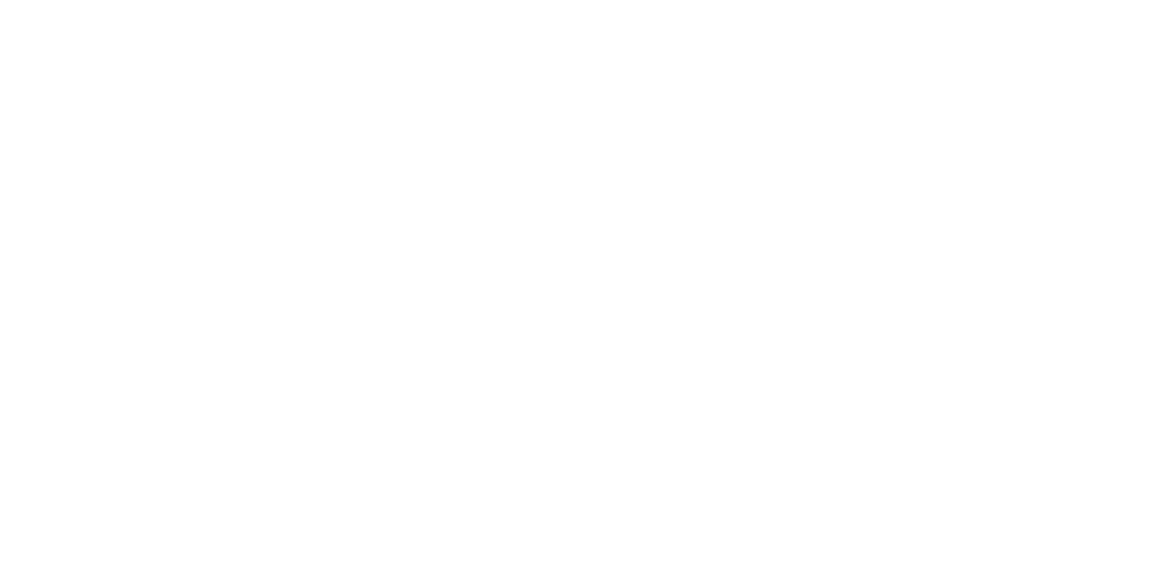 scroll, scrollTop: 0, scrollLeft: 0, axis: both 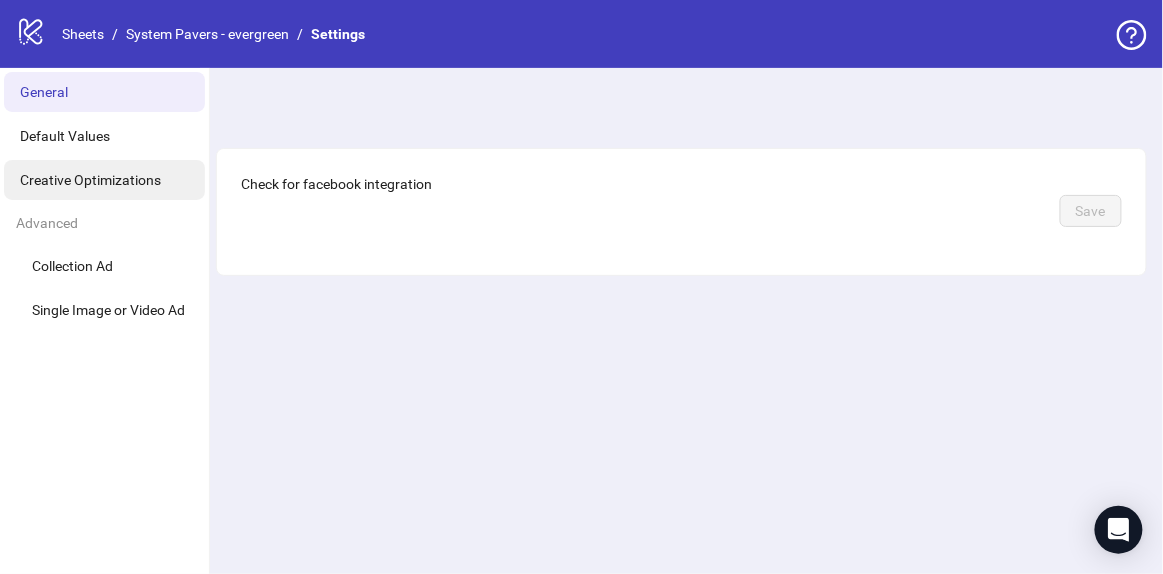 click on "Creative Optimizations" at bounding box center [104, 180] 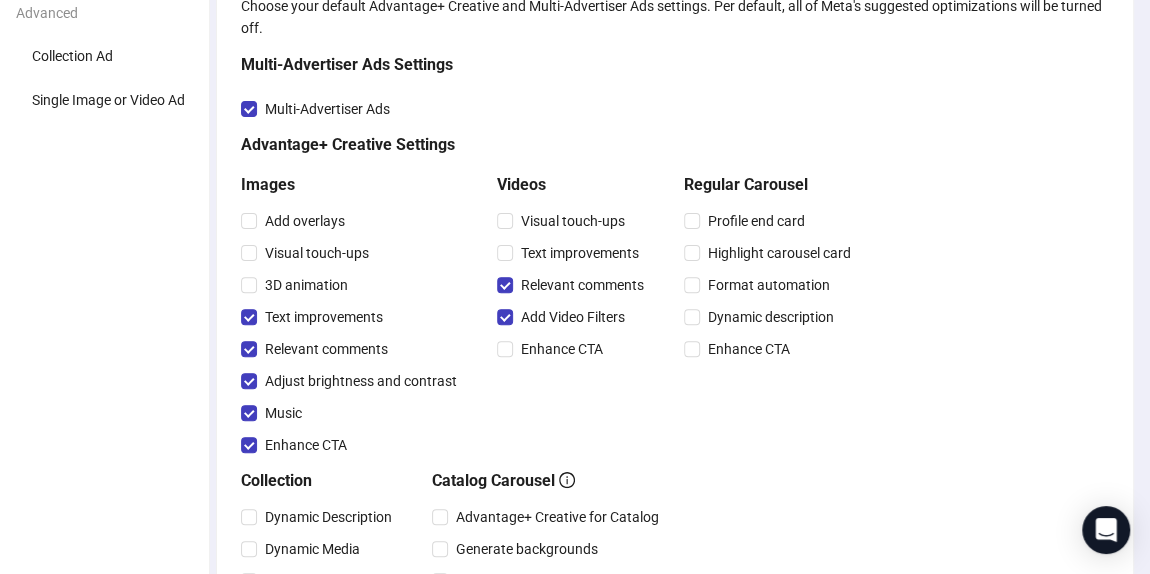 scroll, scrollTop: 181, scrollLeft: 0, axis: vertical 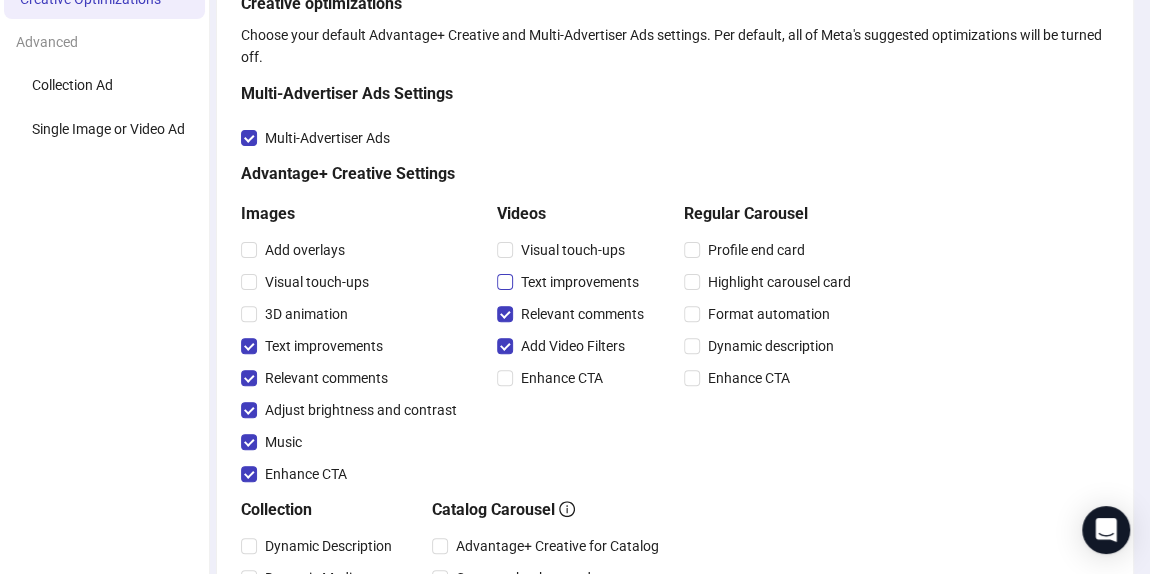 click on "Text improvements" at bounding box center (580, 282) 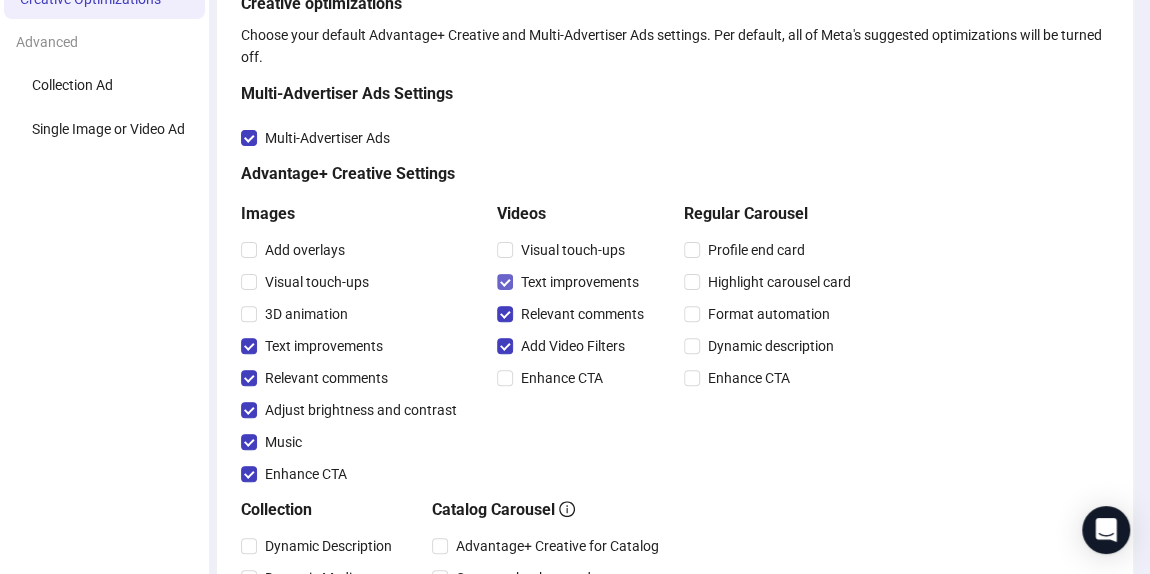 click on "Text improvements" at bounding box center (580, 282) 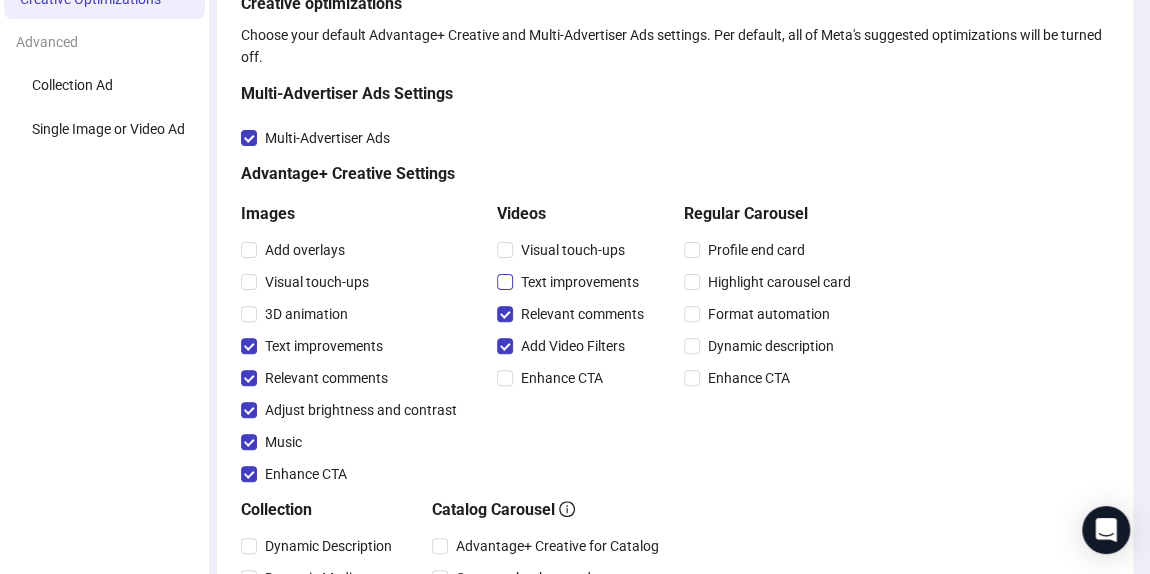click on "Text improvements" at bounding box center [580, 282] 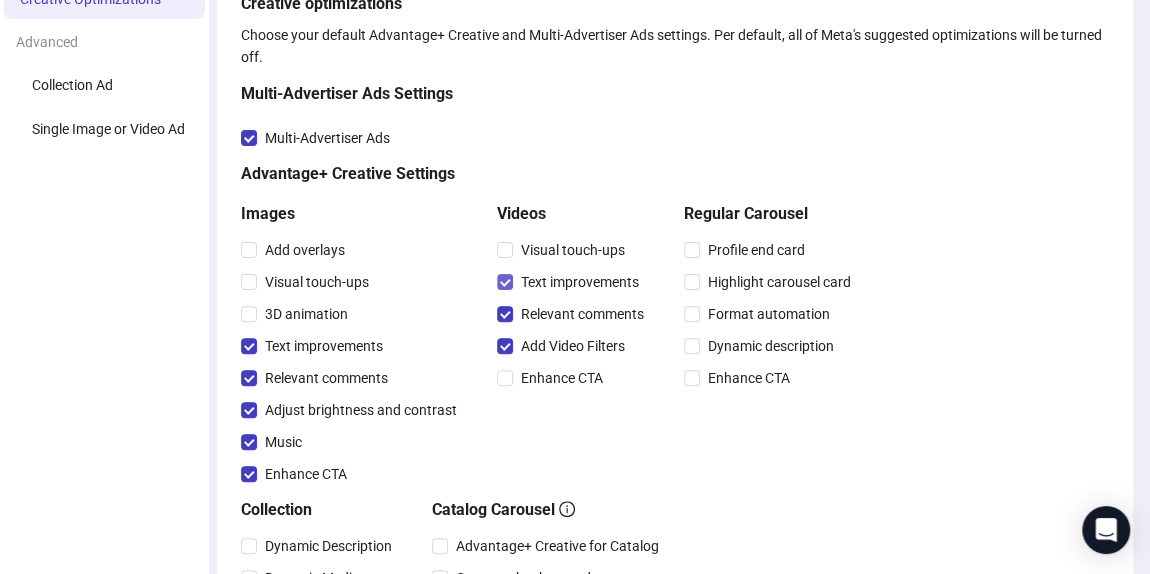 click on "Text improvements" at bounding box center [580, 282] 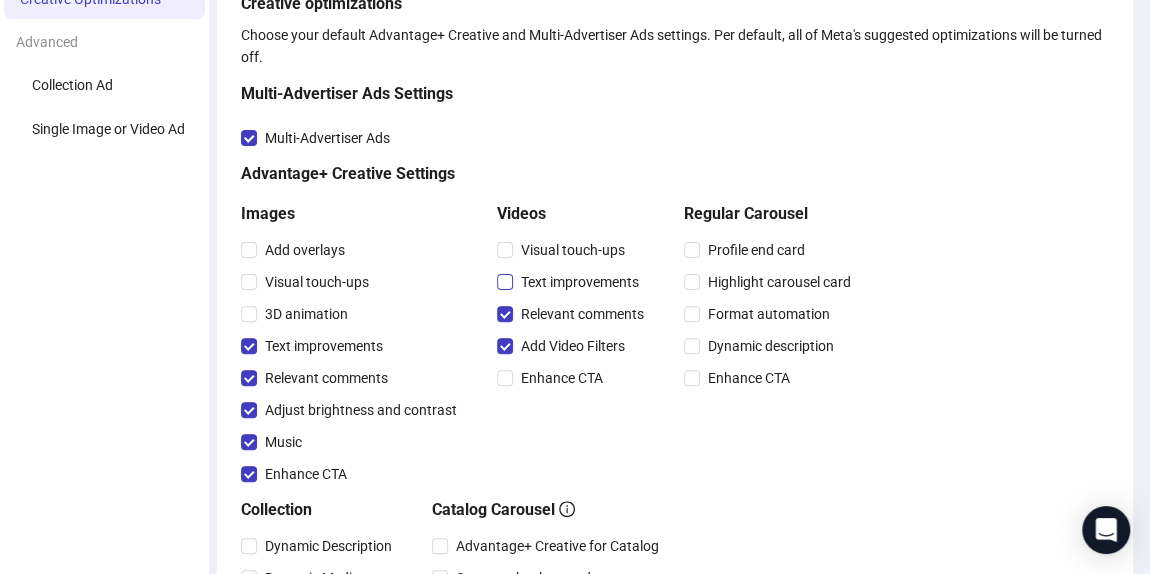 click on "Text improvements" at bounding box center (580, 282) 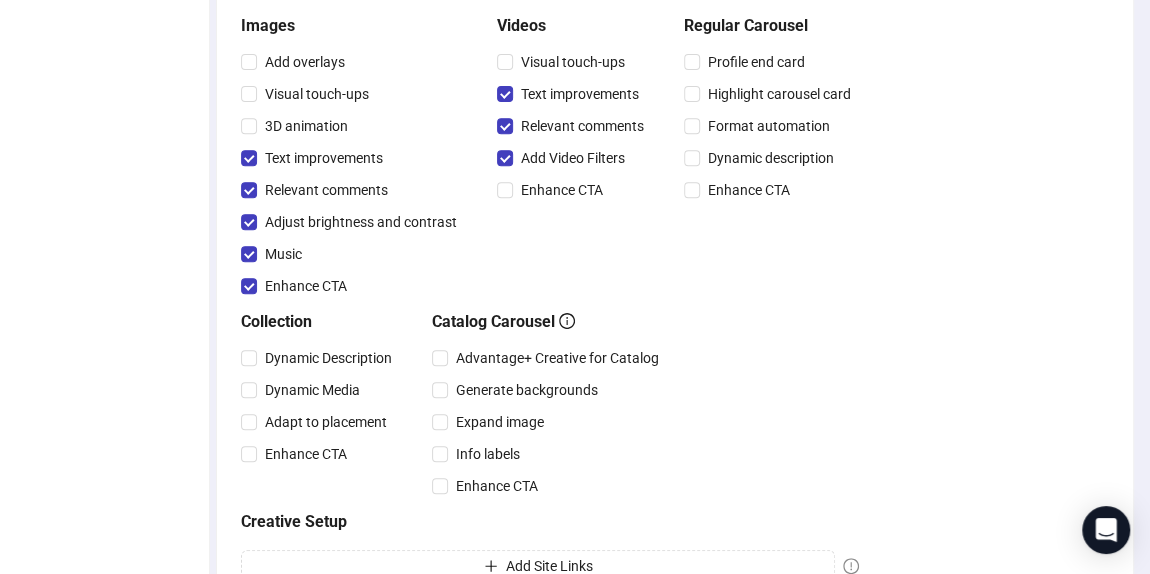 scroll, scrollTop: 341, scrollLeft: 0, axis: vertical 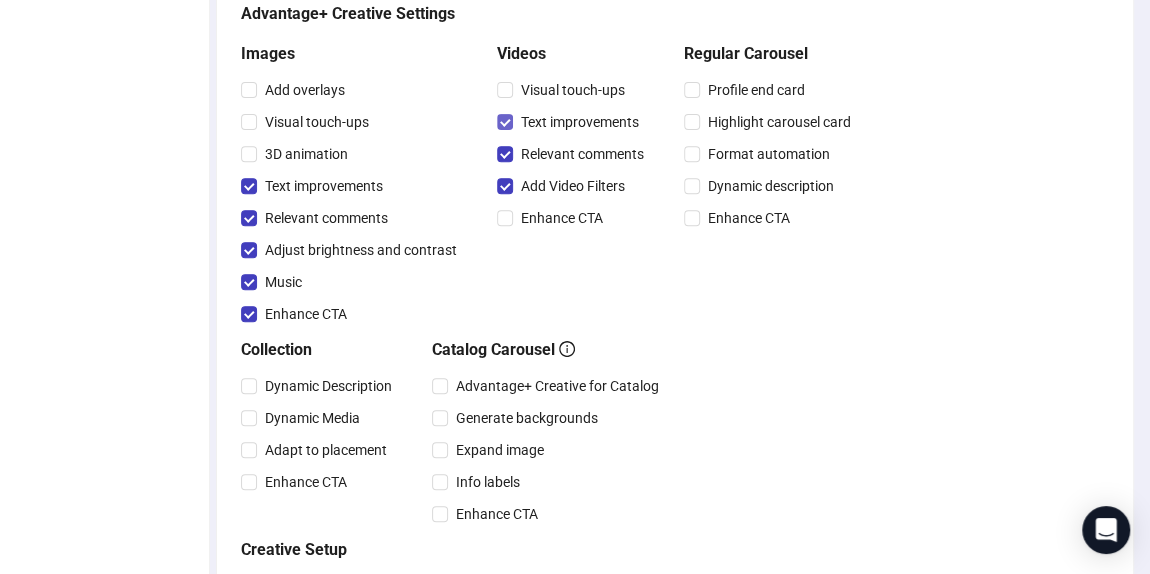 click on "Text improvements" at bounding box center [580, 122] 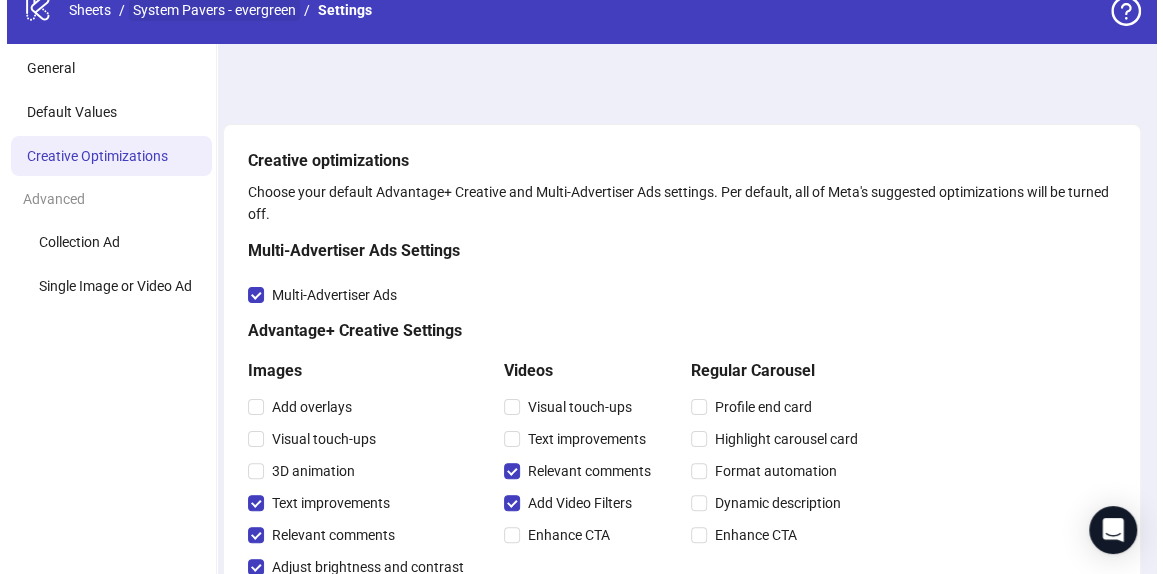 scroll, scrollTop: 0, scrollLeft: 0, axis: both 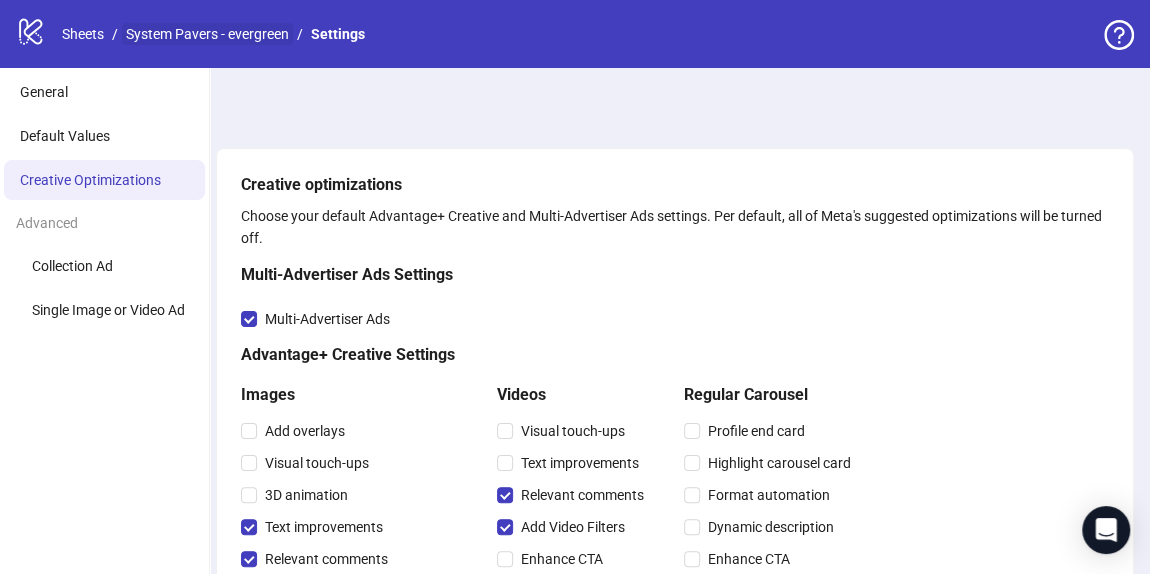 click on "System Pavers - evergreen" at bounding box center (207, 34) 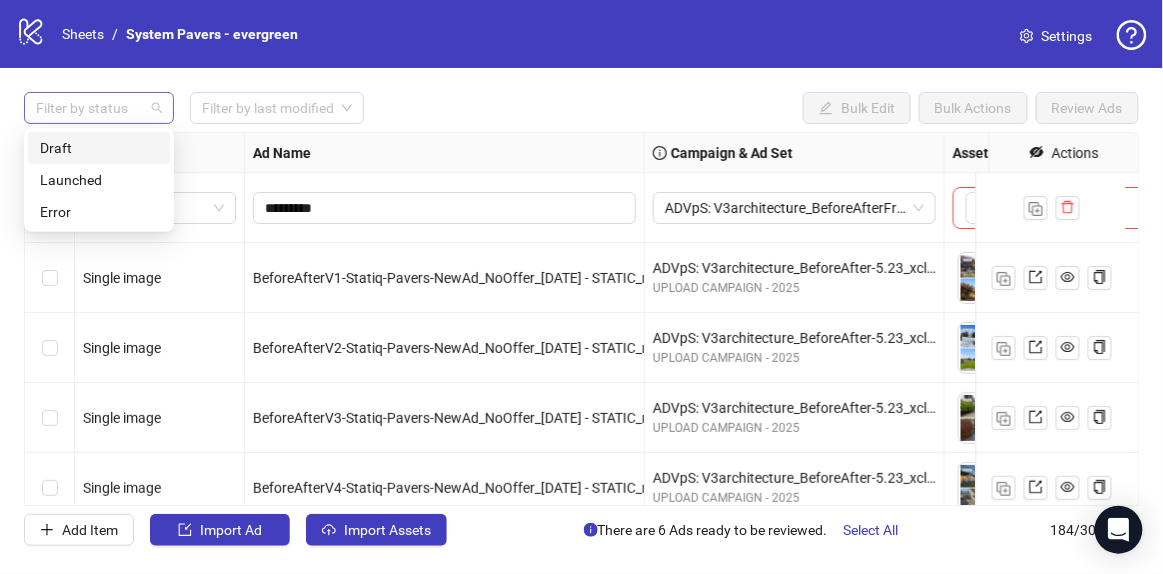 click at bounding box center [88, 108] 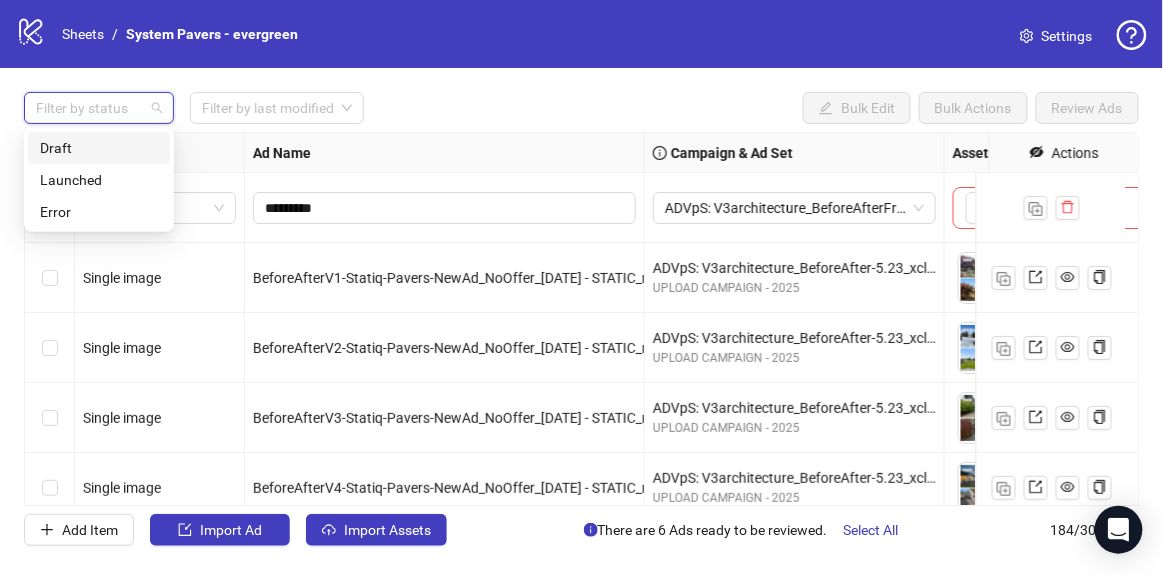 click on "Draft" at bounding box center [99, 148] 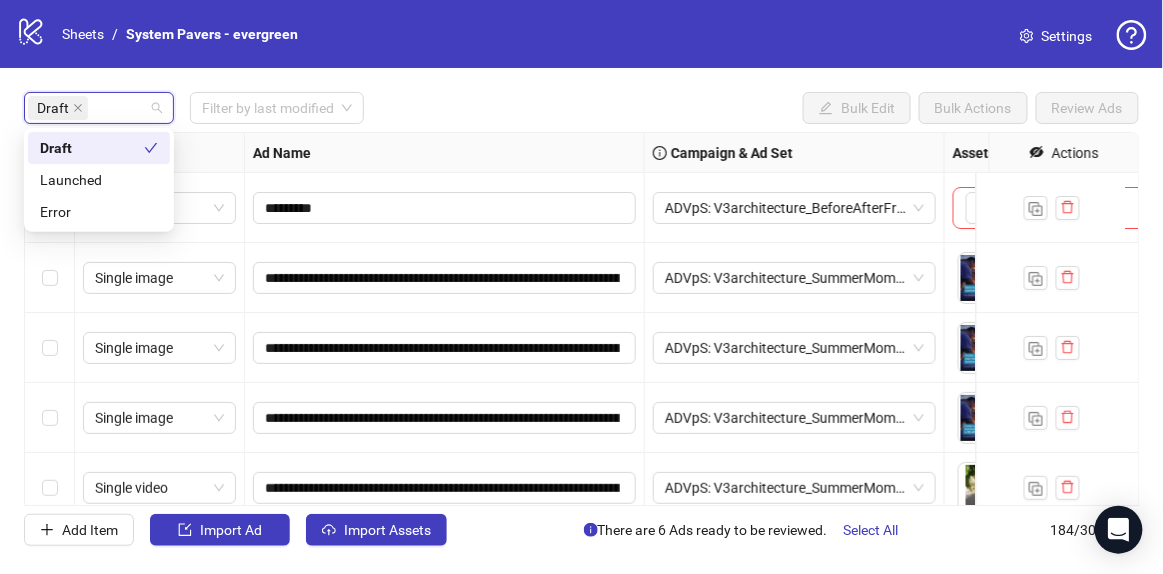 drag, startPoint x: 479, startPoint y: 130, endPoint x: 470, endPoint y: 125, distance: 10.29563 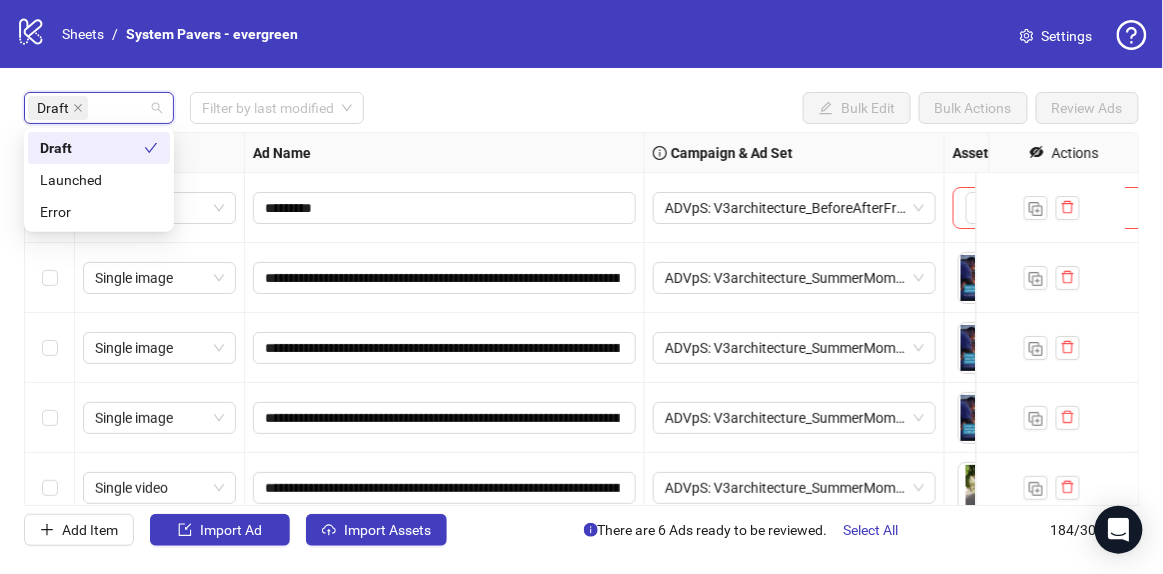 click on "**********" at bounding box center [581, 319] 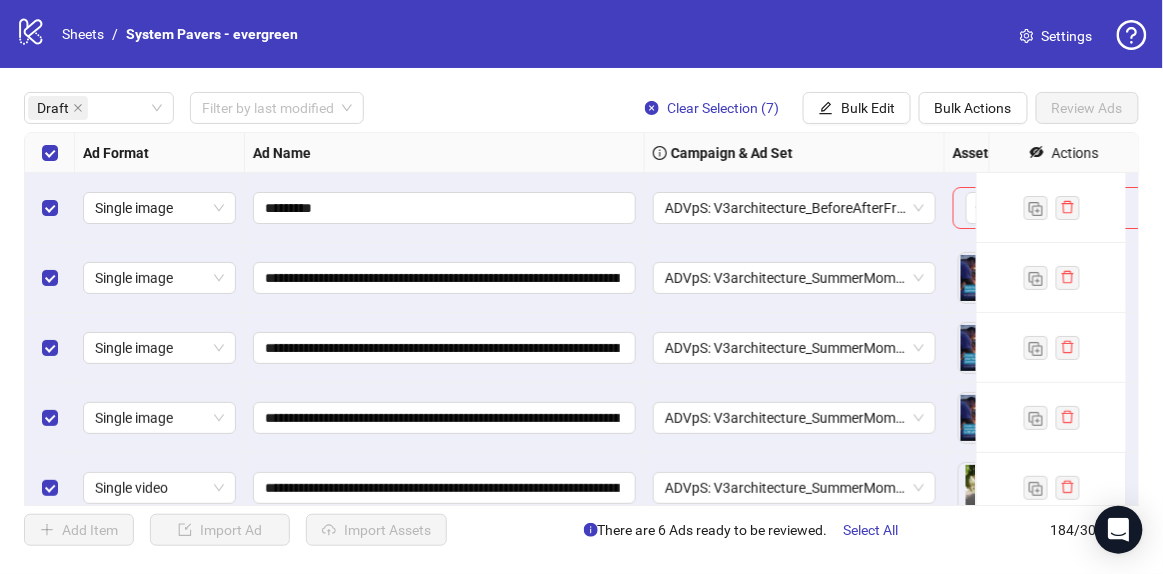 click at bounding box center (50, 208) 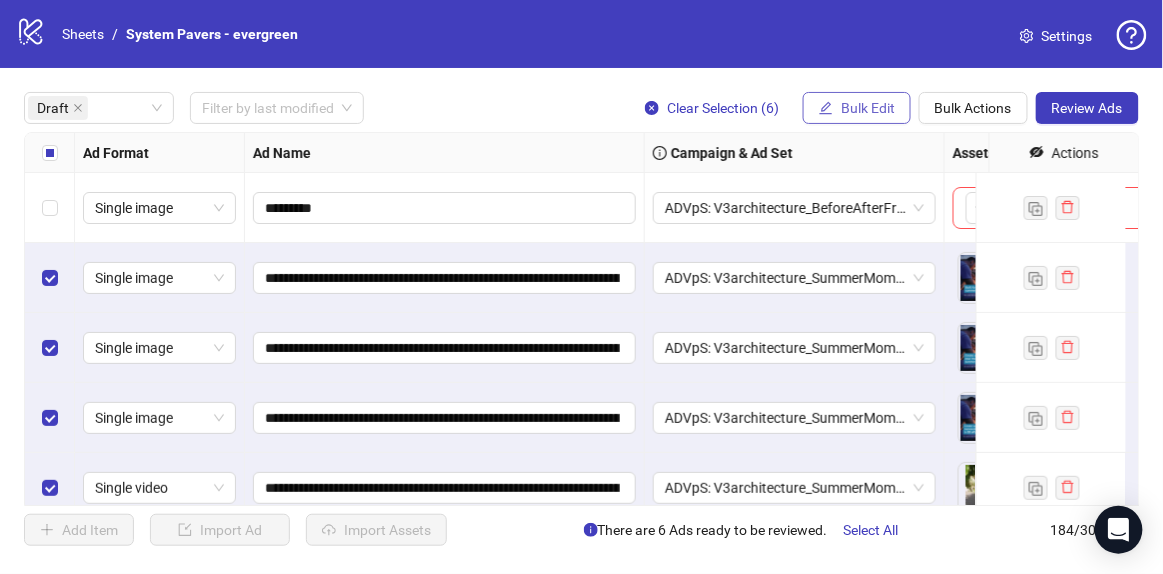 click on "Bulk Edit" at bounding box center [868, 108] 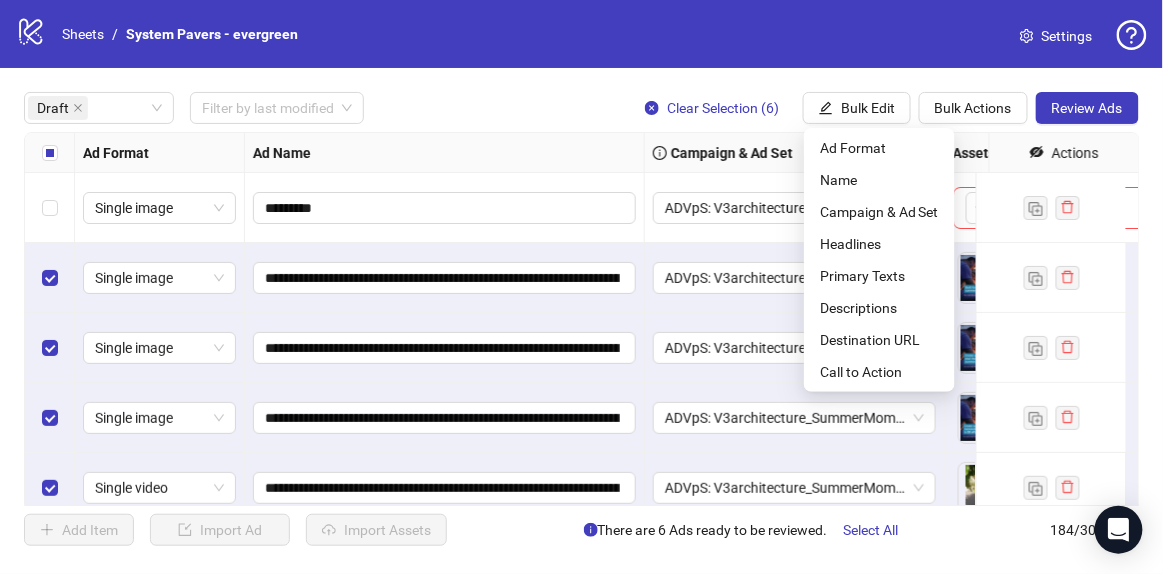 click on "Draft   Filter by last modified Clear Selection (6) Bulk Edit Bulk Actions Review Ads" at bounding box center (581, 108) 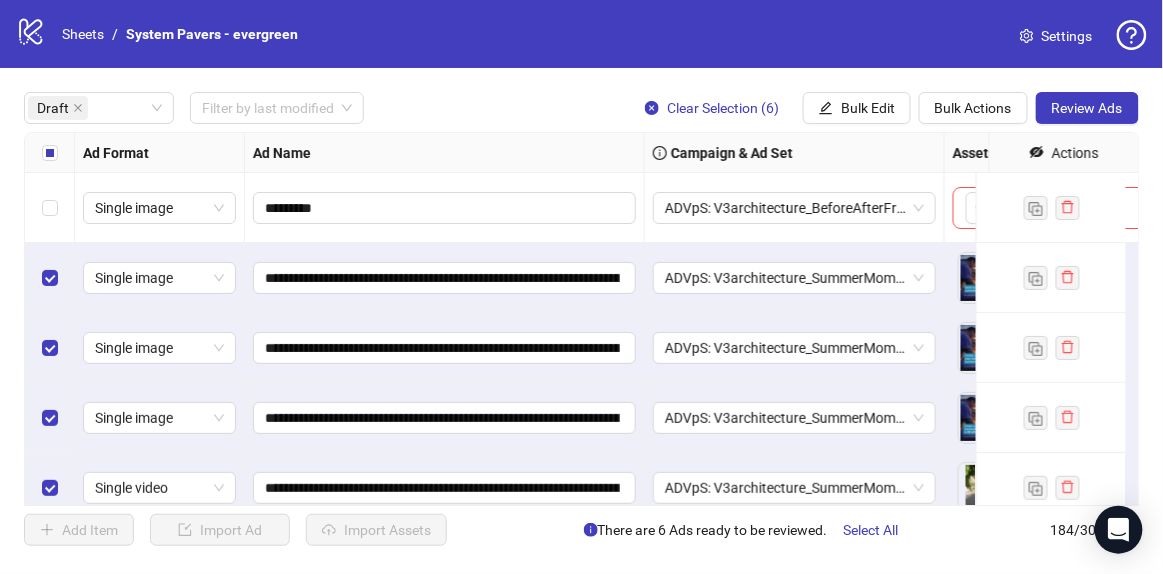 click on "**********" at bounding box center [581, 319] 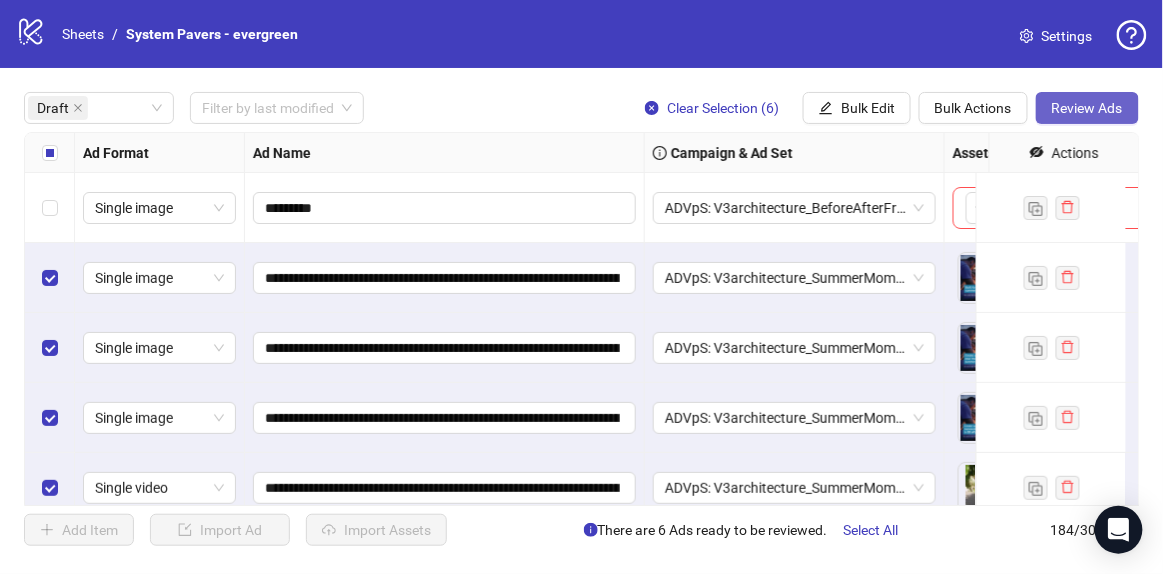 click on "Review Ads" at bounding box center (1087, 108) 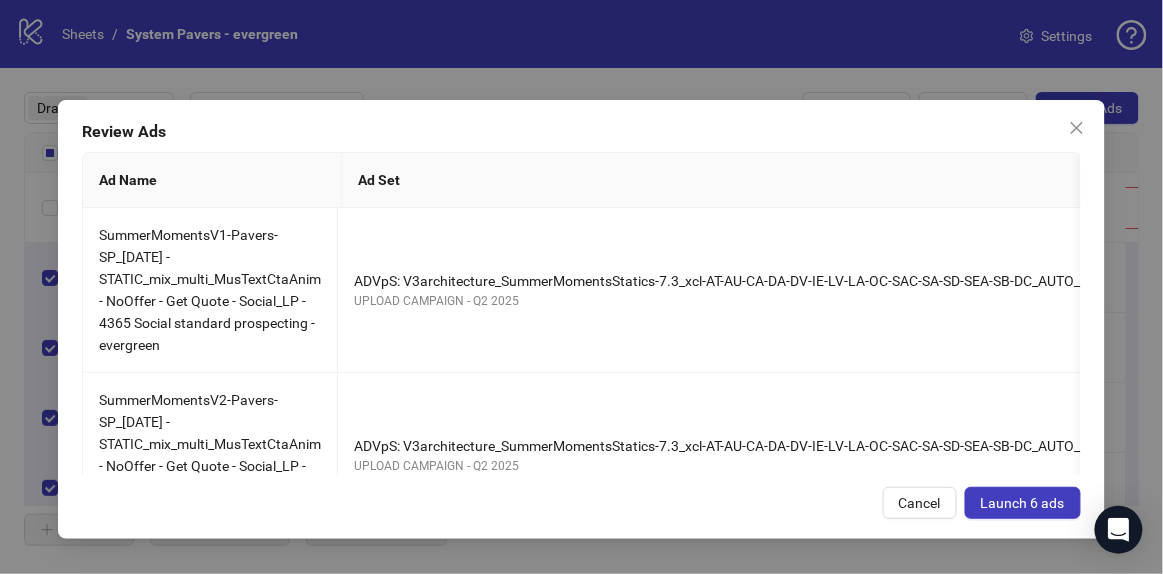 scroll, scrollTop: 0, scrollLeft: 51, axis: horizontal 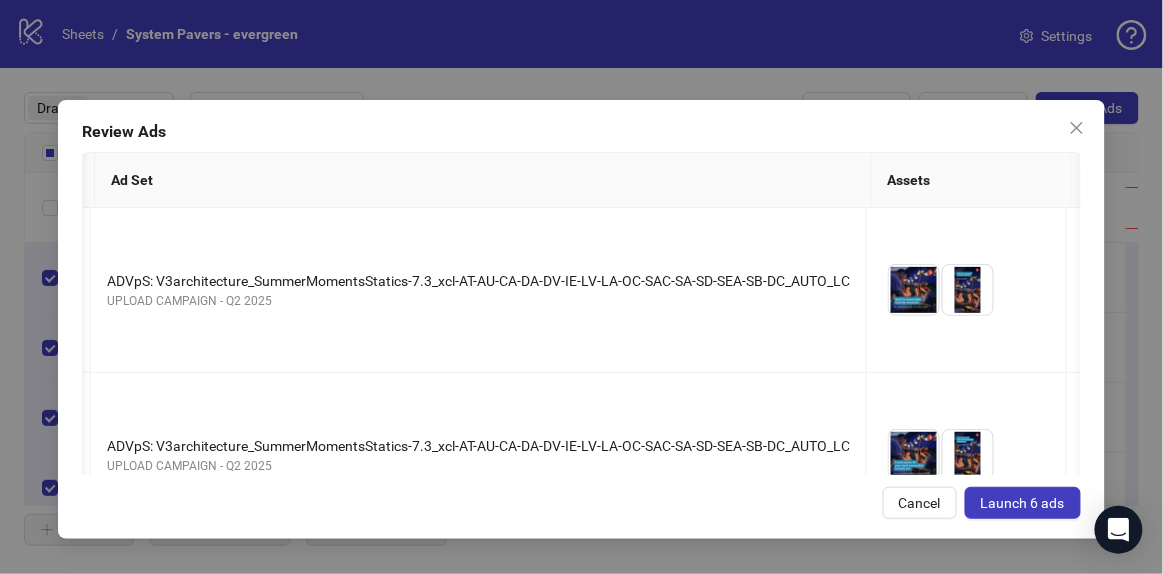 click on "Launch 6 ads" at bounding box center (1023, 503) 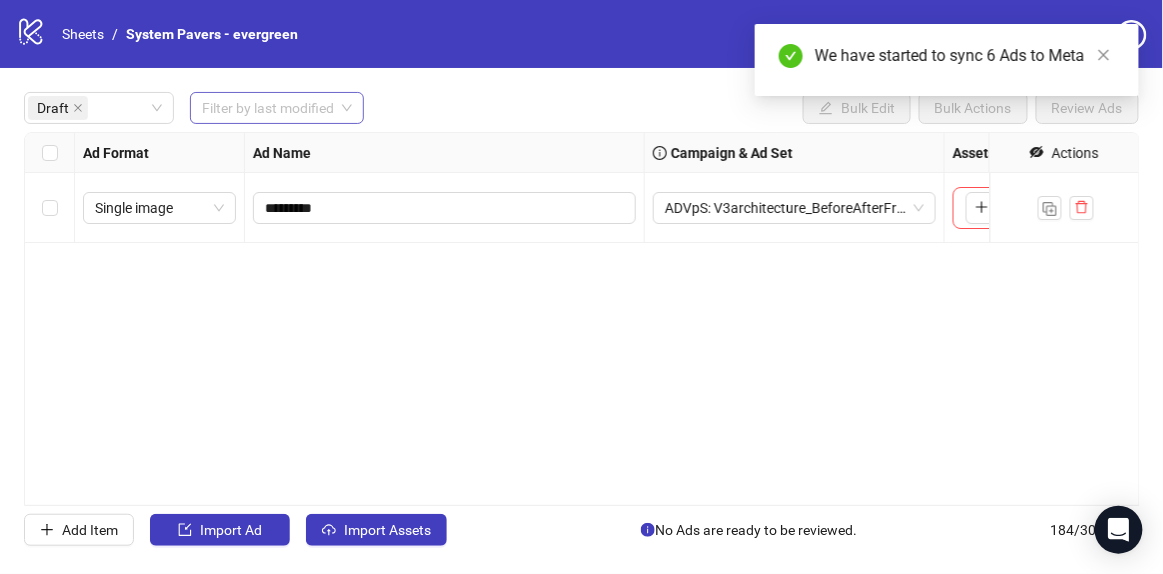 click at bounding box center [268, 108] 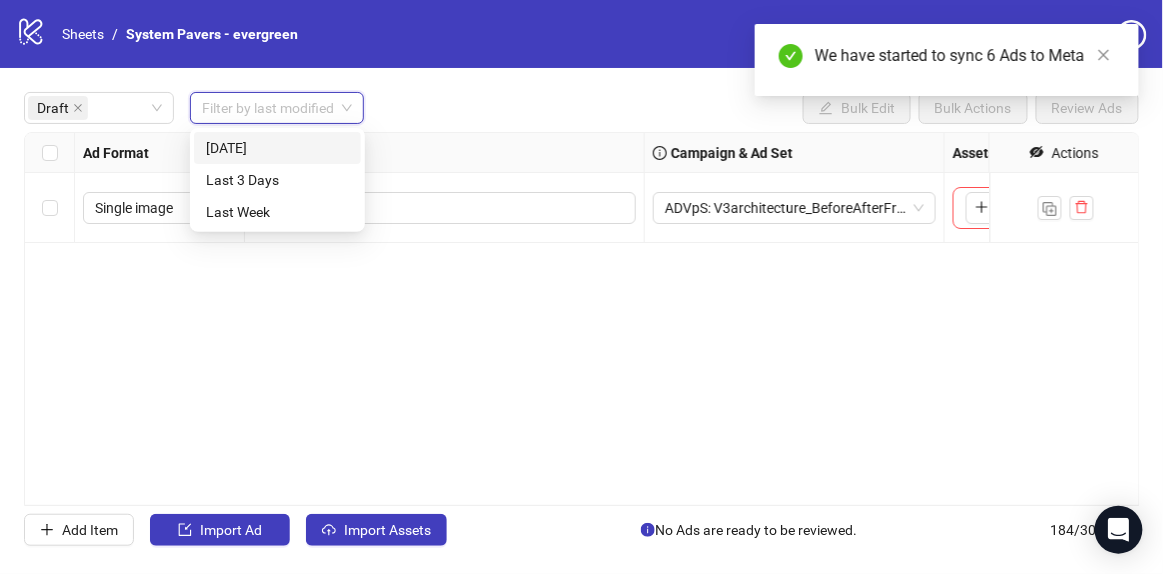 click on "Today" at bounding box center (277, 148) 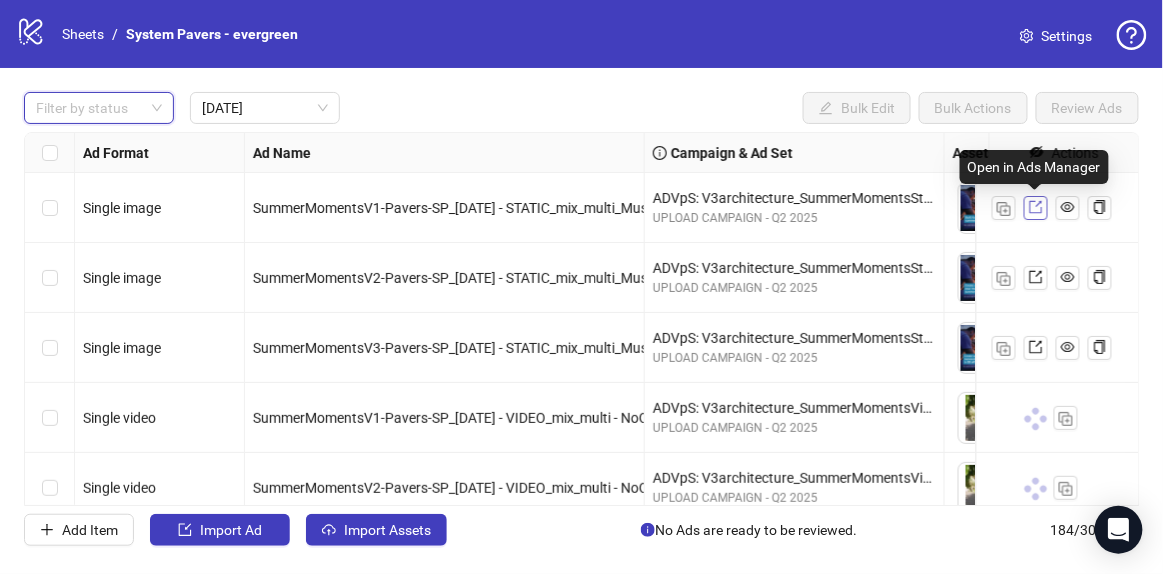 click 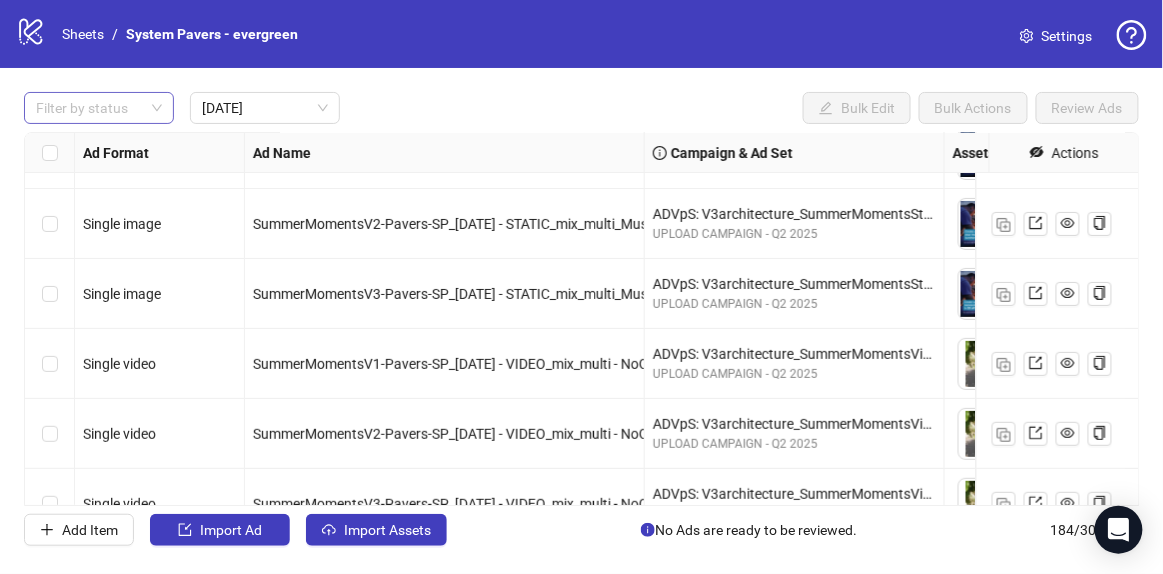 scroll, scrollTop: 101, scrollLeft: 0, axis: vertical 